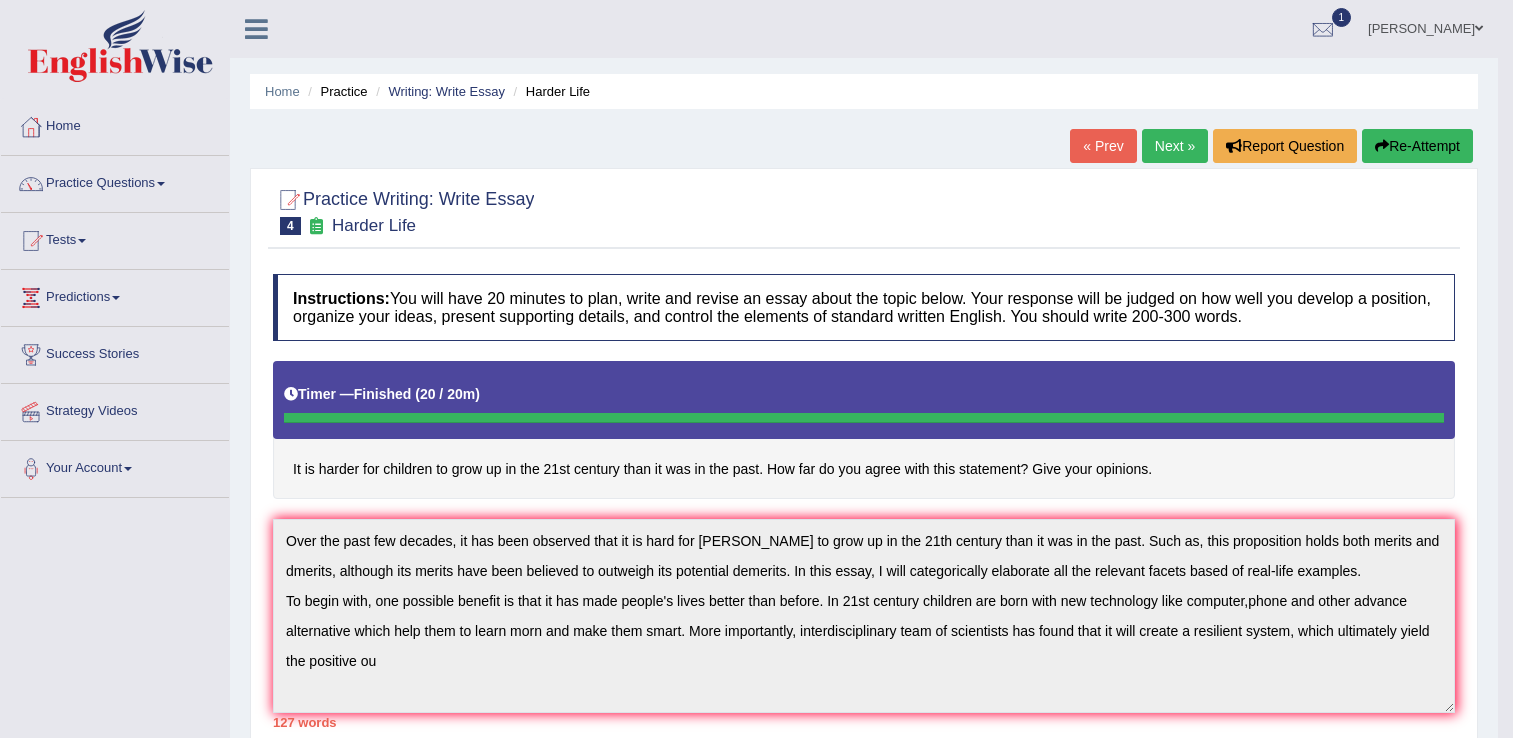 scroll, scrollTop: 0, scrollLeft: 0, axis: both 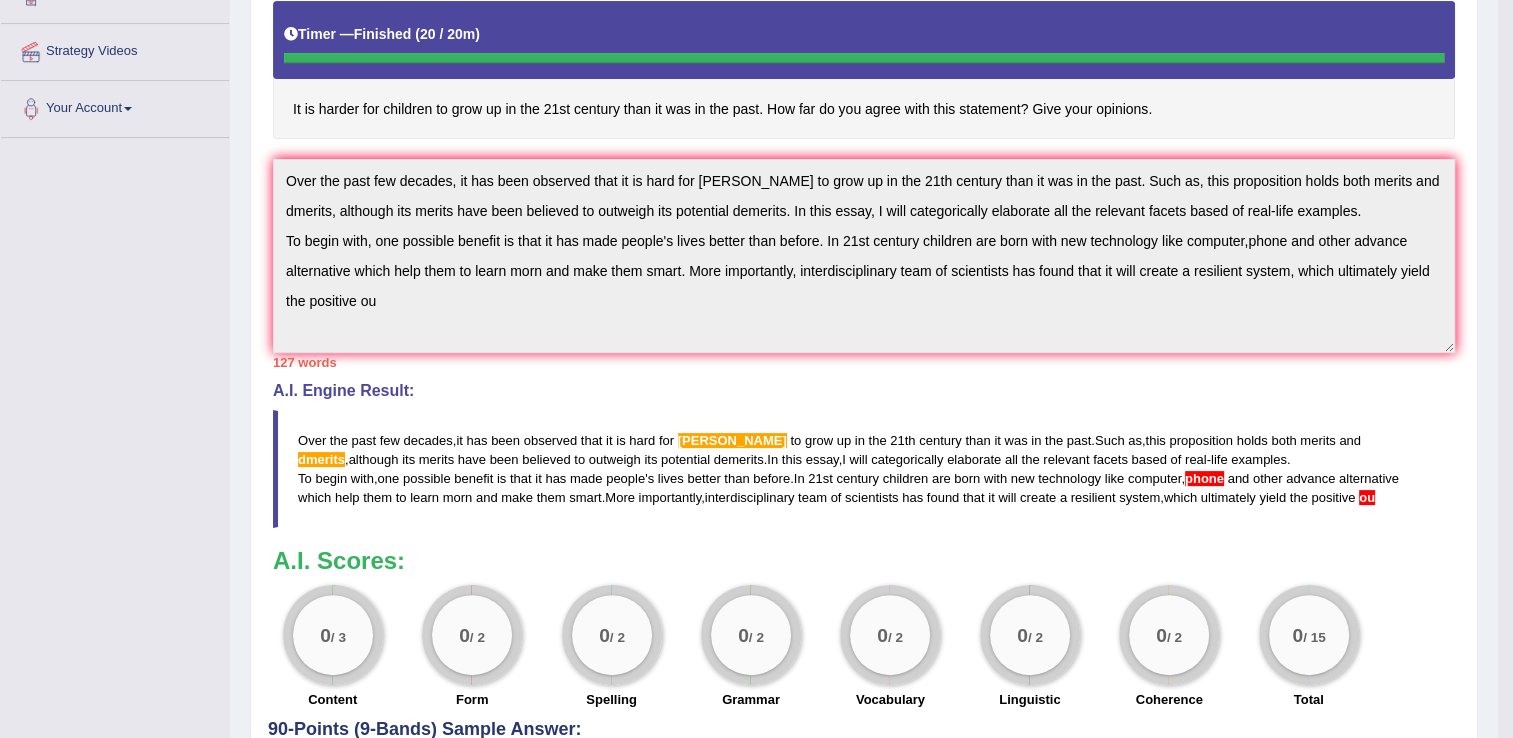 click on "Toggle navigation
Home
Practice Questions   Speaking Practice Read Aloud
Repeat Sentence
Describe Image
Re-tell Lecture
Answer Short Question
Writing Practice  Summarize Written Text
Write Essay
Reading Practice  Reading & Writing: Fill In The Blanks
Choose Multiple Answers
Re-order Paragraphs
Fill In The Blanks
Choose Single Answer
Listening Practice  Summarize Spoken Text
Highlight Incorrect Words
Highlight Correct Summary
Select Missing Word
Choose Single Answer
Choose Multiple Answers
Fill In The Blanks
Write From Dictation
Pronunciation
Tests  Take Practice Sectional Test
Take Mock Test
History
Predictions" at bounding box center [756, 9] 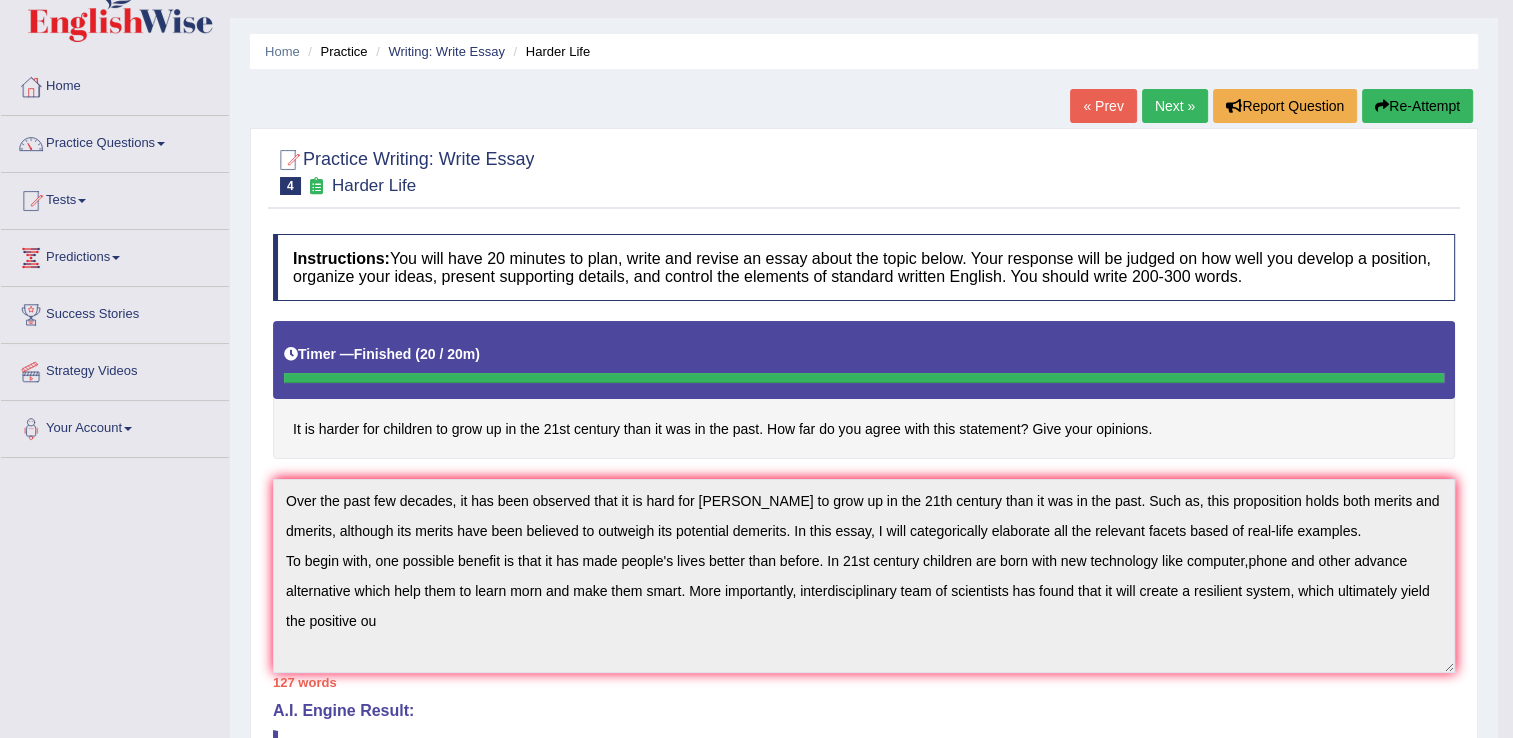 scroll, scrollTop: 40, scrollLeft: 0, axis: vertical 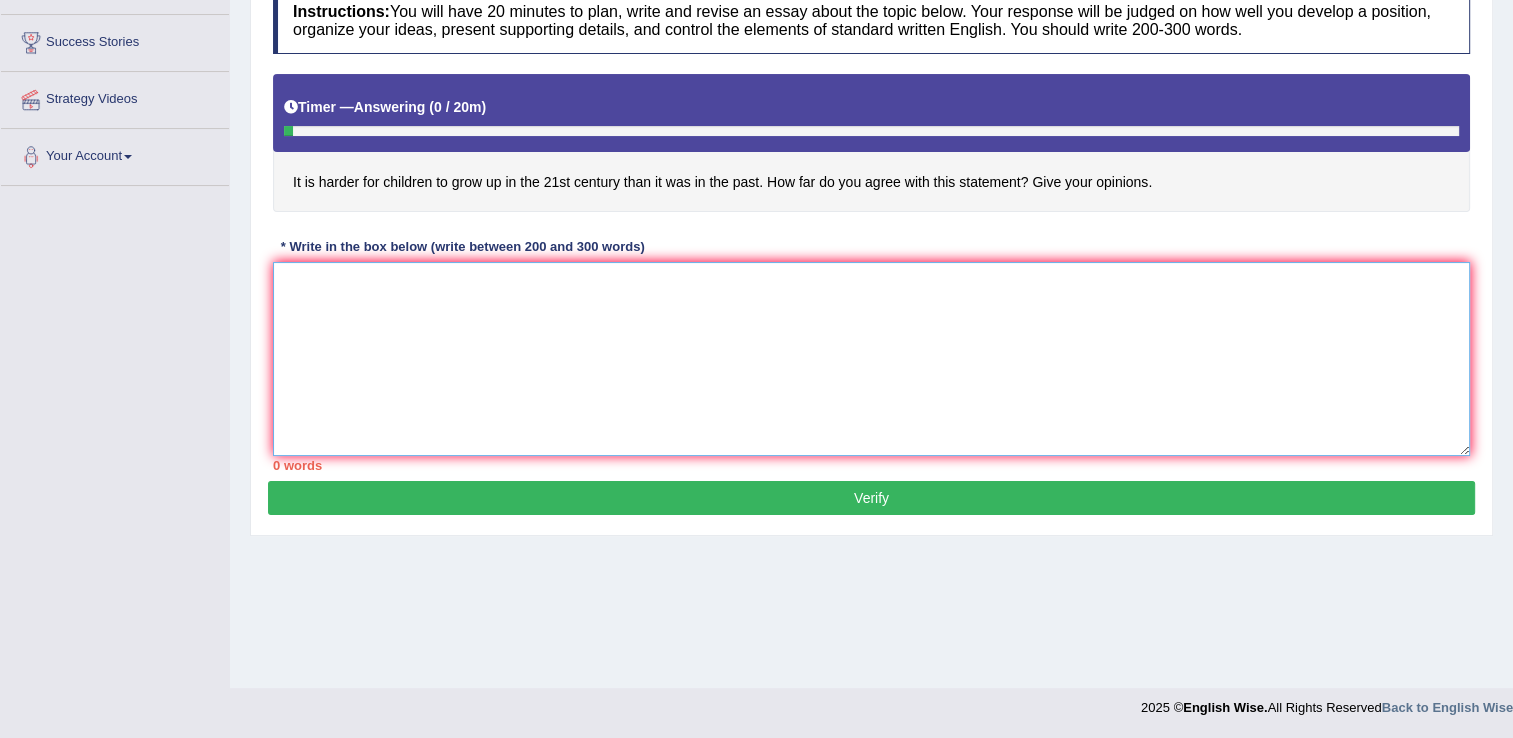 click at bounding box center (871, 359) 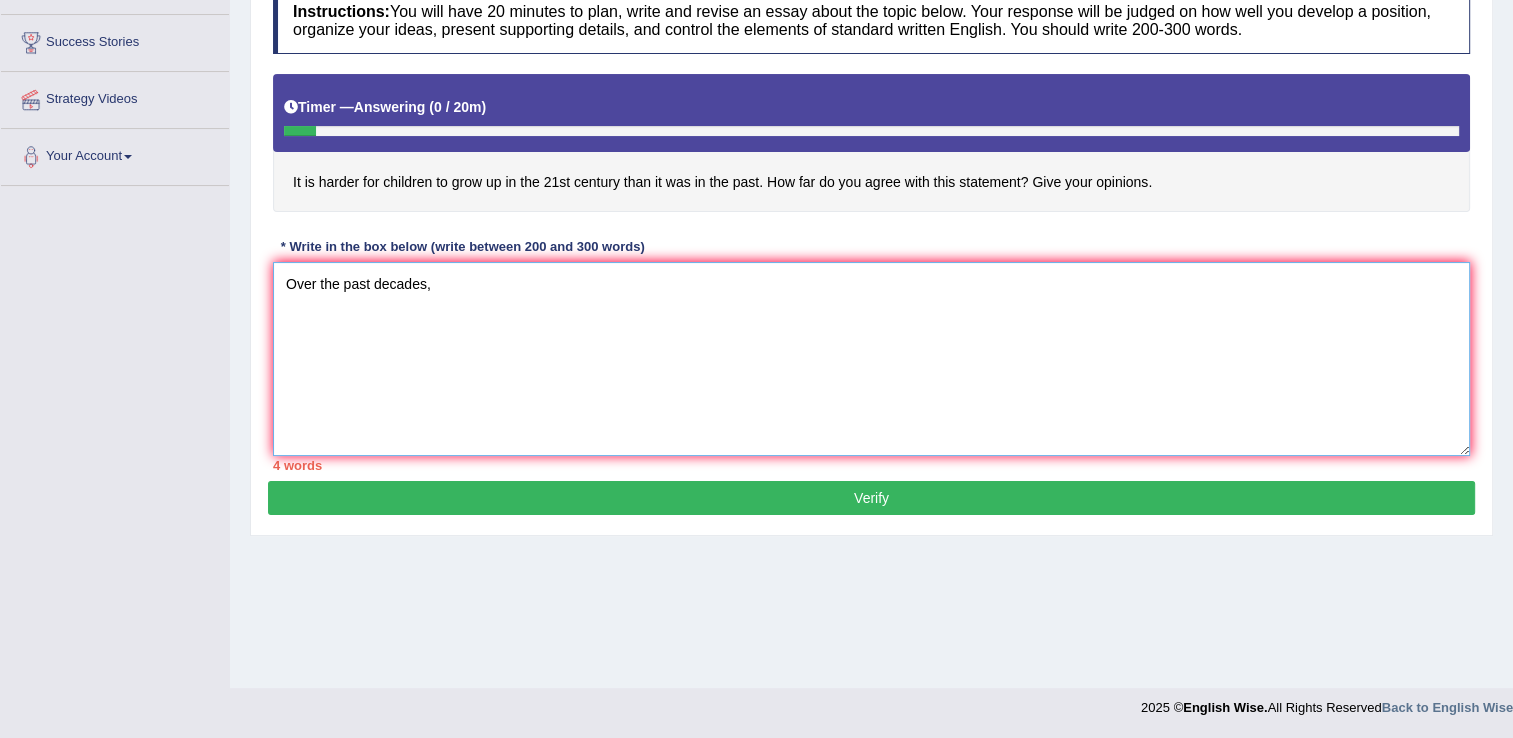 scroll, scrollTop: 12, scrollLeft: 0, axis: vertical 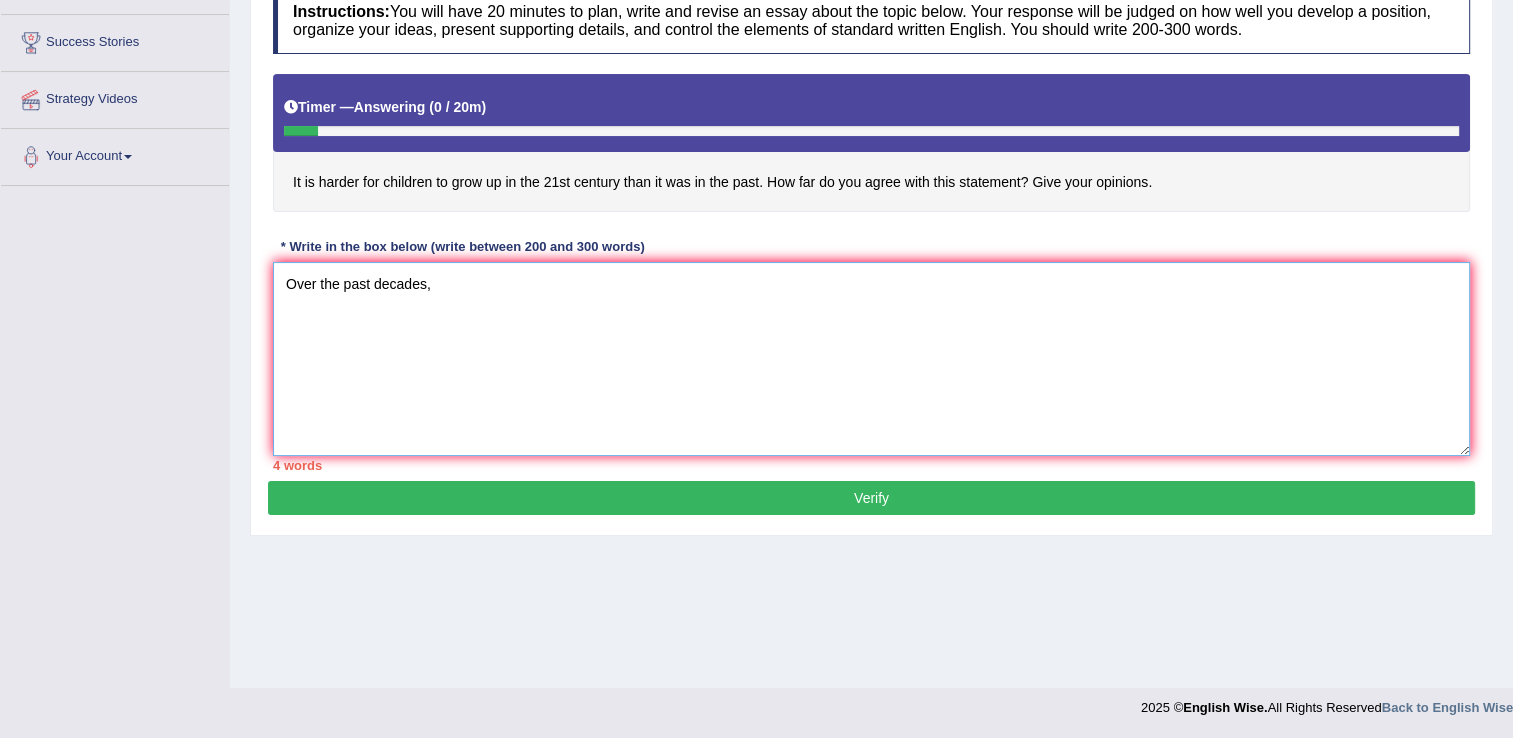 click on "Over the past decades," at bounding box center (871, 359) 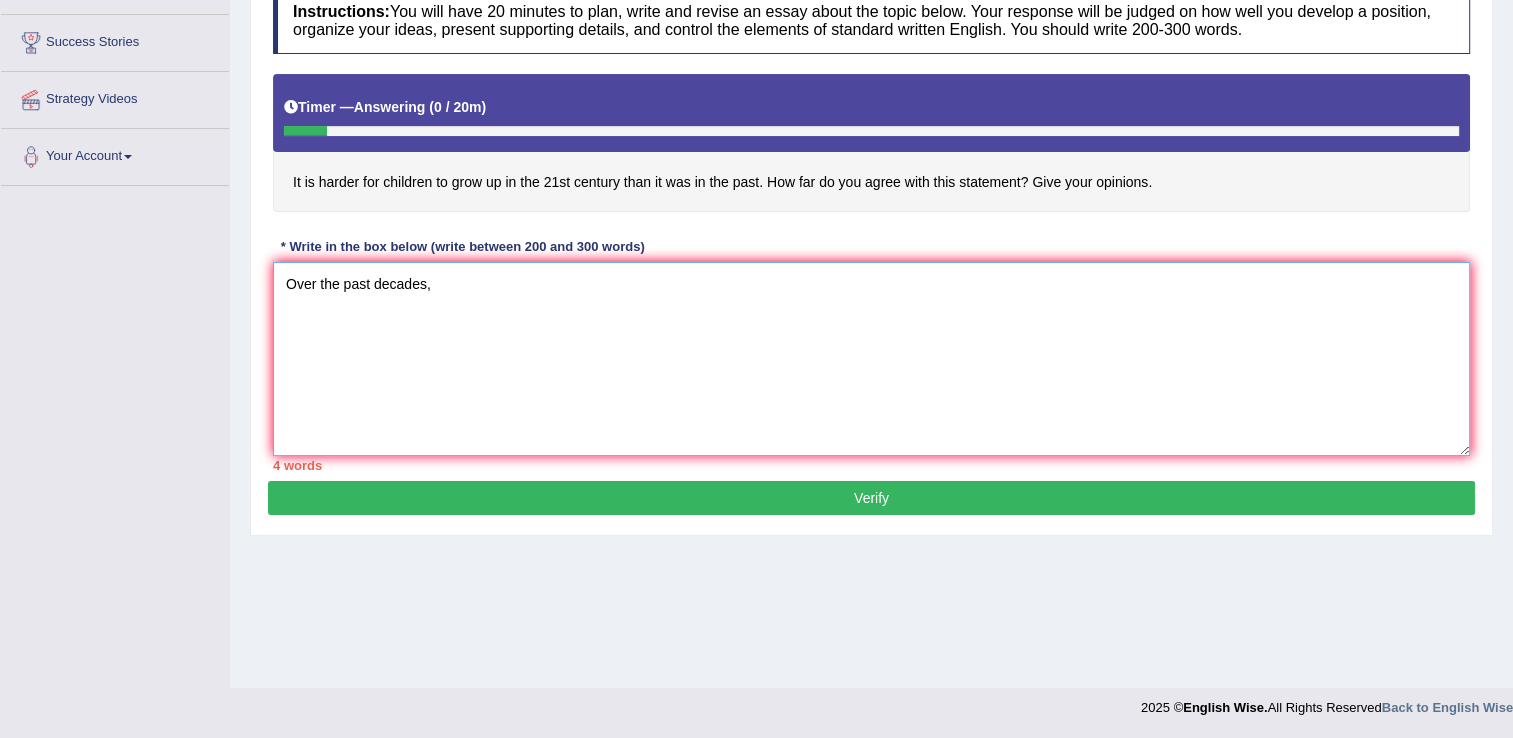click on "Over the past decades," at bounding box center [871, 359] 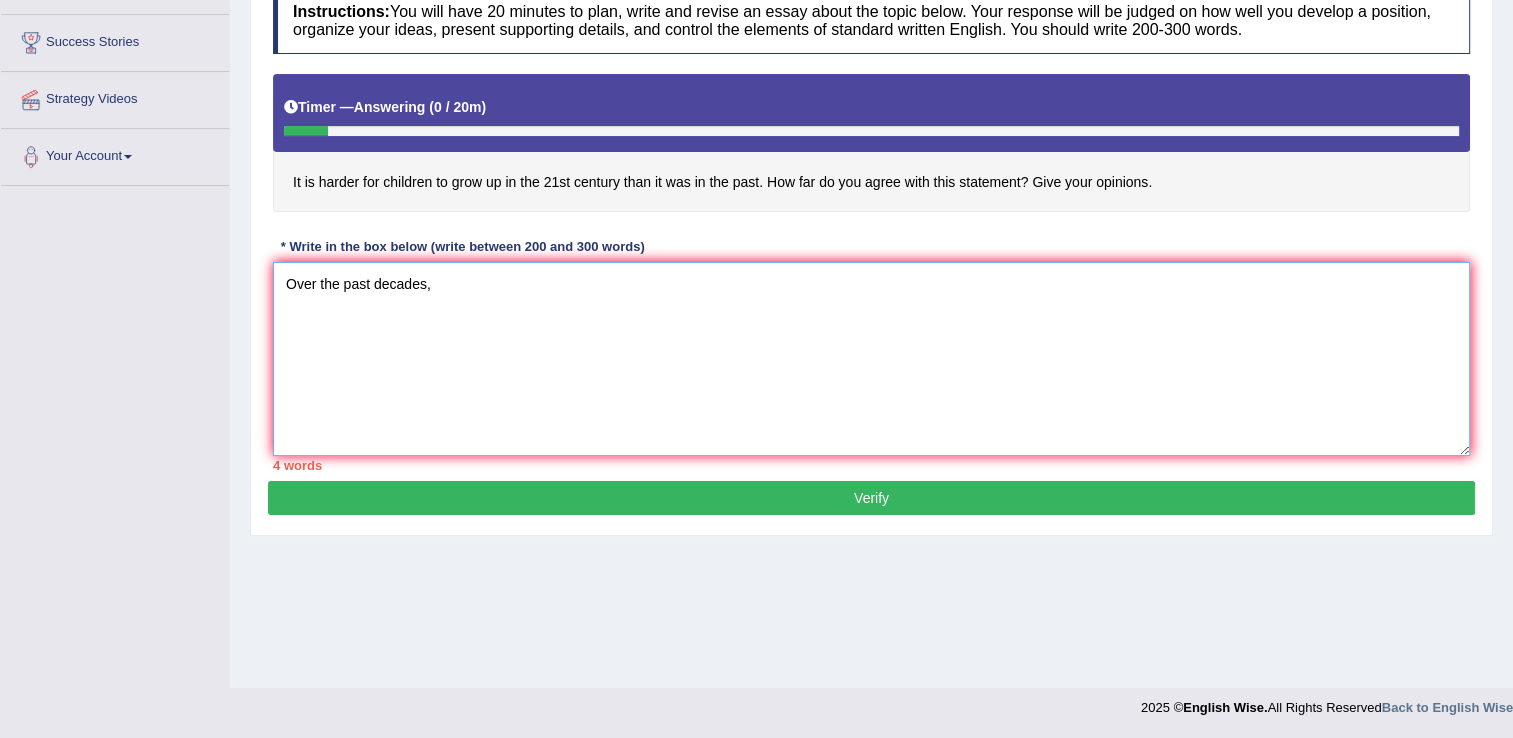 click on "Over the past decades," at bounding box center [871, 359] 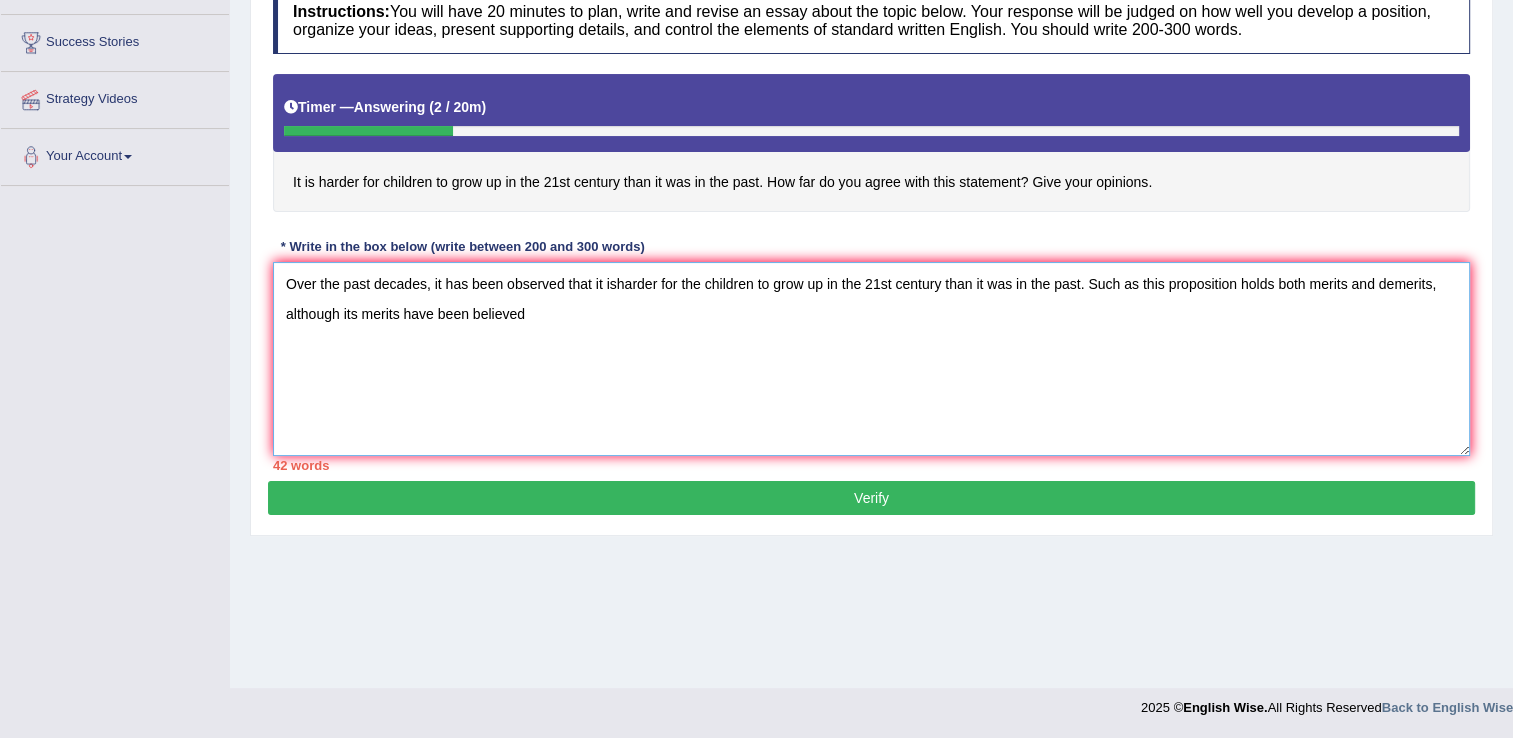 scroll, scrollTop: 0, scrollLeft: 0, axis: both 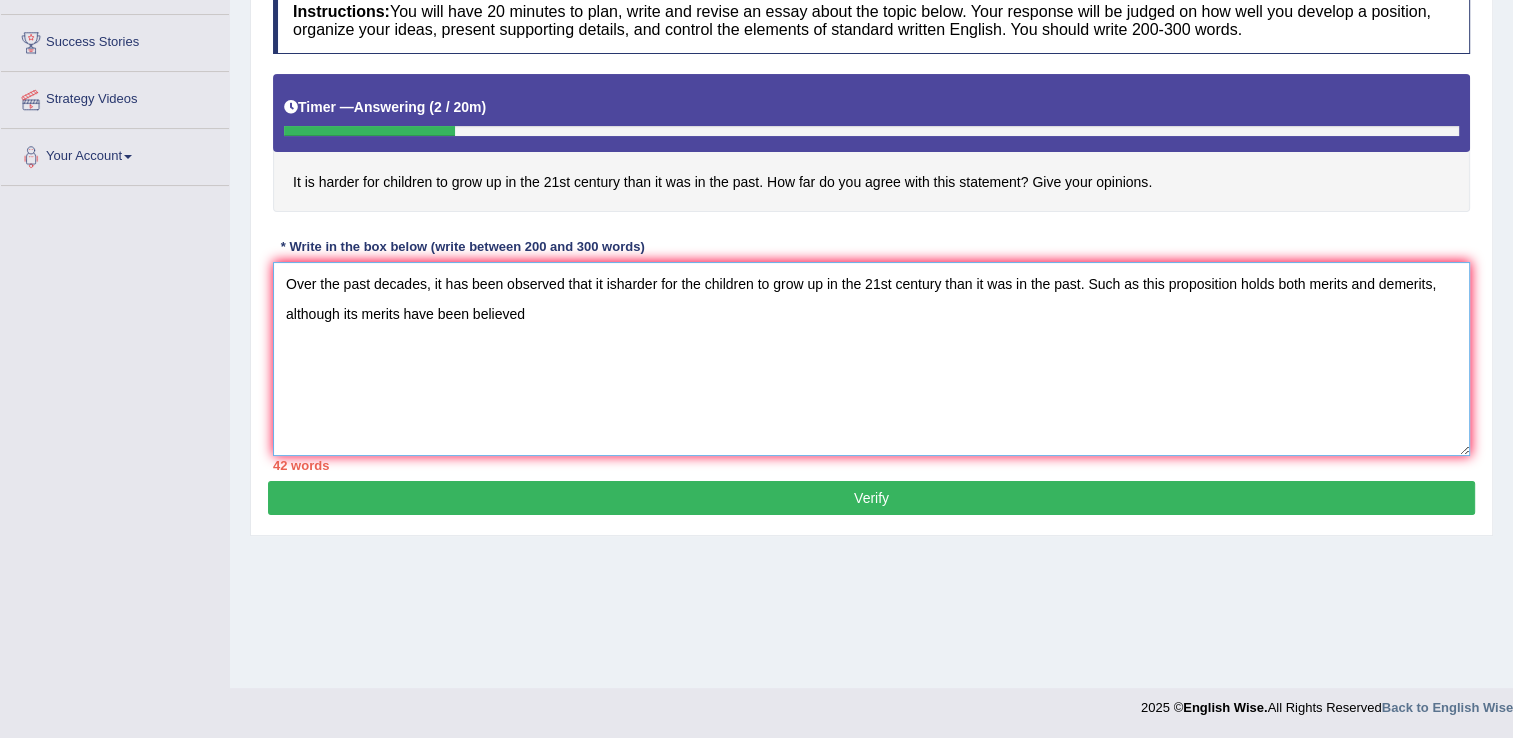 click on "Over the past decades, it has been observed that it isharder for the children to grow up in the 21st century than it was in the past. Such as this proposition holds both merits and demerits, although its merits have been believed" at bounding box center (871, 359) 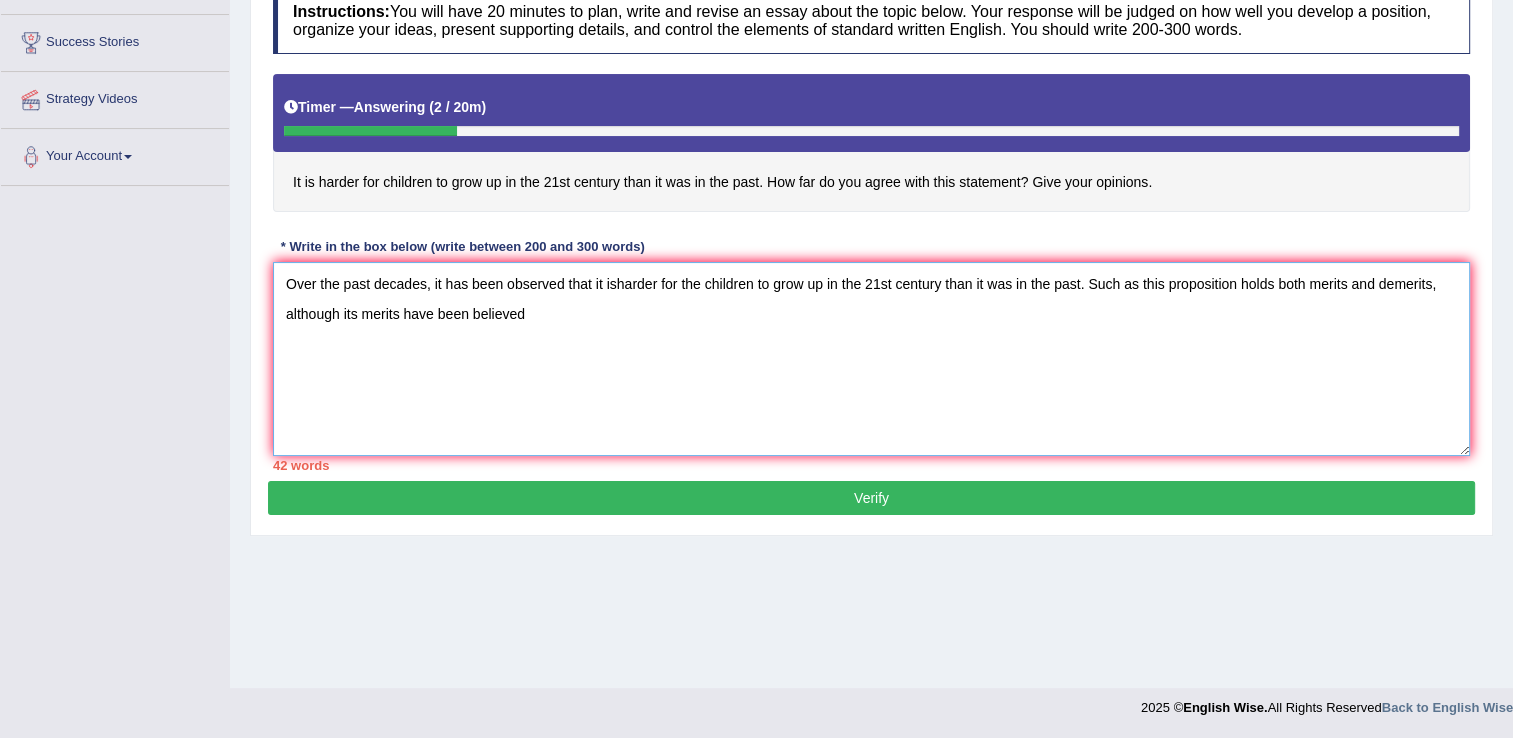 click on "Over the past decades, it has been observed that it isharder for the children to grow up in the 21st century than it was in the past. Such as this proposition holds both merits and demerits, although its merits have been believed" at bounding box center [871, 359] 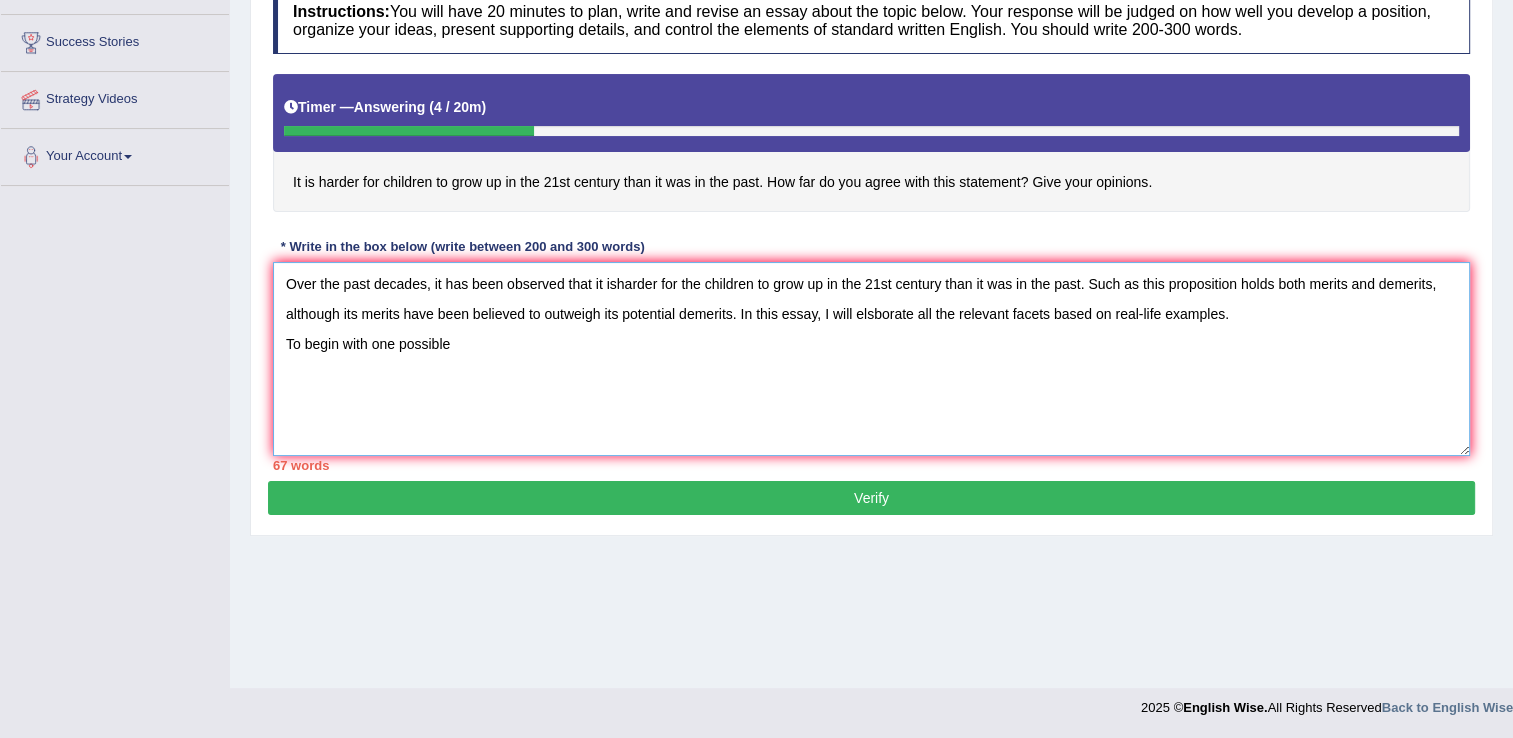 click on "Over the past decades, it has been observed that it isharder for the children to grow up in the 21st century than it was in the past. Such as this proposition holds both merits and demerits, although its merits have been believed to outweigh its potential demerits. In this essay, I will elsborate all the relevant facets based on real-life examples.
To begin with one possible" at bounding box center [871, 359] 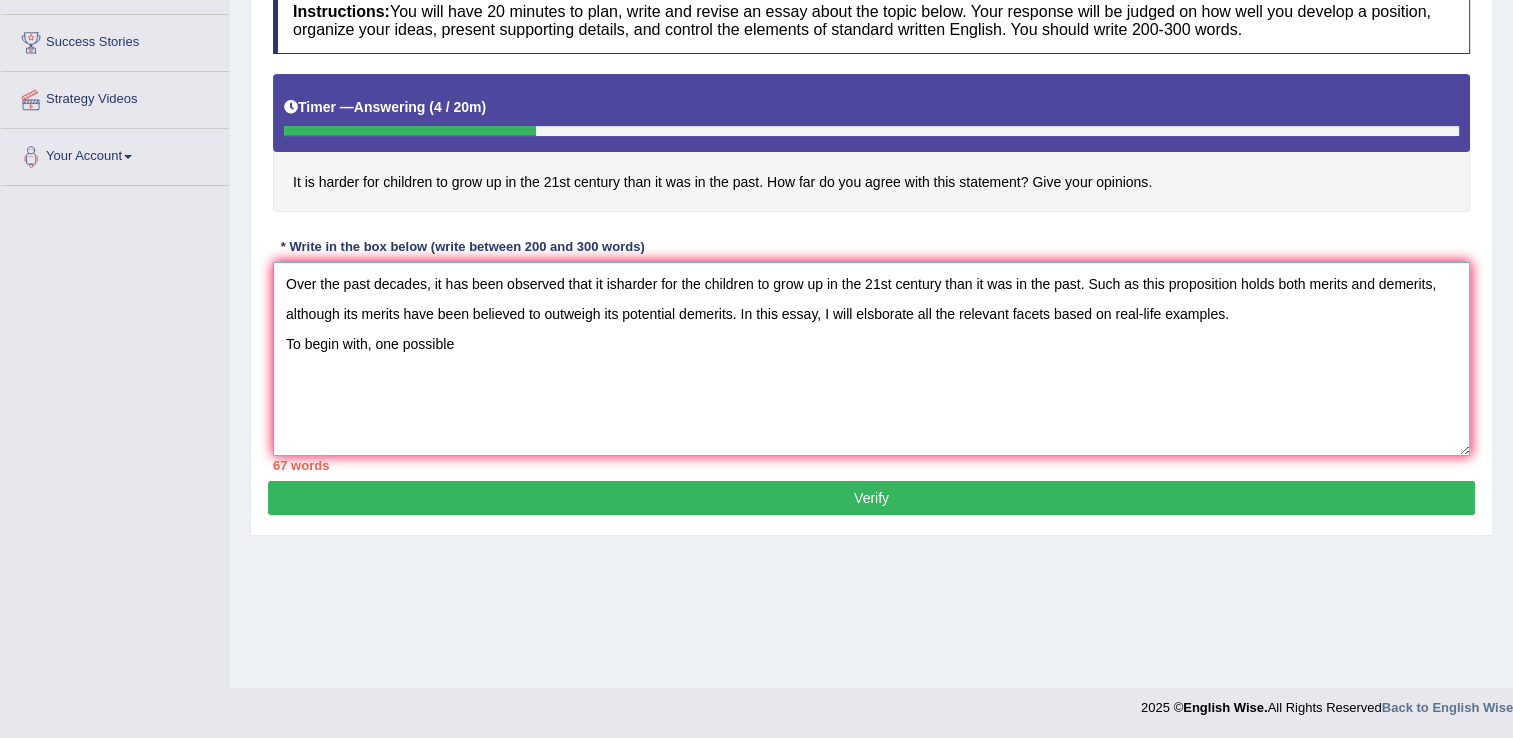 click on "Over the past decades, it has been observed that it isharder for the children to grow up in the 21st century than it was in the past. Such as this proposition holds both merits and demerits, although its merits have been believed to outweigh its potential demerits. In this essay, I will elsborate all the relevant facets based on real-life examples.
To begin with, one possible" at bounding box center [871, 359] 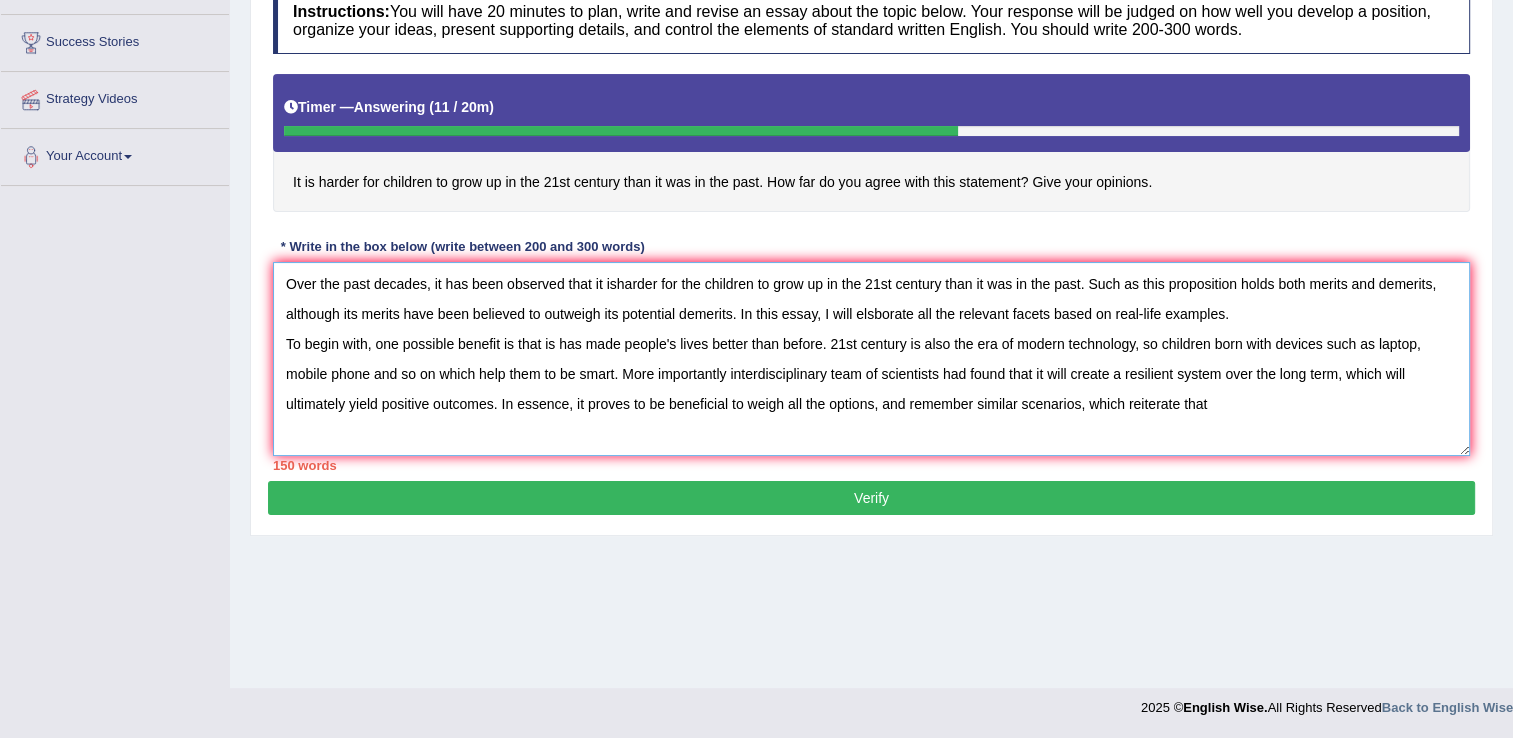 click on "Over the past decades, it has been observed that it isharder for the children to grow up in the 21st century than it was in the past. Such as this proposition holds both merits and demerits, although its merits have been believed to outweigh its potential demerits. In this essay, I will elsborate all the relevant facets based on real-life examples.
To begin with, one possible benefit is that is has made people's lives better than before. 21st century is also the era of modern technology, so children born with devices such as laptop, mobile phone and so on which help them to be smart. More importantly interdisciplinary team of scientists had found that it will create a resilient system over the long term, which will ultimately yield positive outcomes. In essence, it proves to be beneficial to weigh all the options, and remember similar scenarios, which reiterate that" at bounding box center (871, 359) 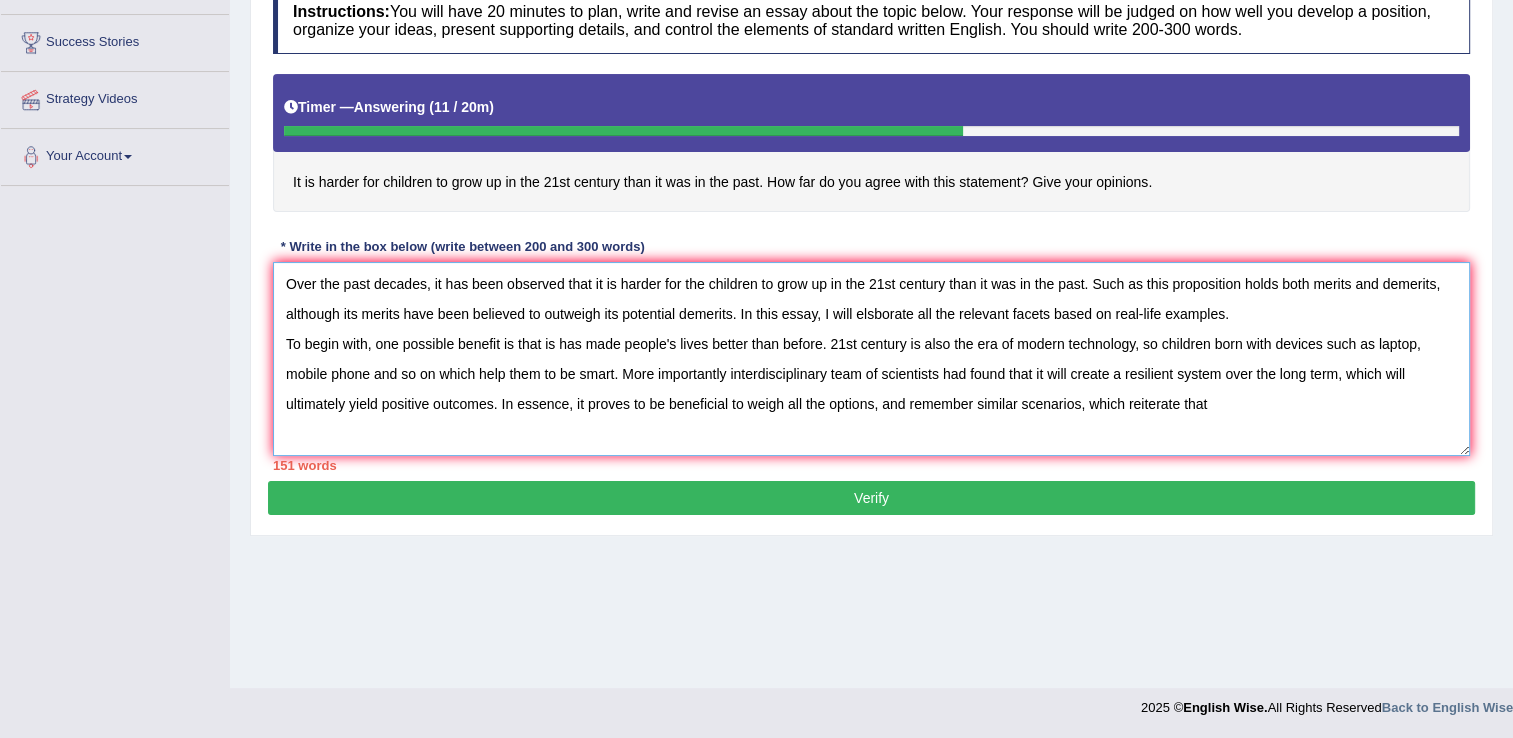 click on "Over the past decades, it has been observed that it is harder for the children to grow up in the 21st century than it was in the past. Such as this proposition holds both merits and demerits, although its merits have been believed to outweigh its potential demerits. In this essay, I will elsborate all the relevant facets based on real-life examples.
To begin with, one possible benefit is that is has made people's lives better than before. 21st century is also the era of modern technology, so children born with devices such as laptop, mobile phone and so on which help them to be smart. More importantly interdisciplinary team of scientists had found that it will create a resilient system over the long term, which will ultimately yield positive outcomes. In essence, it proves to be beneficial to weigh all the options, and remember similar scenarios, which reiterate that" at bounding box center (871, 359) 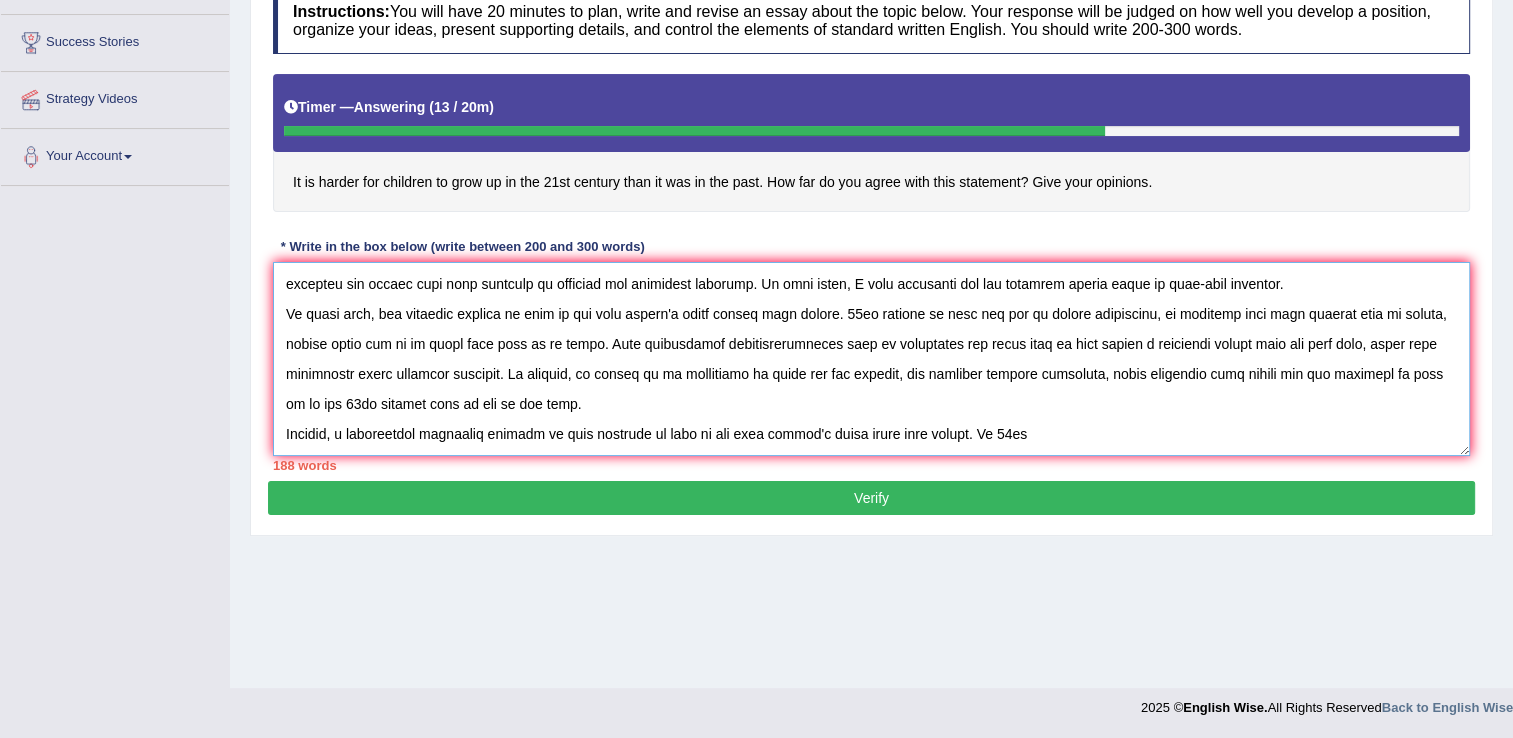 scroll, scrollTop: 107, scrollLeft: 0, axis: vertical 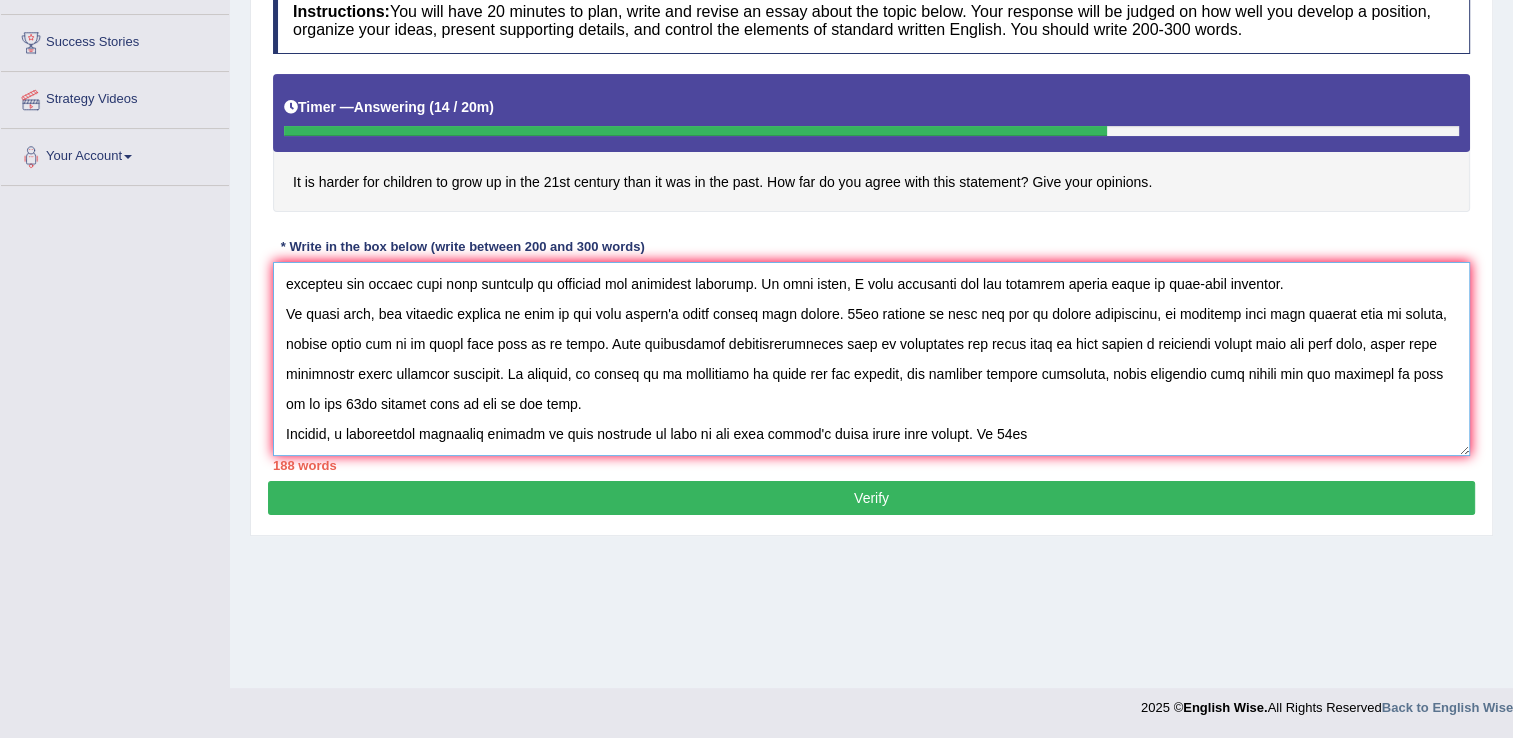 click at bounding box center (871, 359) 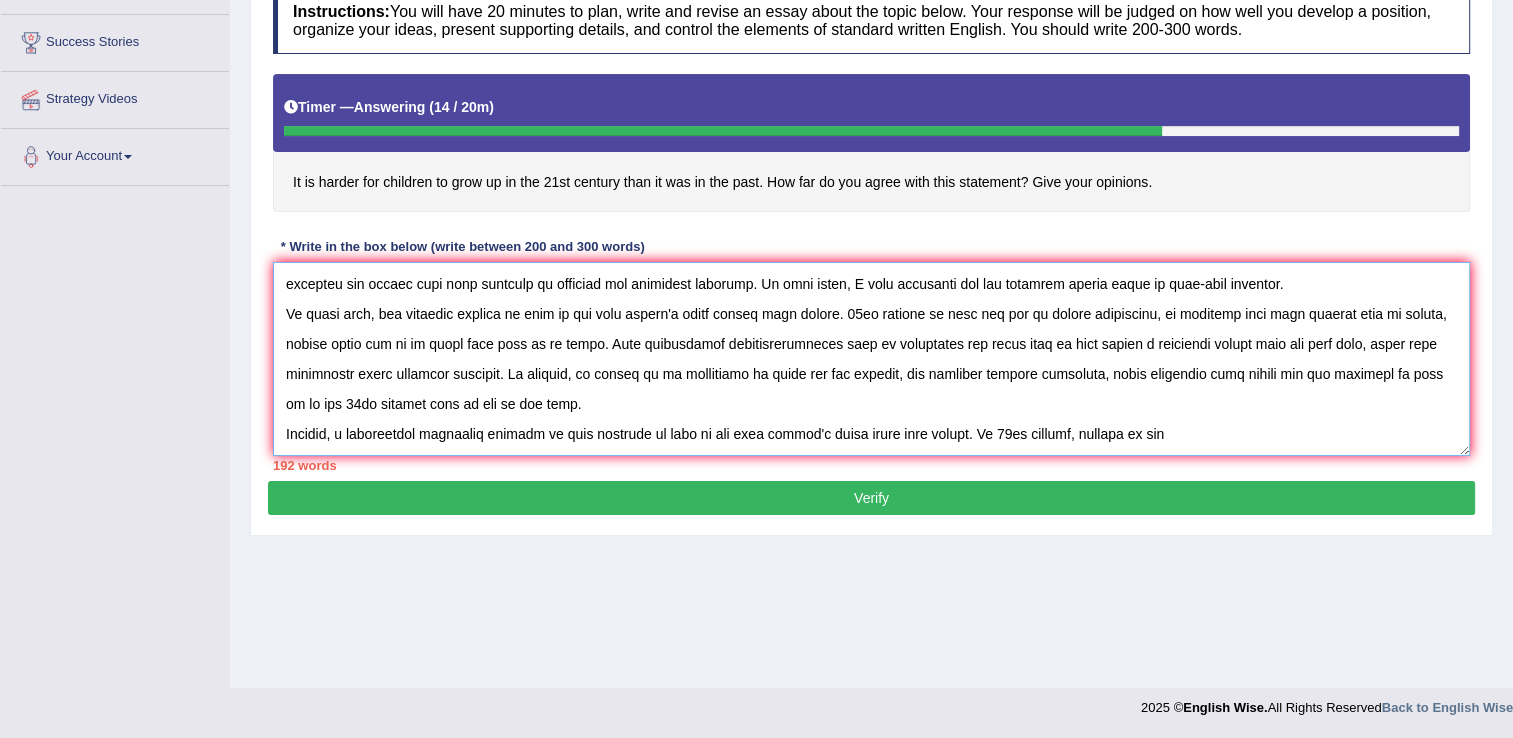 scroll, scrollTop: 20, scrollLeft: 0, axis: vertical 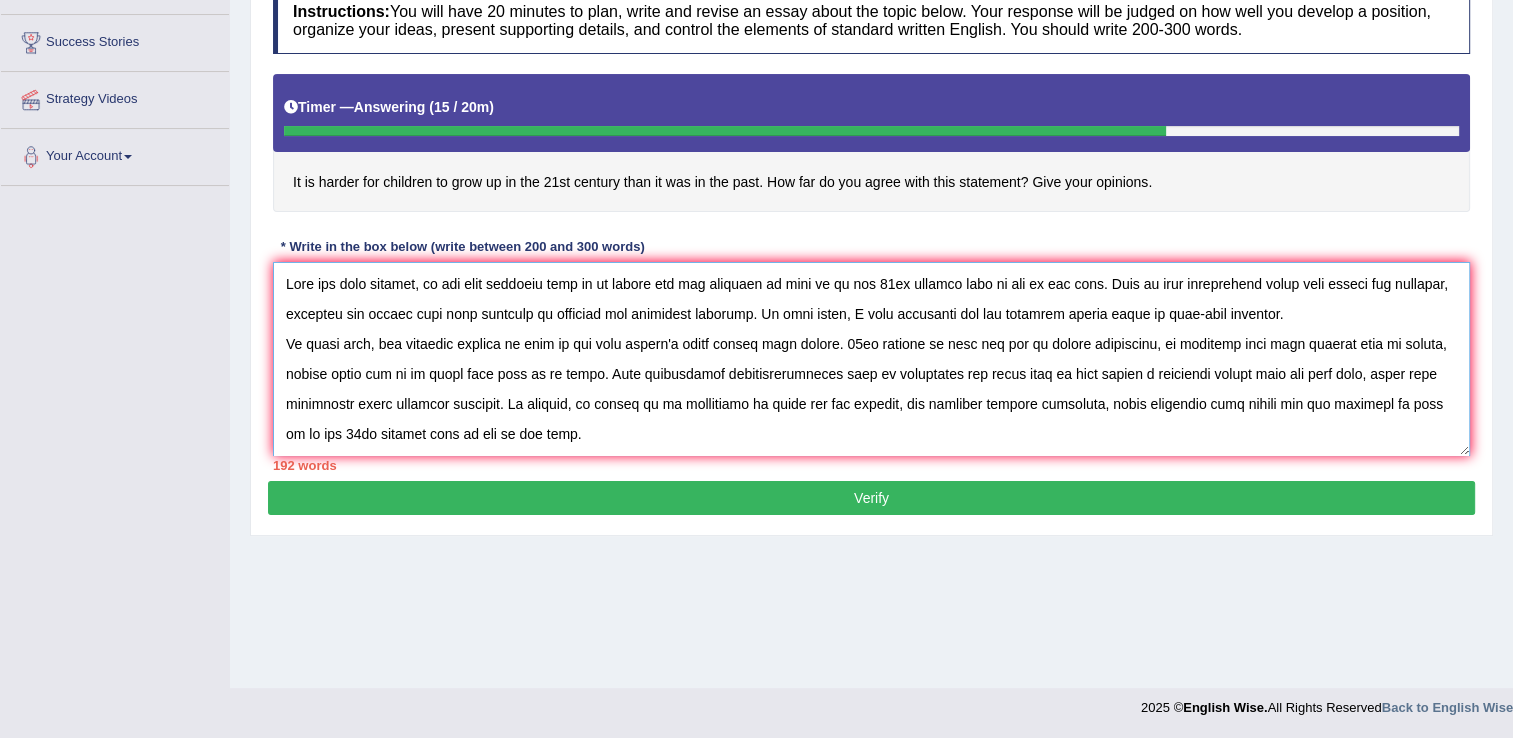 drag, startPoint x: 281, startPoint y: 285, endPoint x: 735, endPoint y: 422, distance: 474.2204 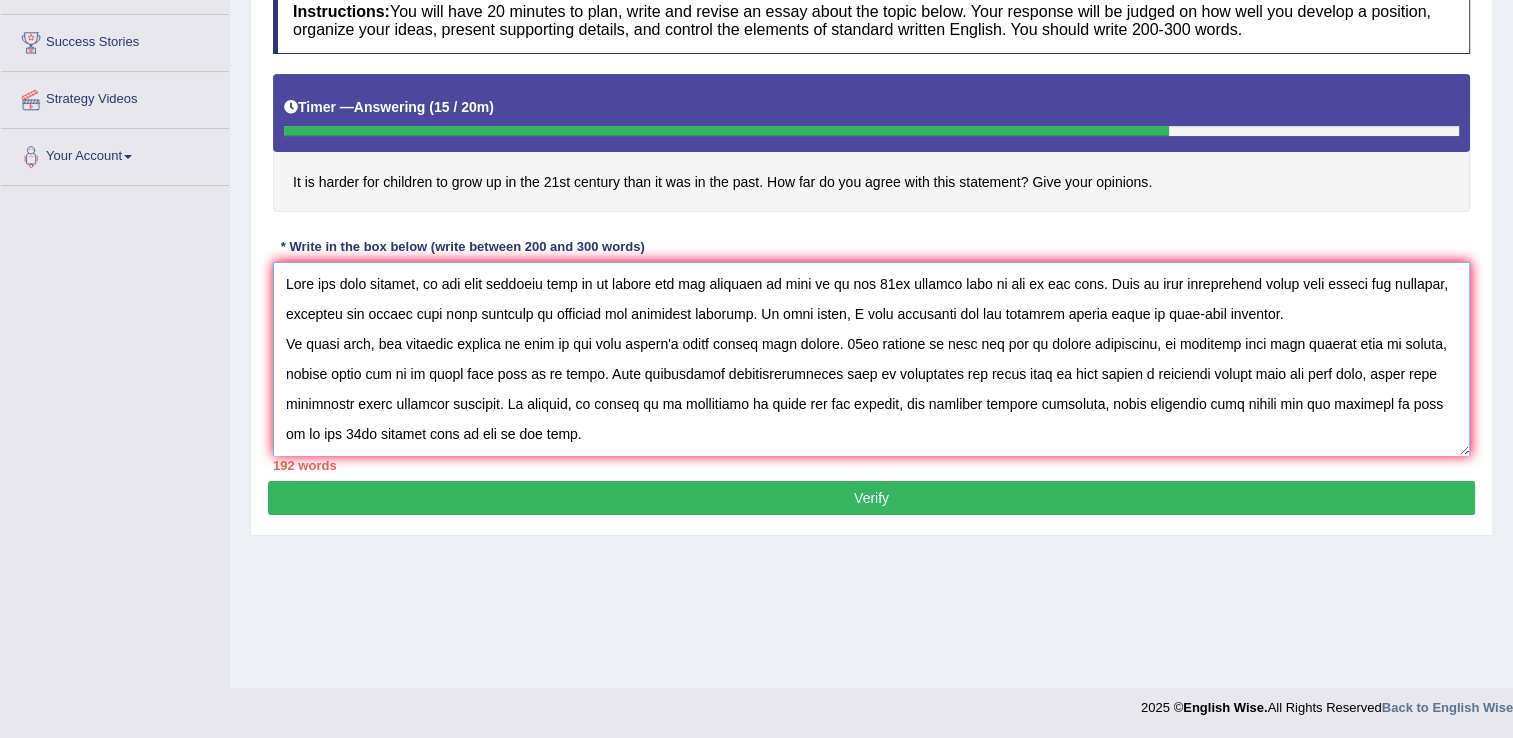 drag, startPoint x: 735, startPoint y: 422, endPoint x: 649, endPoint y: 443, distance: 88.52683 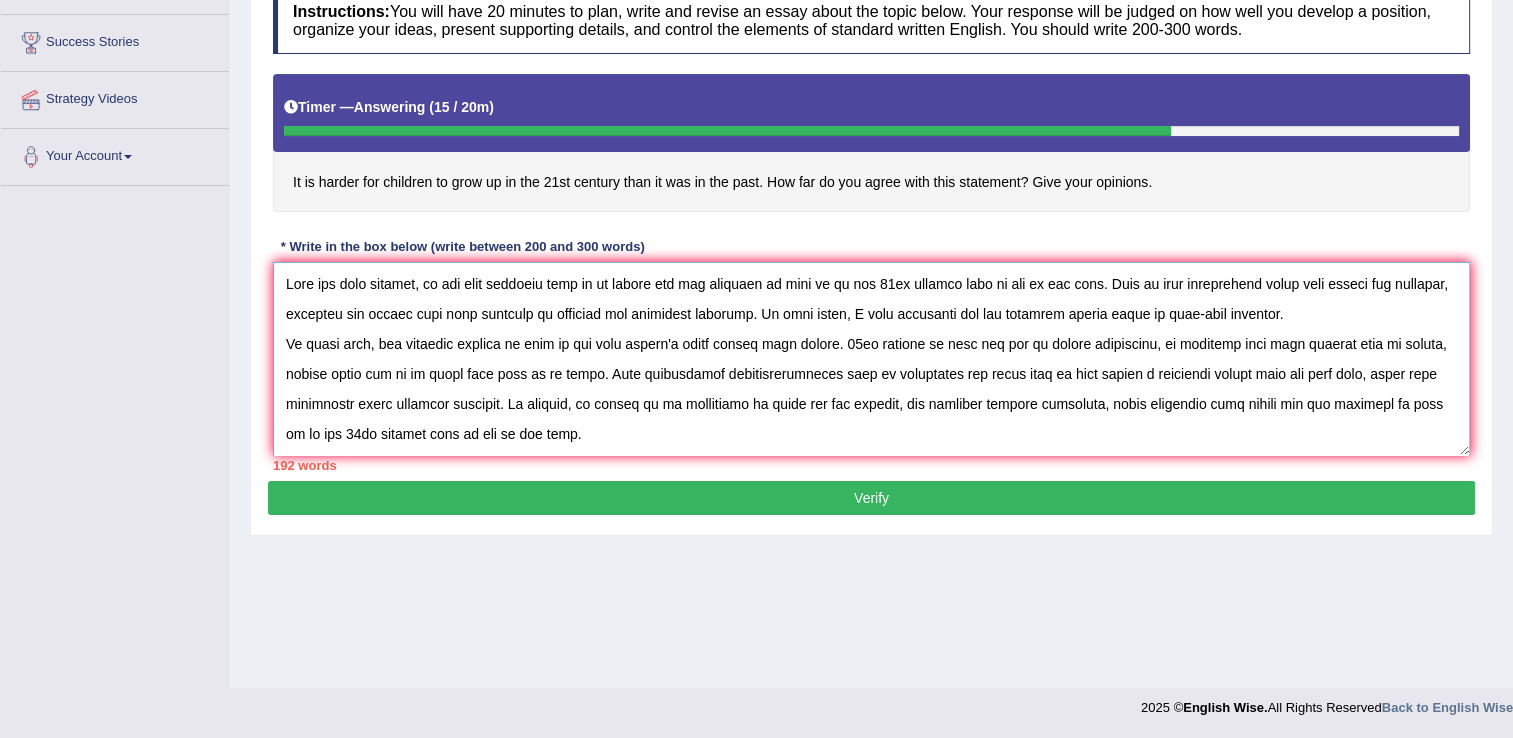 click at bounding box center (871, 359) 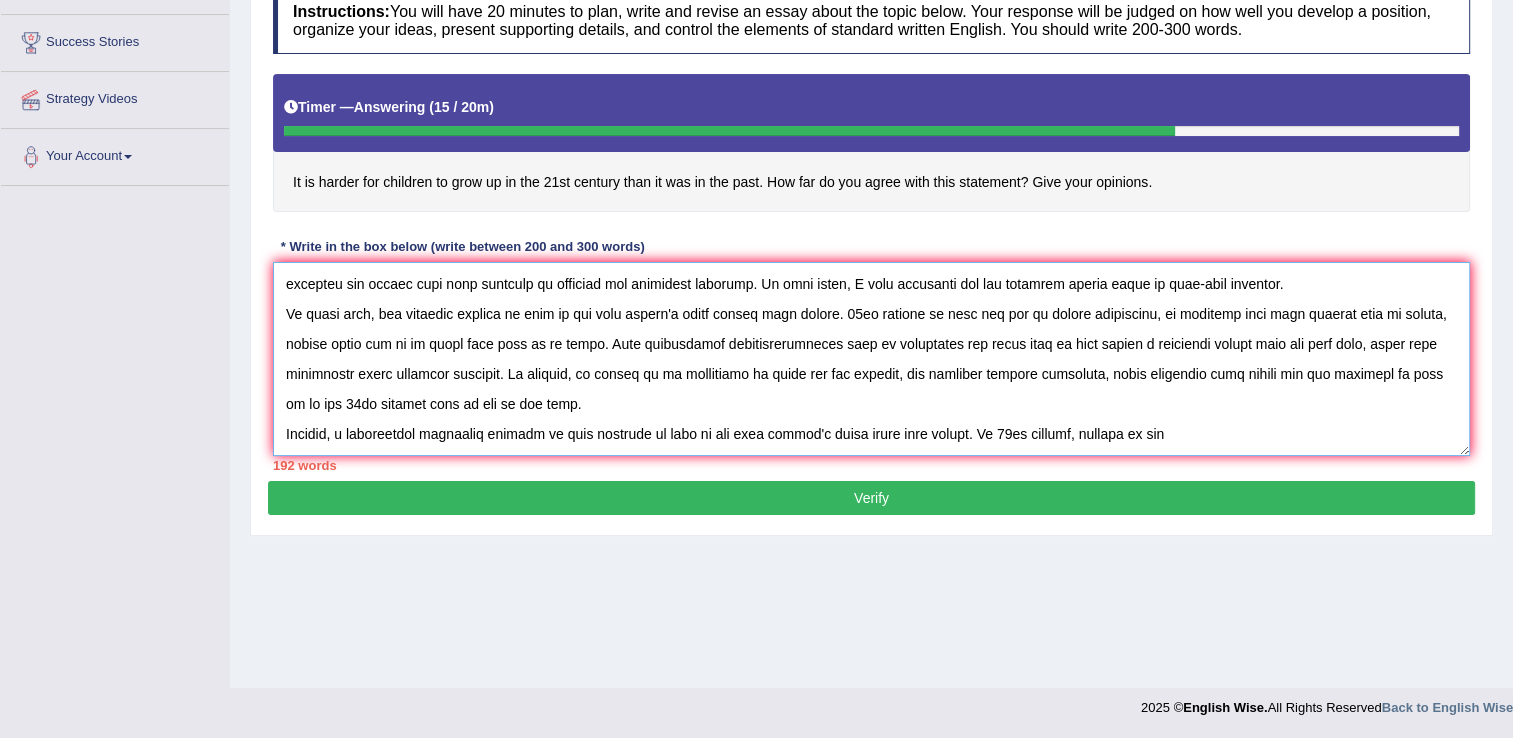scroll, scrollTop: 480, scrollLeft: 0, axis: vertical 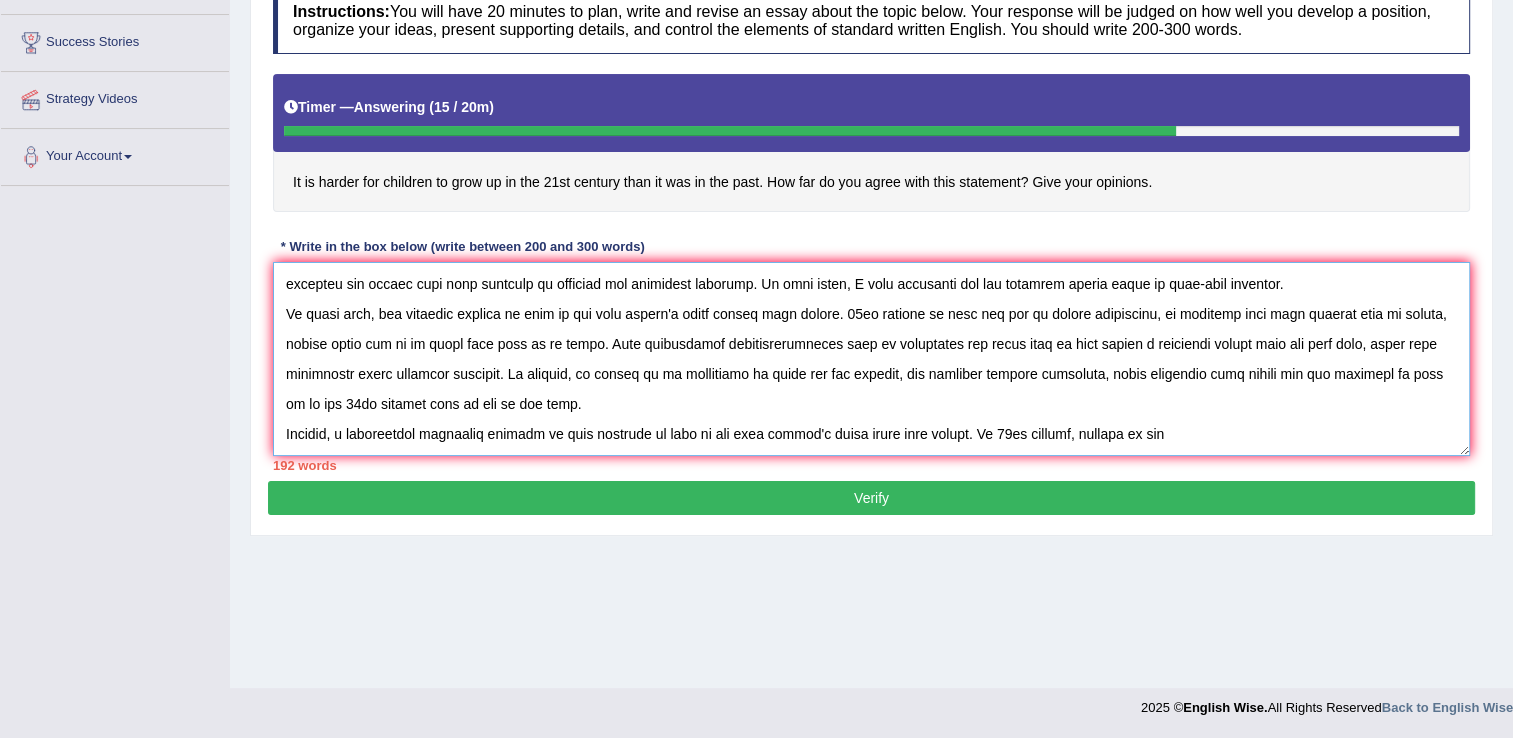 drag, startPoint x: 284, startPoint y: 283, endPoint x: 859, endPoint y: 440, distance: 596.04865 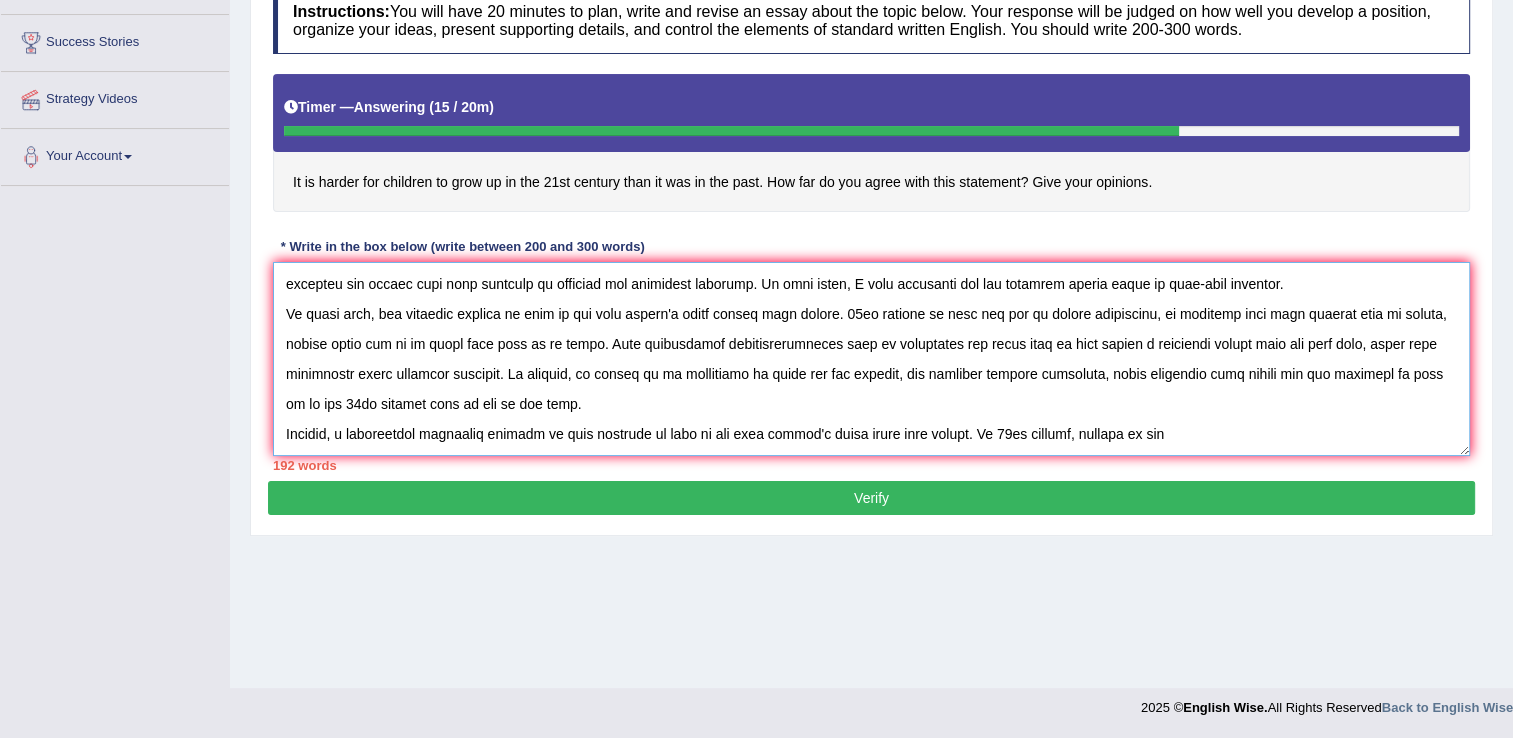 scroll, scrollTop: 80, scrollLeft: 0, axis: vertical 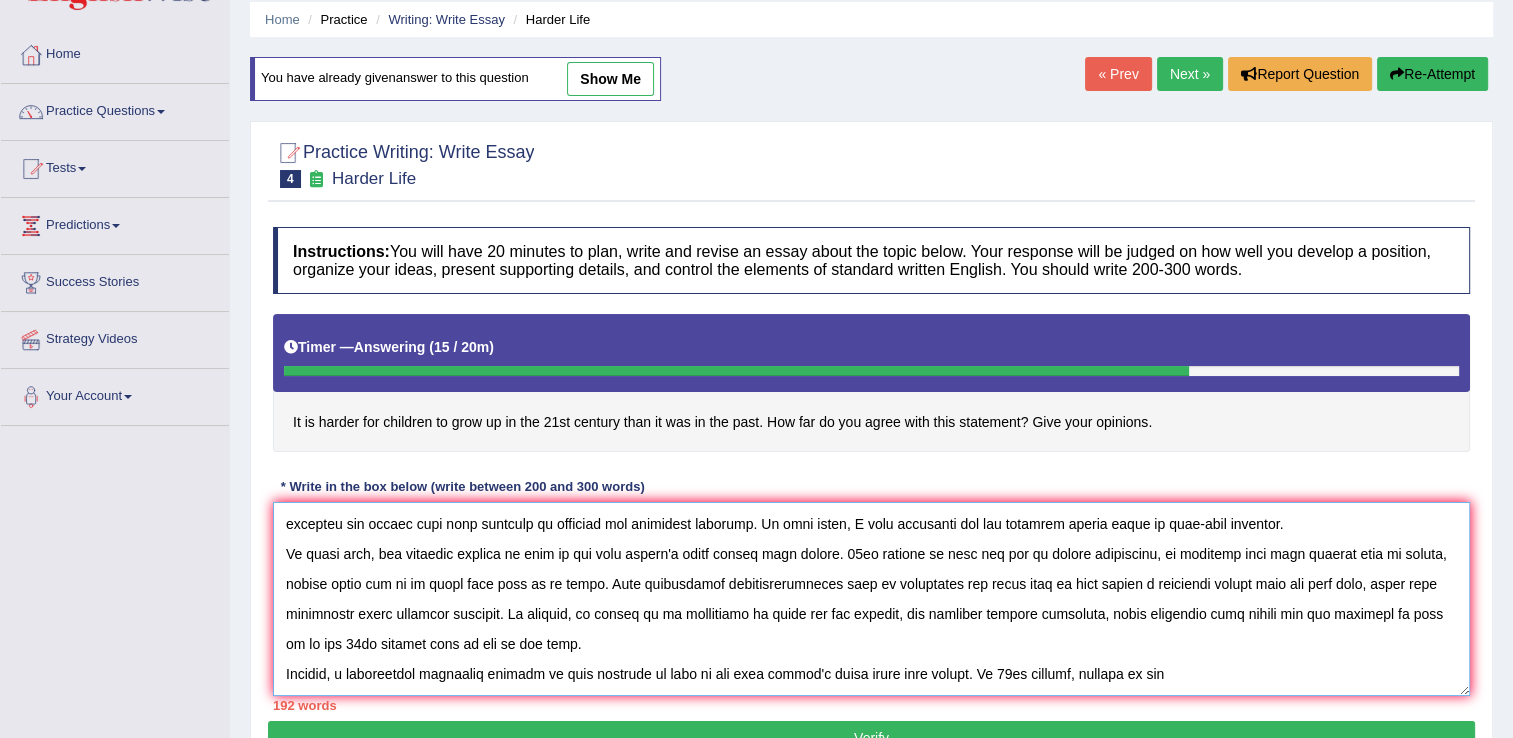 type on "Over the past decades, it has been observed that it is harder for the children to grow up in the 21st century than it was in the past. Such as this proposition holds both merits and demerits, although its merits have been believed to outweigh its potential demerits. In this essay, I will elsborate all the relevant facets based on real-life examples.
To begin with, one possible benefit is that is has made people's lives better than before. 21st century is also the era of modern technology, so children born with devices such as laptop, mobile phone and so on which help them to be smart. More importantly interdisciplinary team of scientists had found that it will create a resilient system over the long term, which will ultimately yield positive outcomes. In essence, it proves to be beneficial to weigh all the options, and remember similar scenarios, which reiterate that harder for the children to grow up in the 21st century than it was in the past.
However, a fundamental challenge related to this approach is ..." 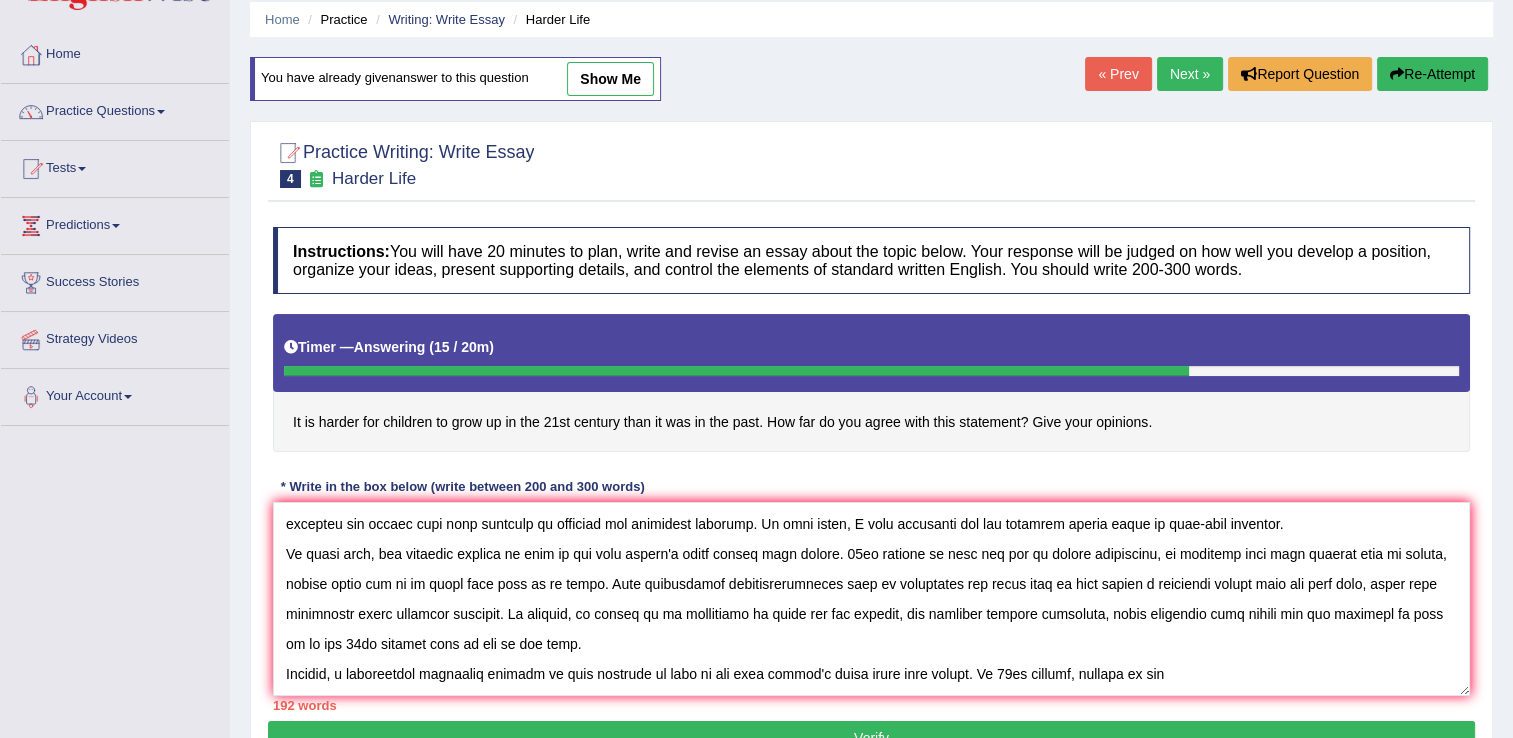 click on "Re-Attempt" at bounding box center (1432, 74) 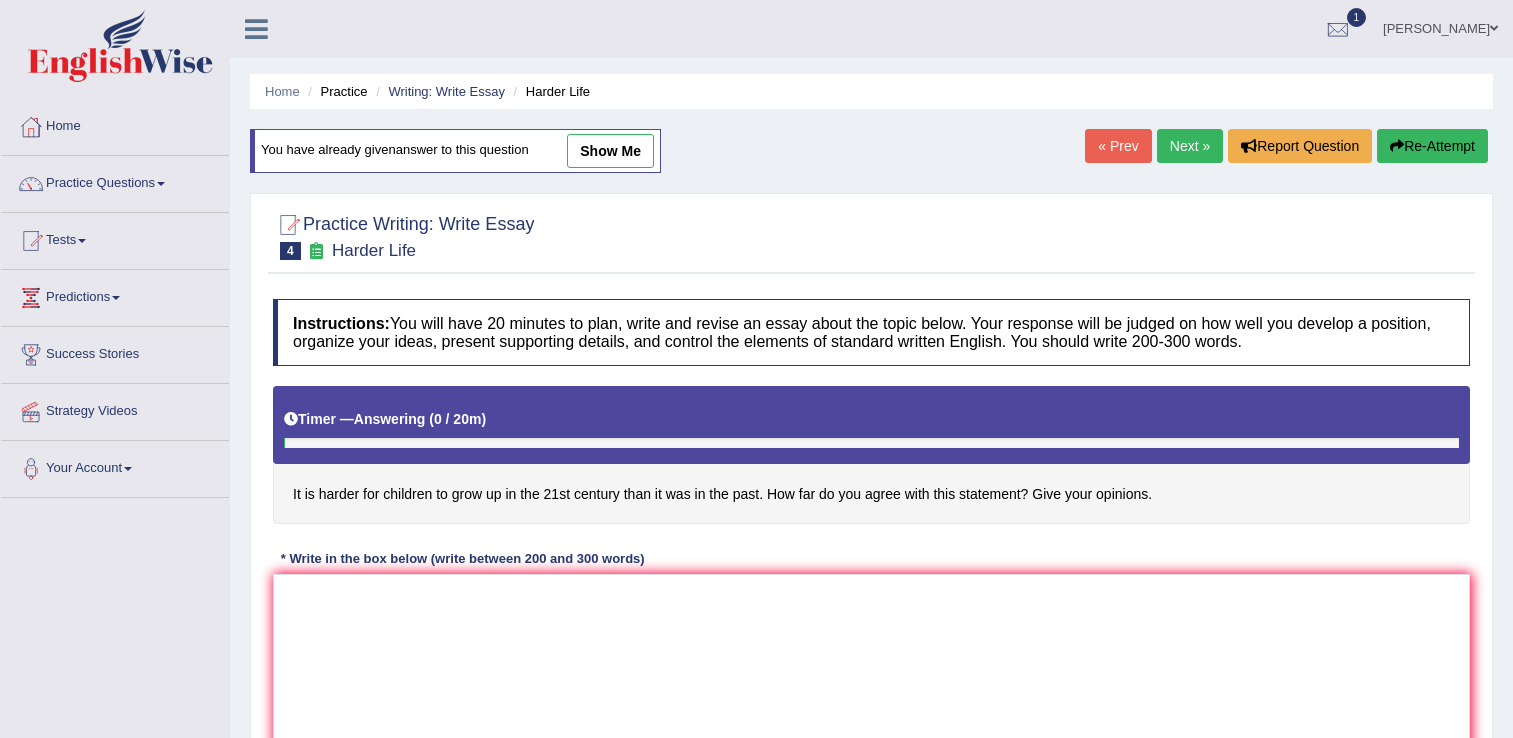 scroll, scrollTop: 72, scrollLeft: 0, axis: vertical 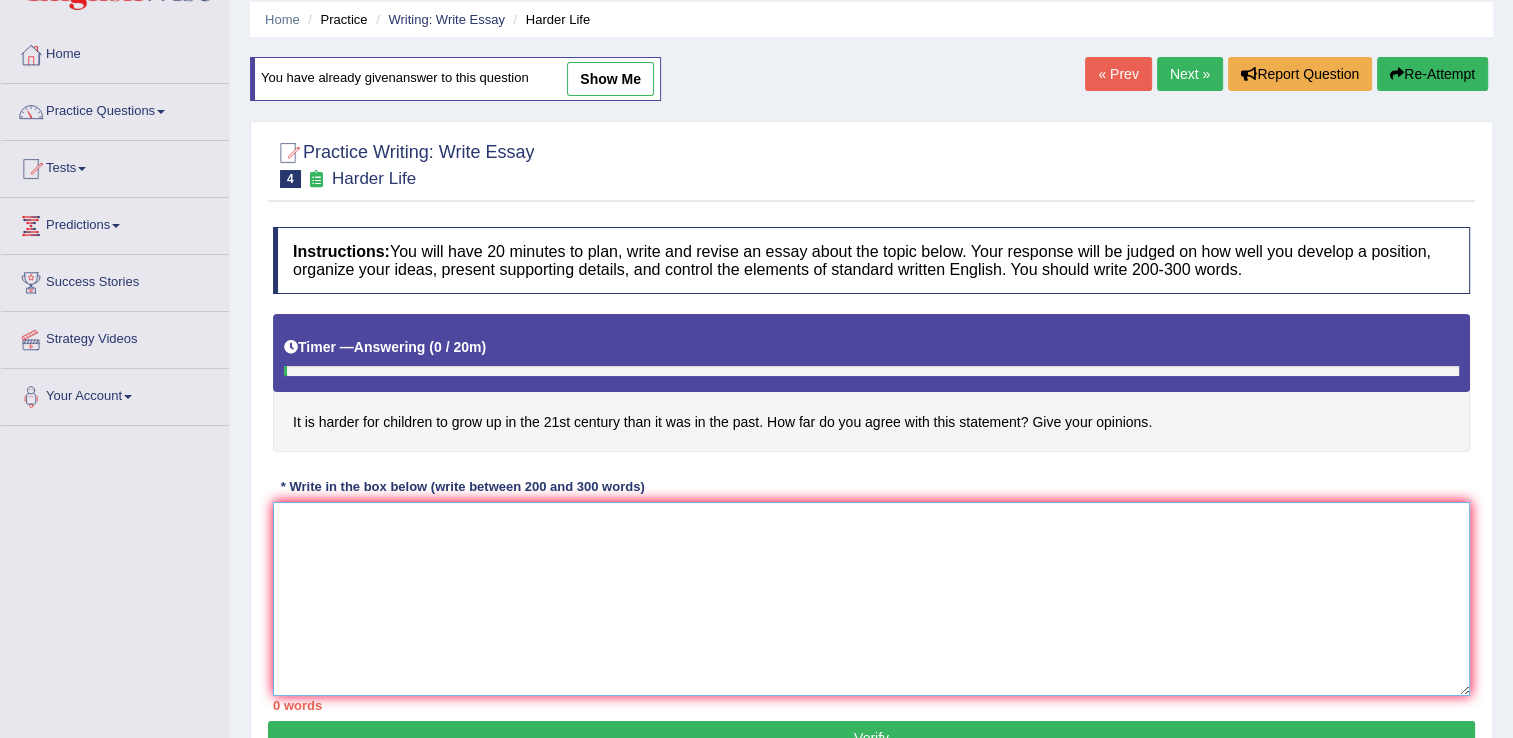paste on "Over the past decades, it has been observed that it is harder for the children to grow up in the 21st century than it was in the past. Such as this proposition holds both merits and demerits, although its merits have been believed to outweigh its potential demerits. In this essay, I will elsborate all the relevant facets based on real-life examples.
To begin with, one possible benefit is that is has made people's lives better than before. 21st century is also the era of modern technology, so children born with devices such as laptop, mobile phone and so on which help them to be smart. More importantly interdisciplinary team of scientists had found that it will create a resilient system over the long term, which will ultimately yield positive outcomes. In essence, it proves to be beneficial to weigh all the options, and remember similar scenarios, which reiterate that harder for the children to grow up in the 21st century than it was in the past.
However, a fundamental challenge related to this approach is ..." 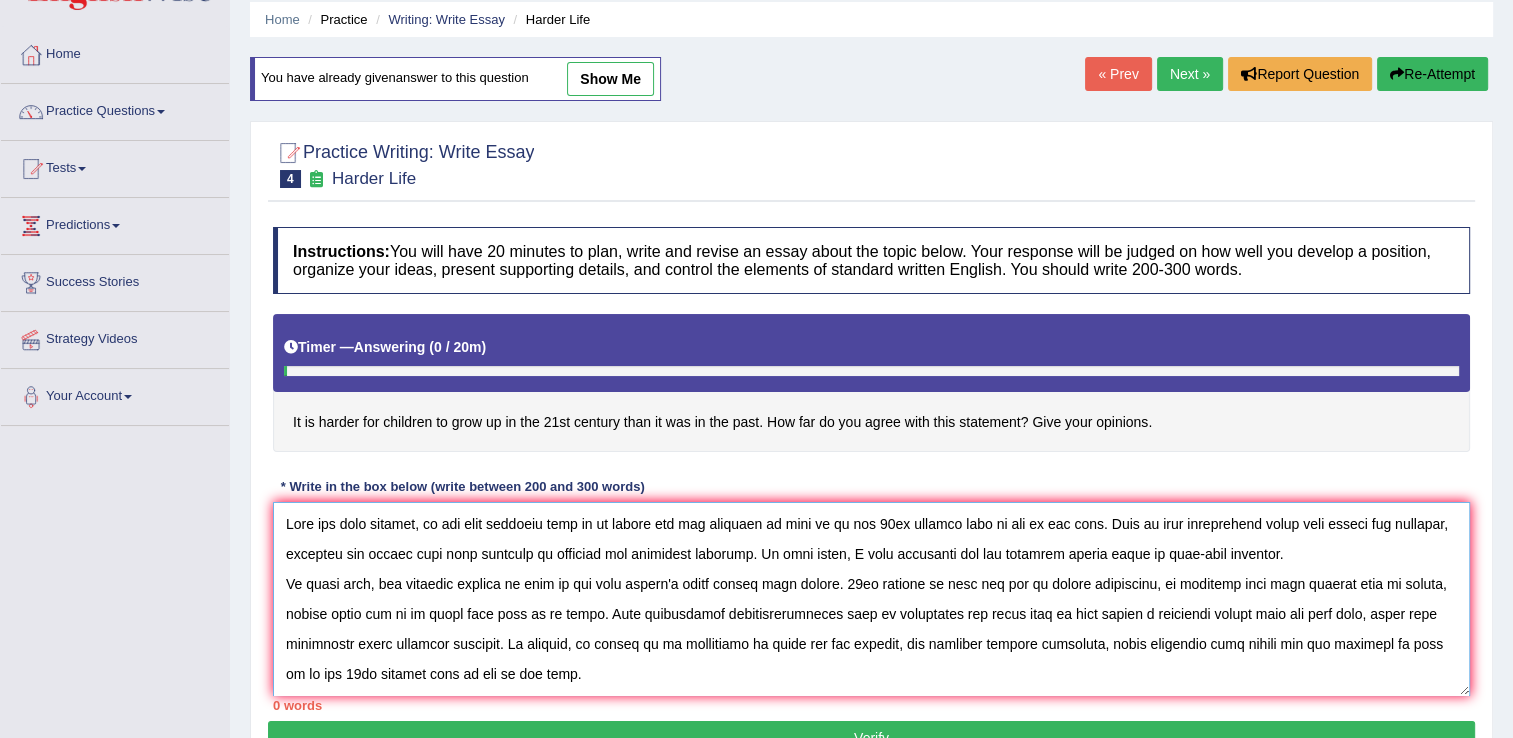 scroll, scrollTop: 467, scrollLeft: 0, axis: vertical 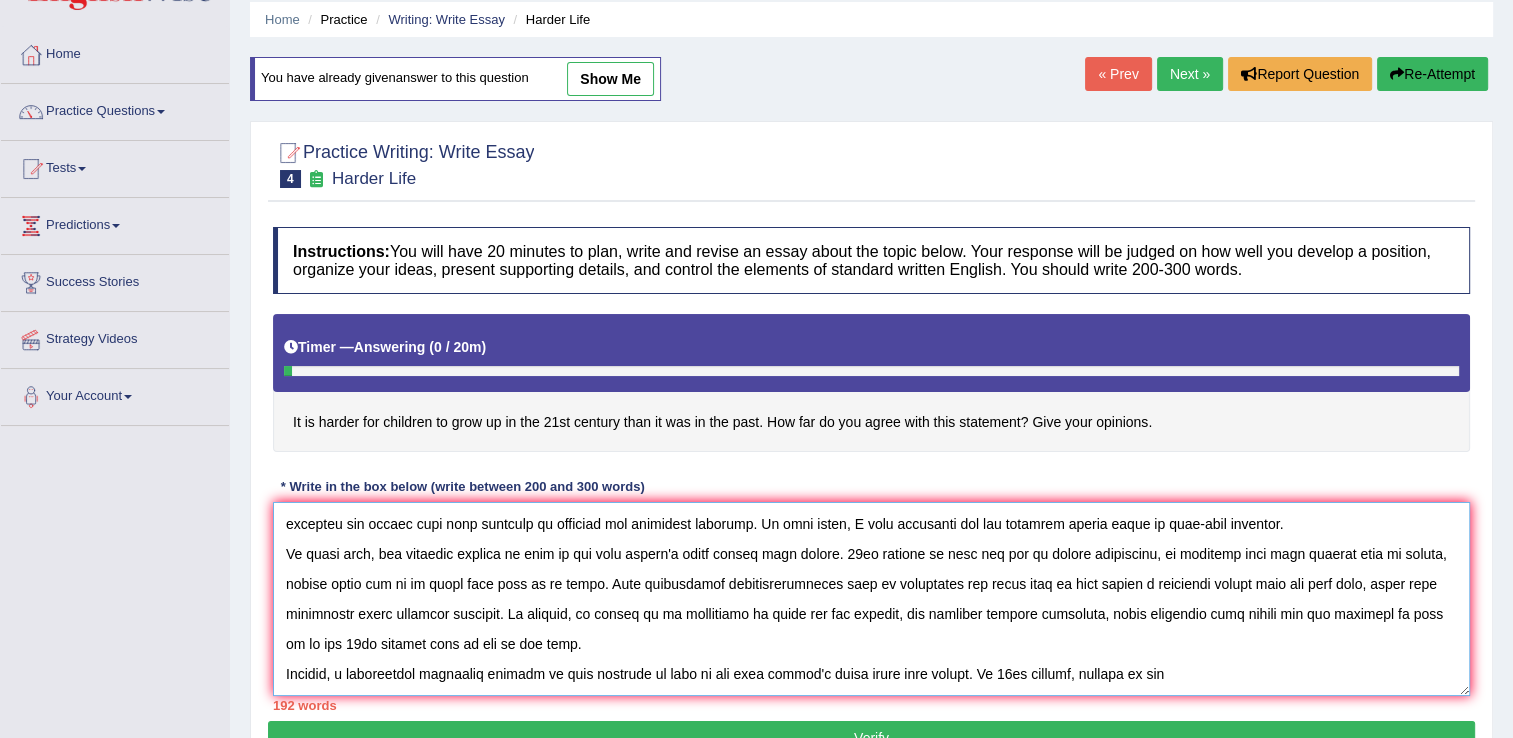 click at bounding box center [871, 599] 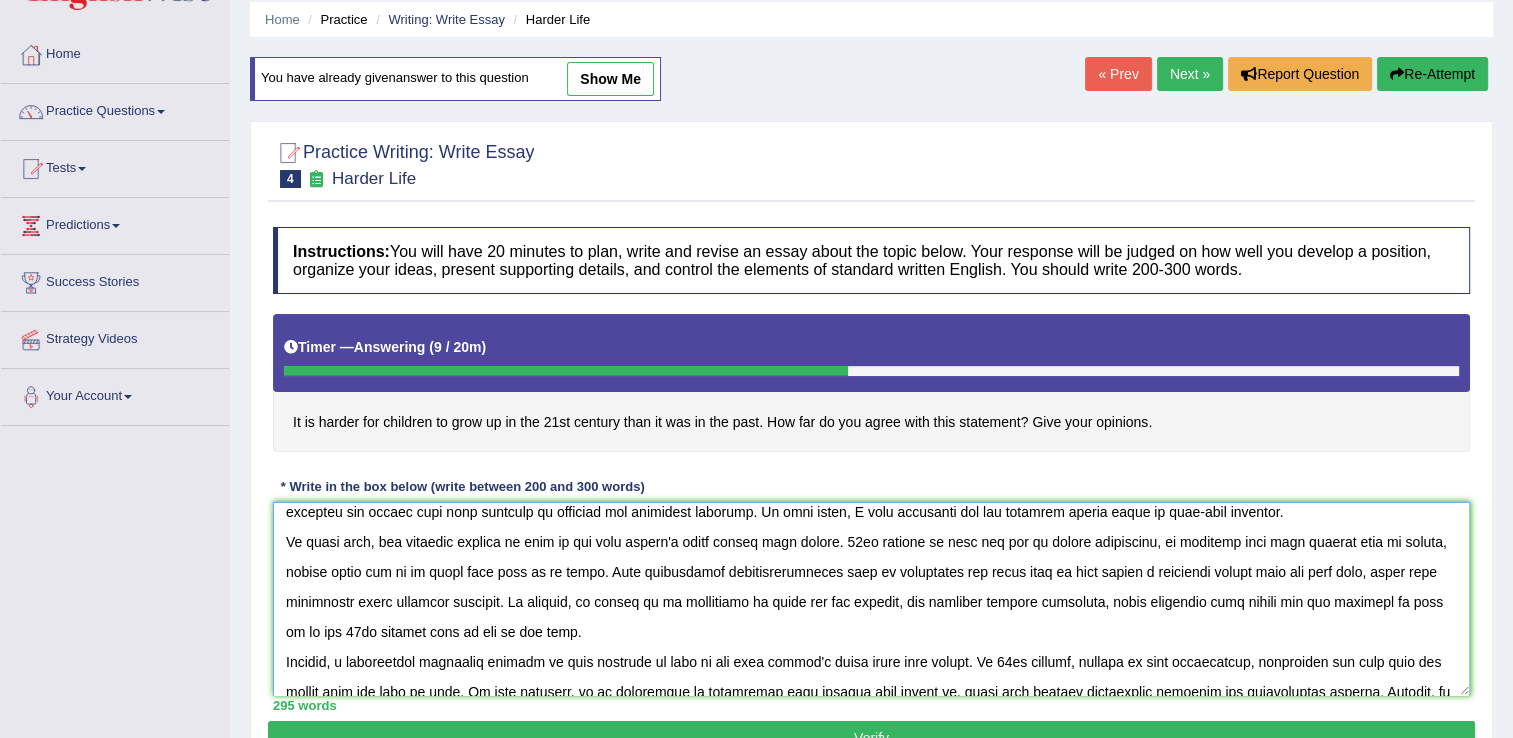 scroll, scrollTop: 12, scrollLeft: 0, axis: vertical 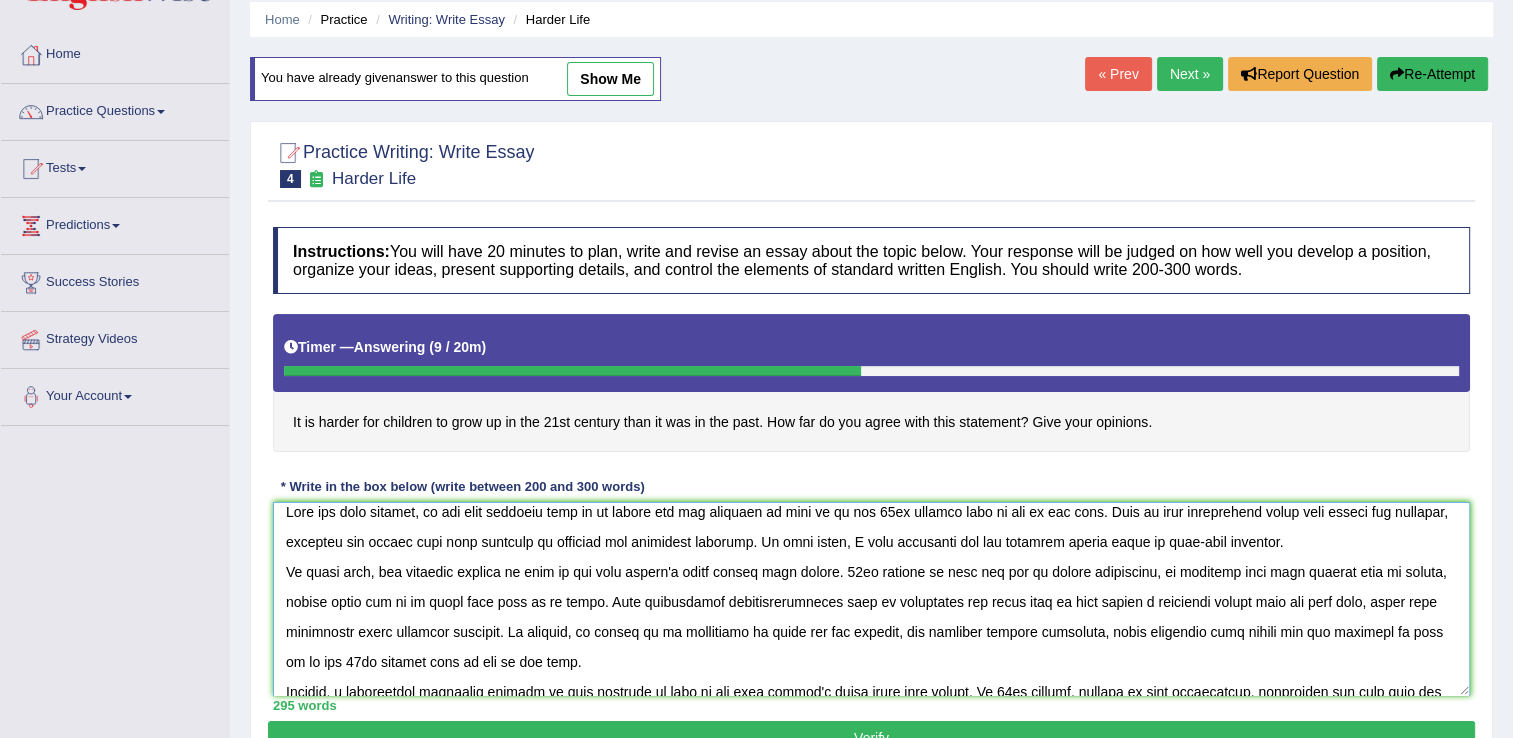 click at bounding box center (871, 599) 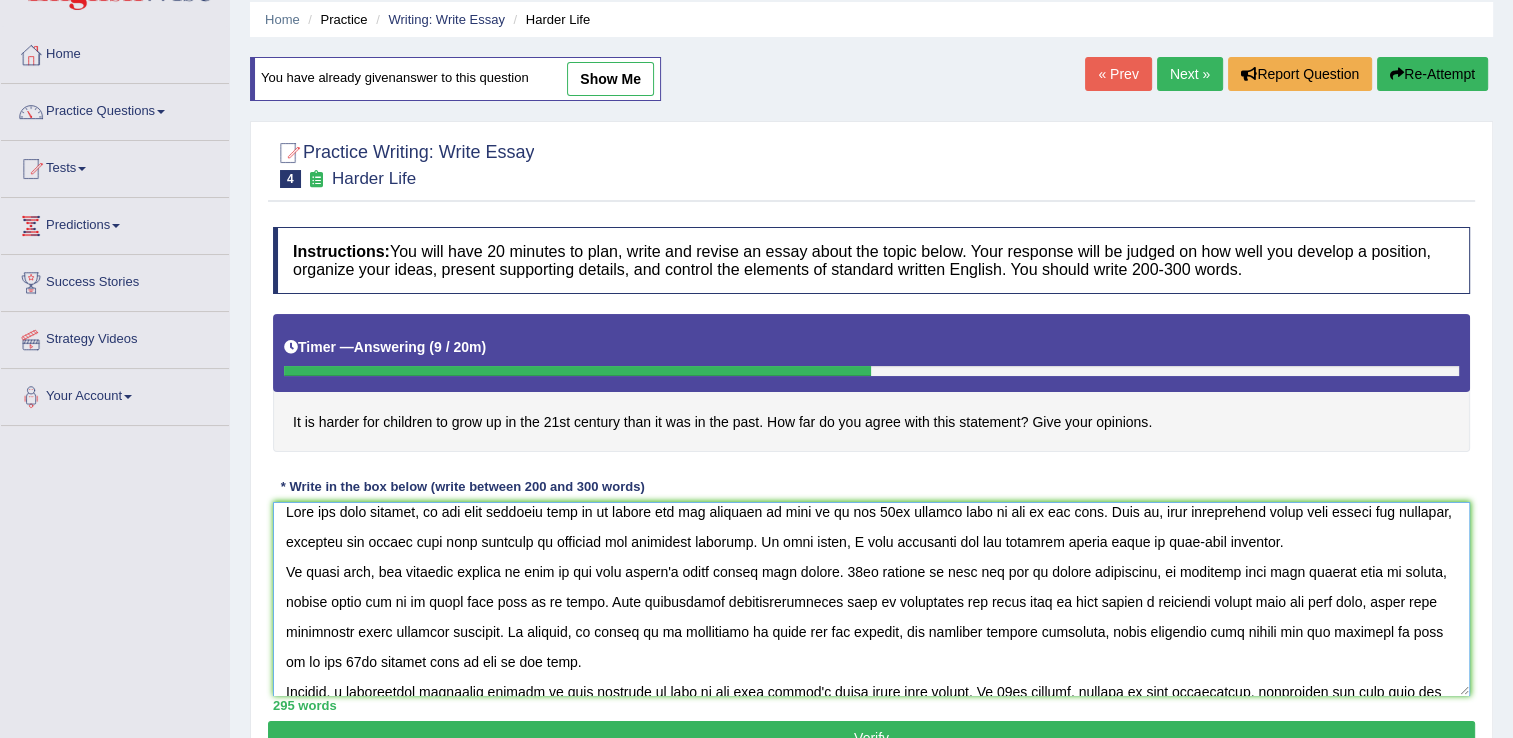 click at bounding box center [871, 599] 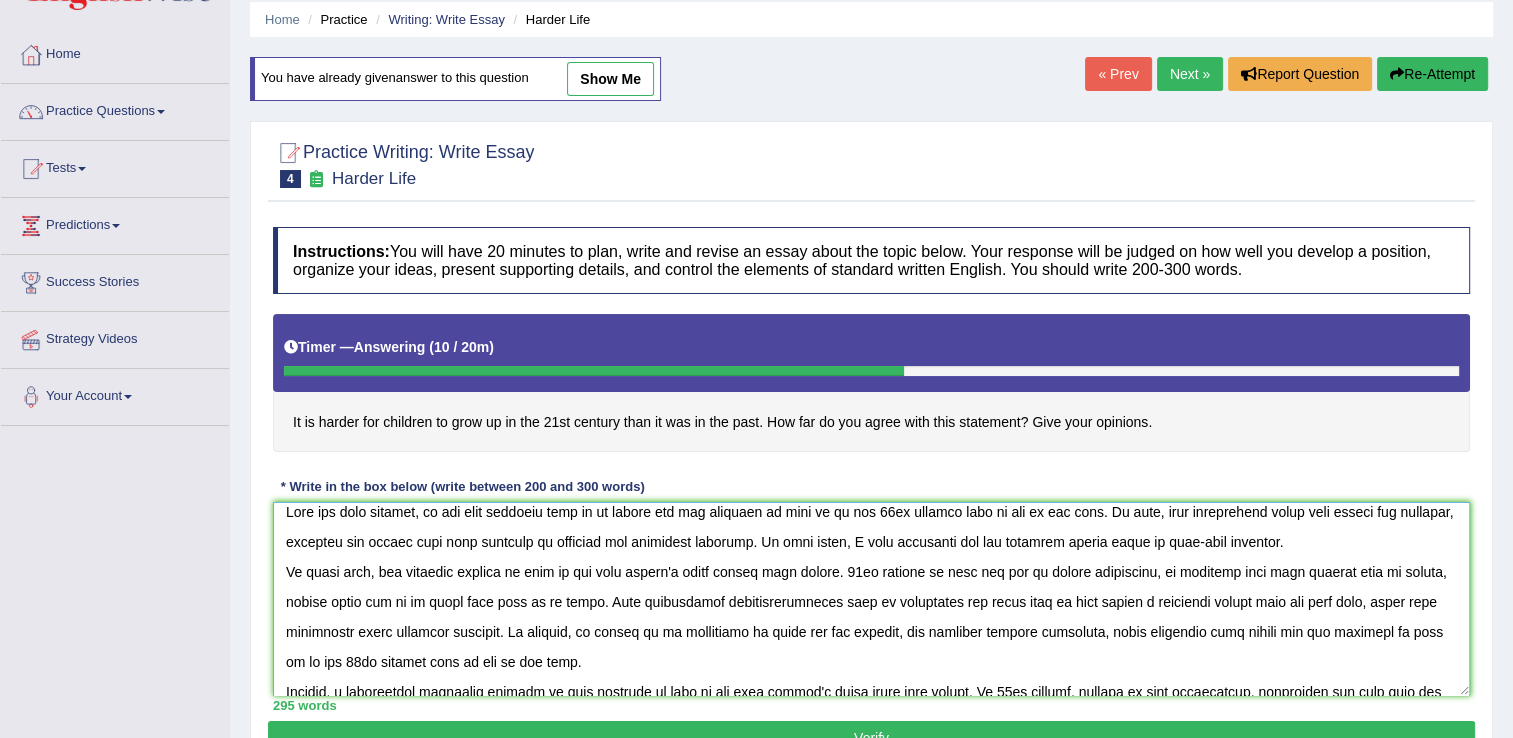 click at bounding box center (871, 599) 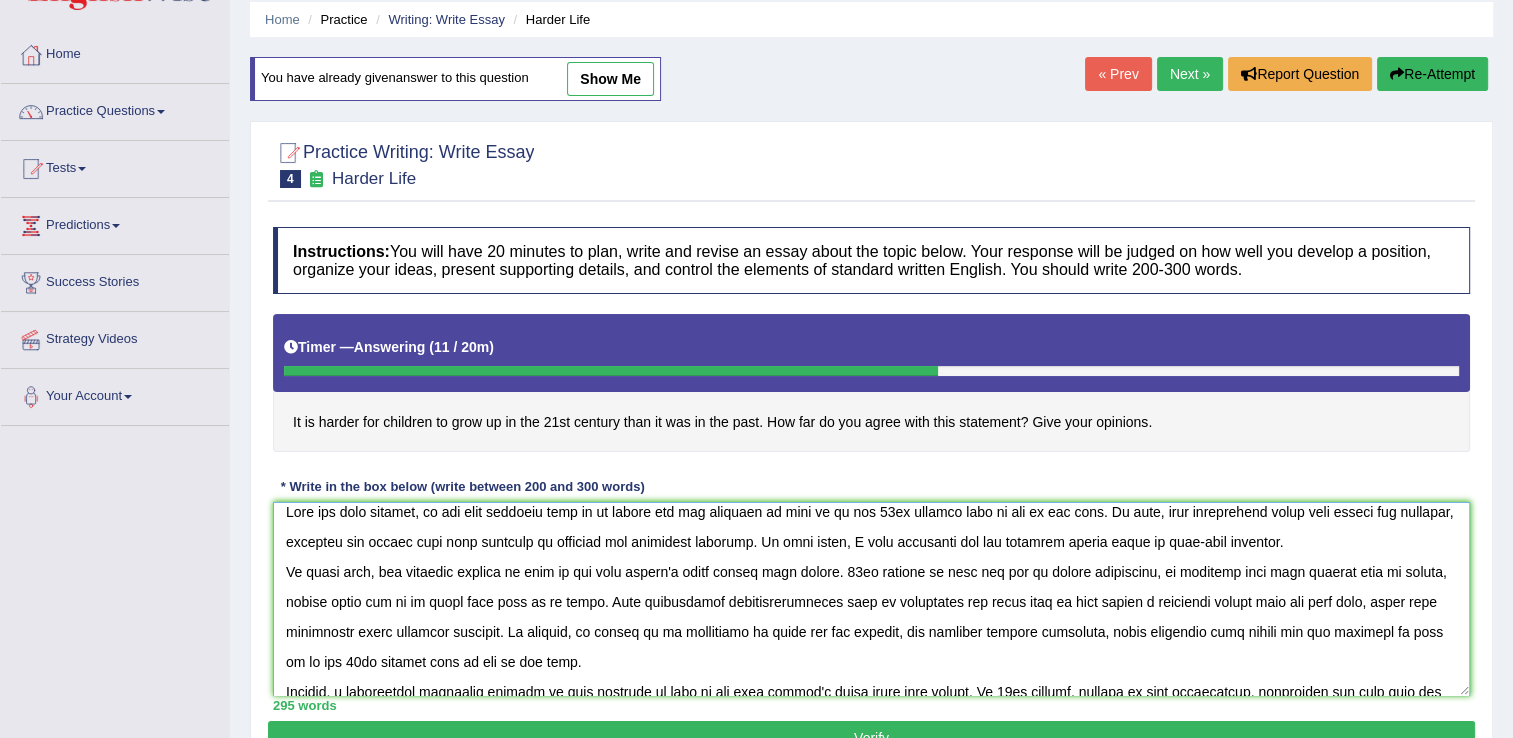 click at bounding box center [871, 599] 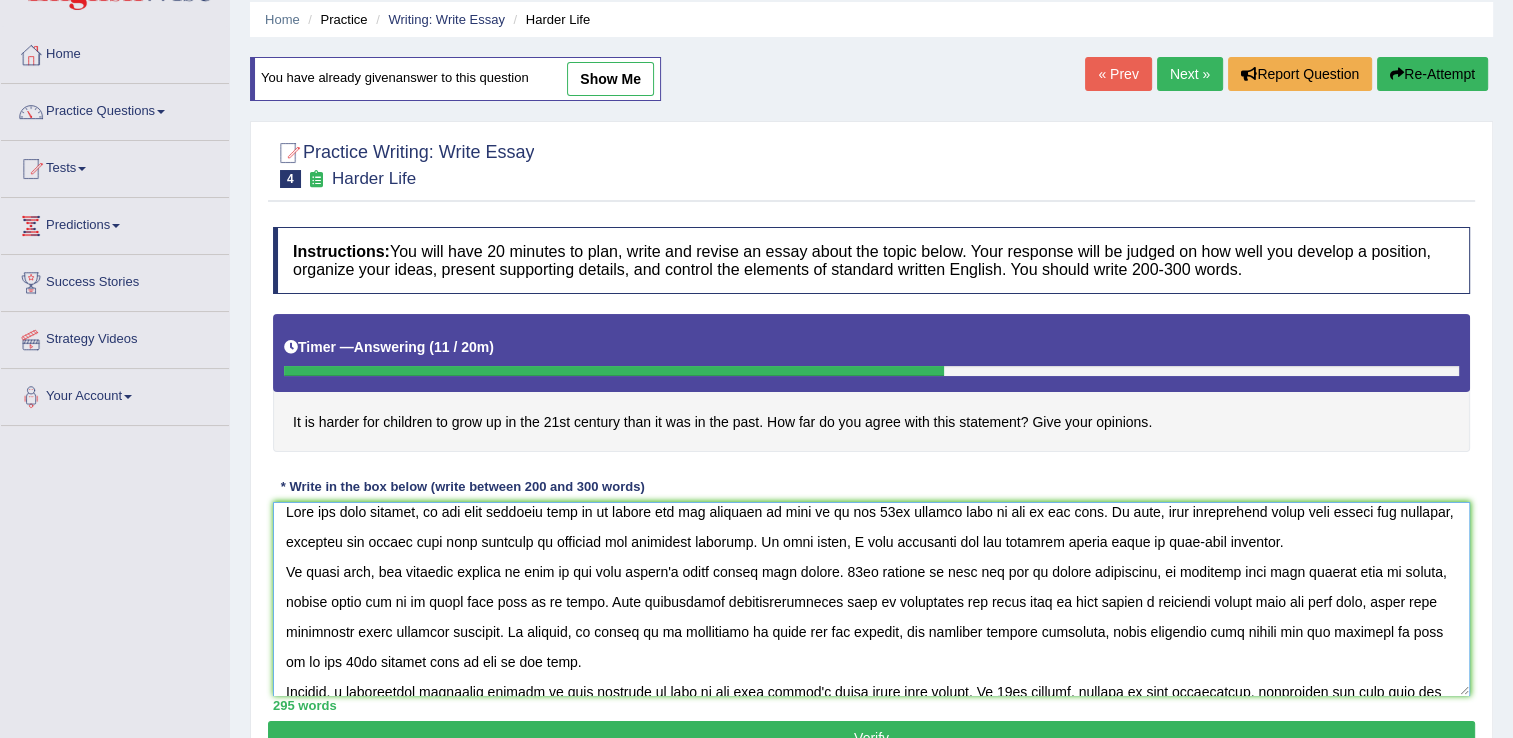 click at bounding box center (871, 599) 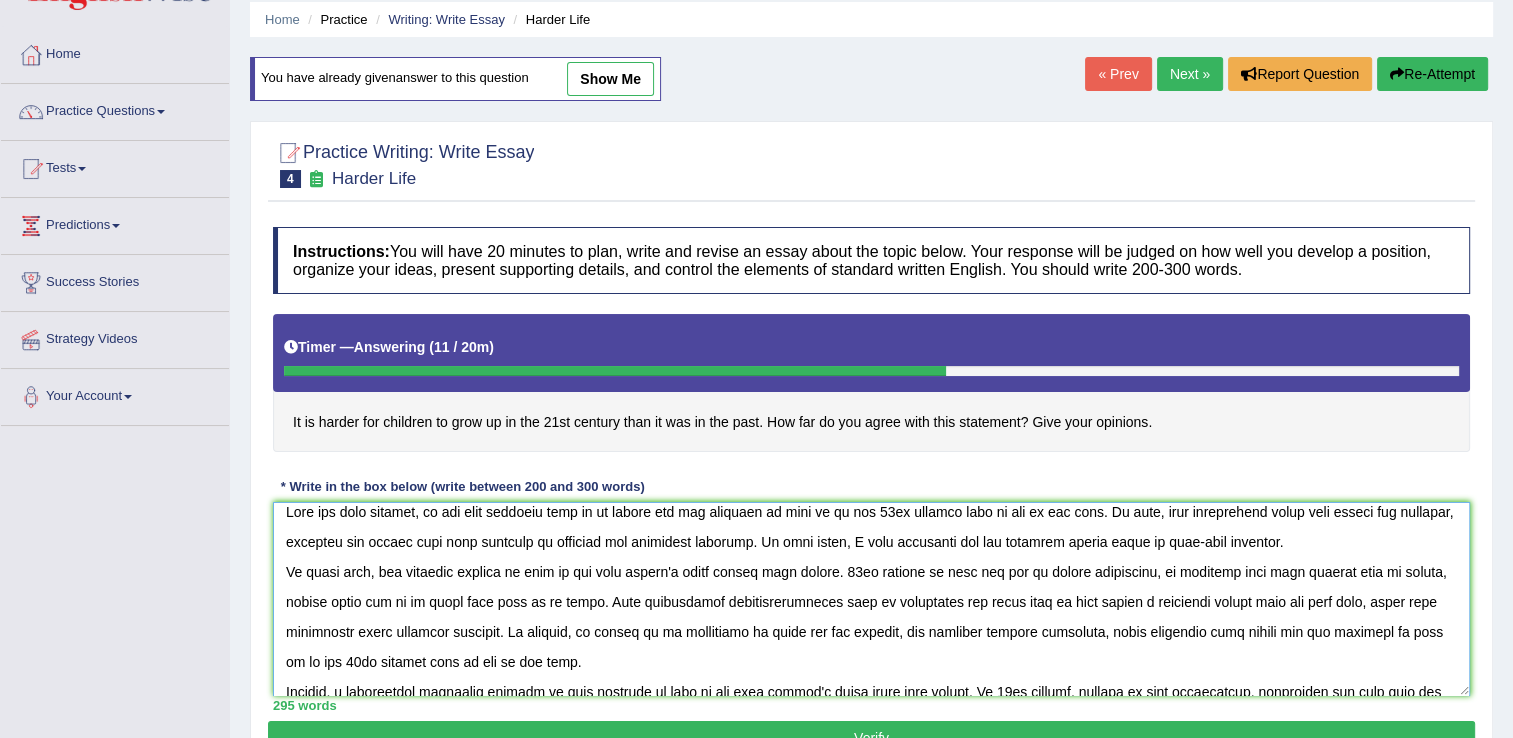 click at bounding box center [871, 599] 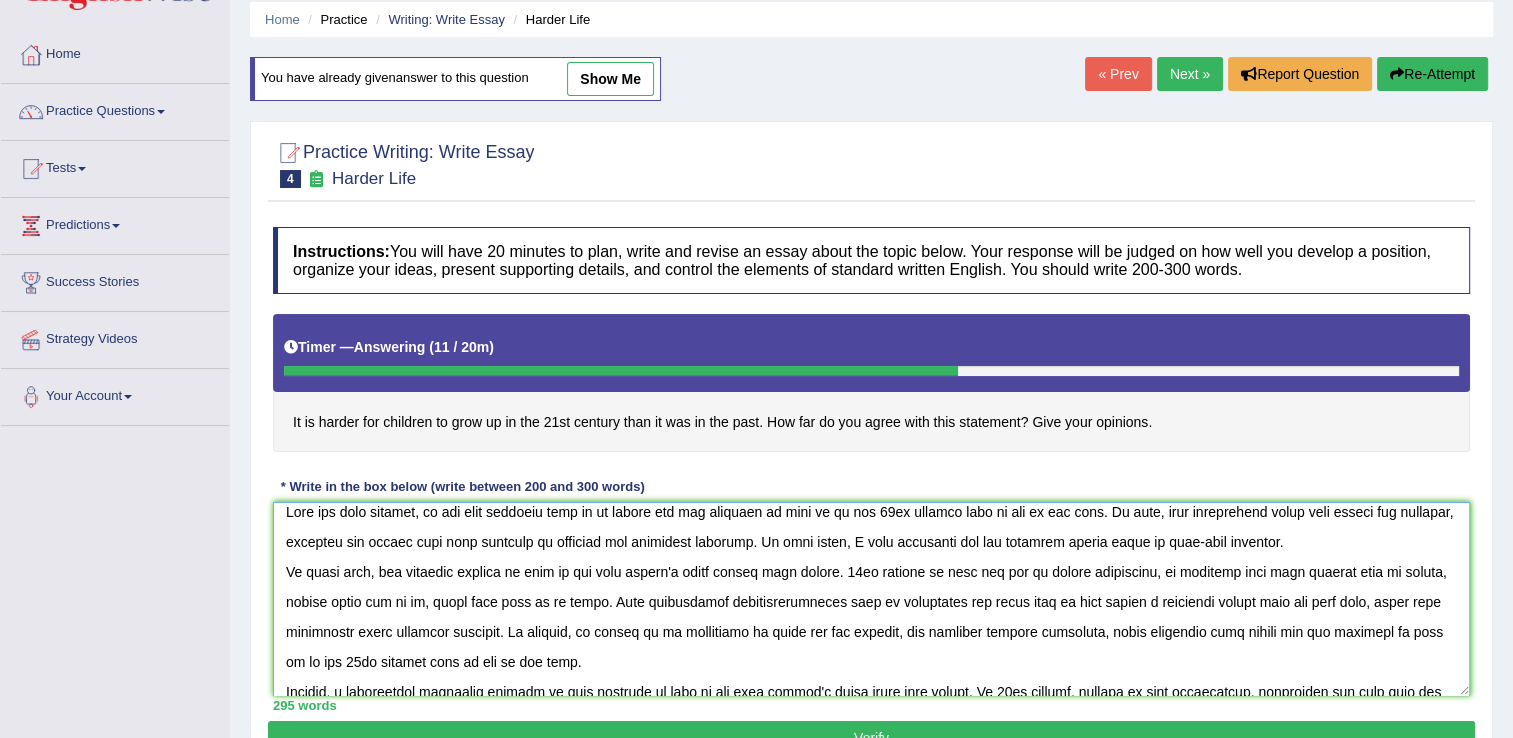 click at bounding box center [871, 599] 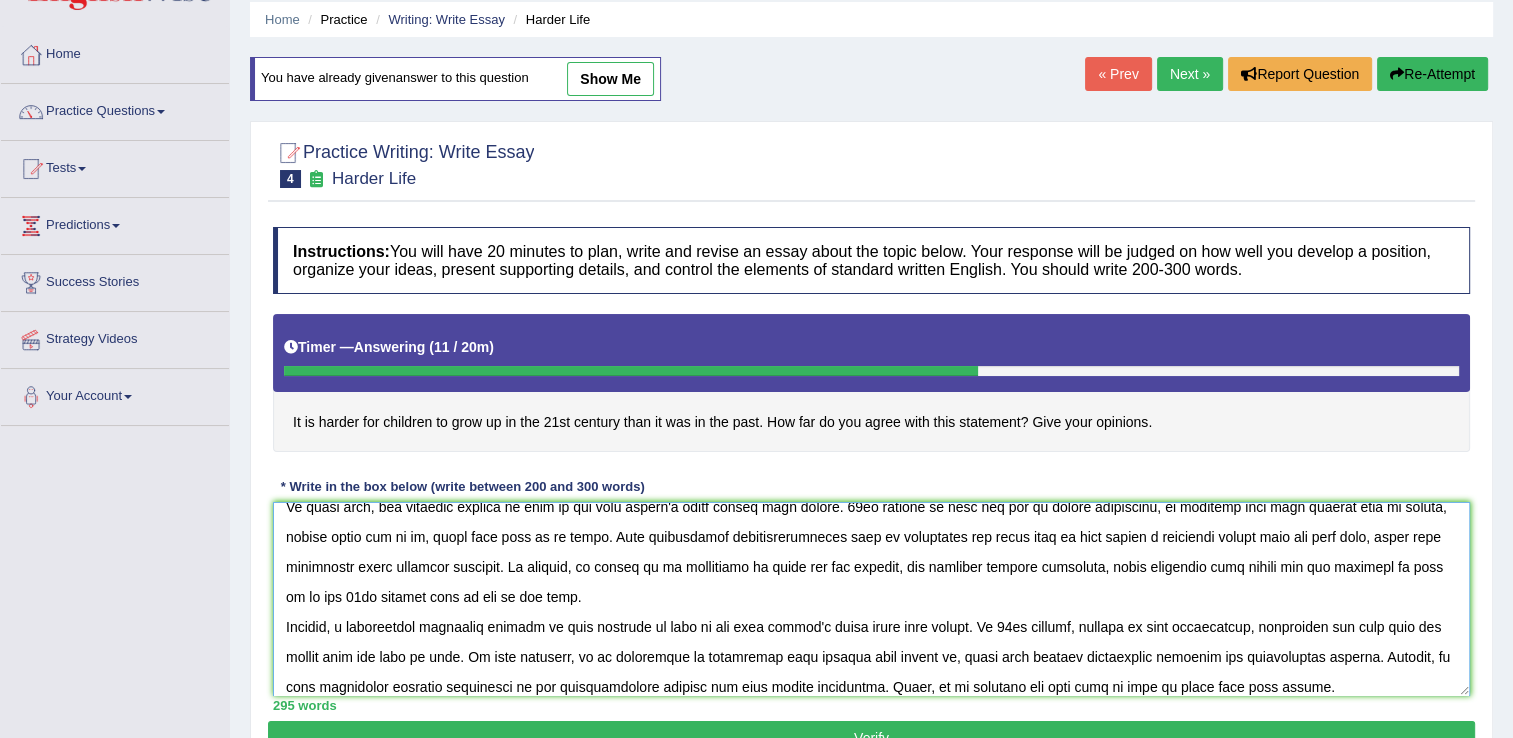 scroll, scrollTop: 107, scrollLeft: 0, axis: vertical 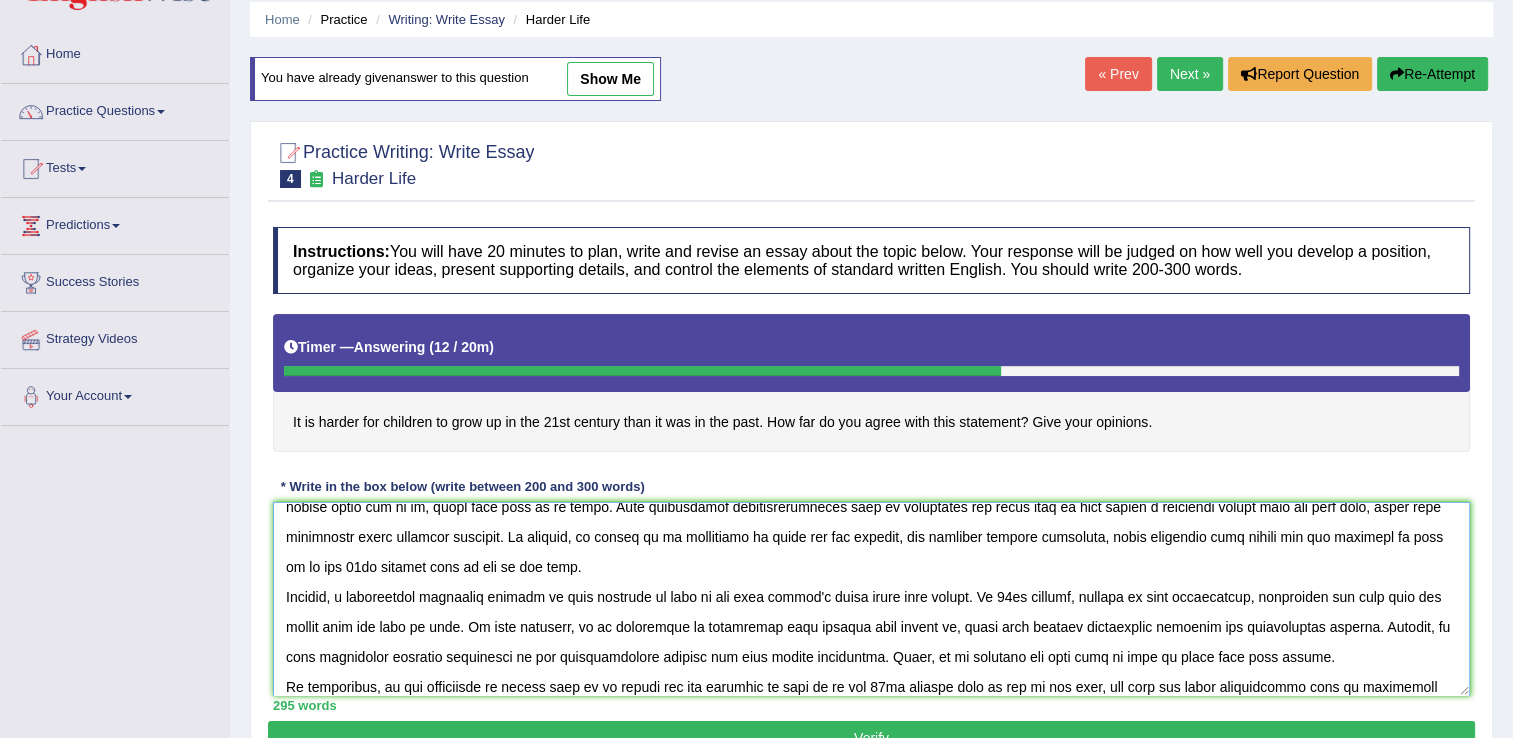 click at bounding box center [871, 599] 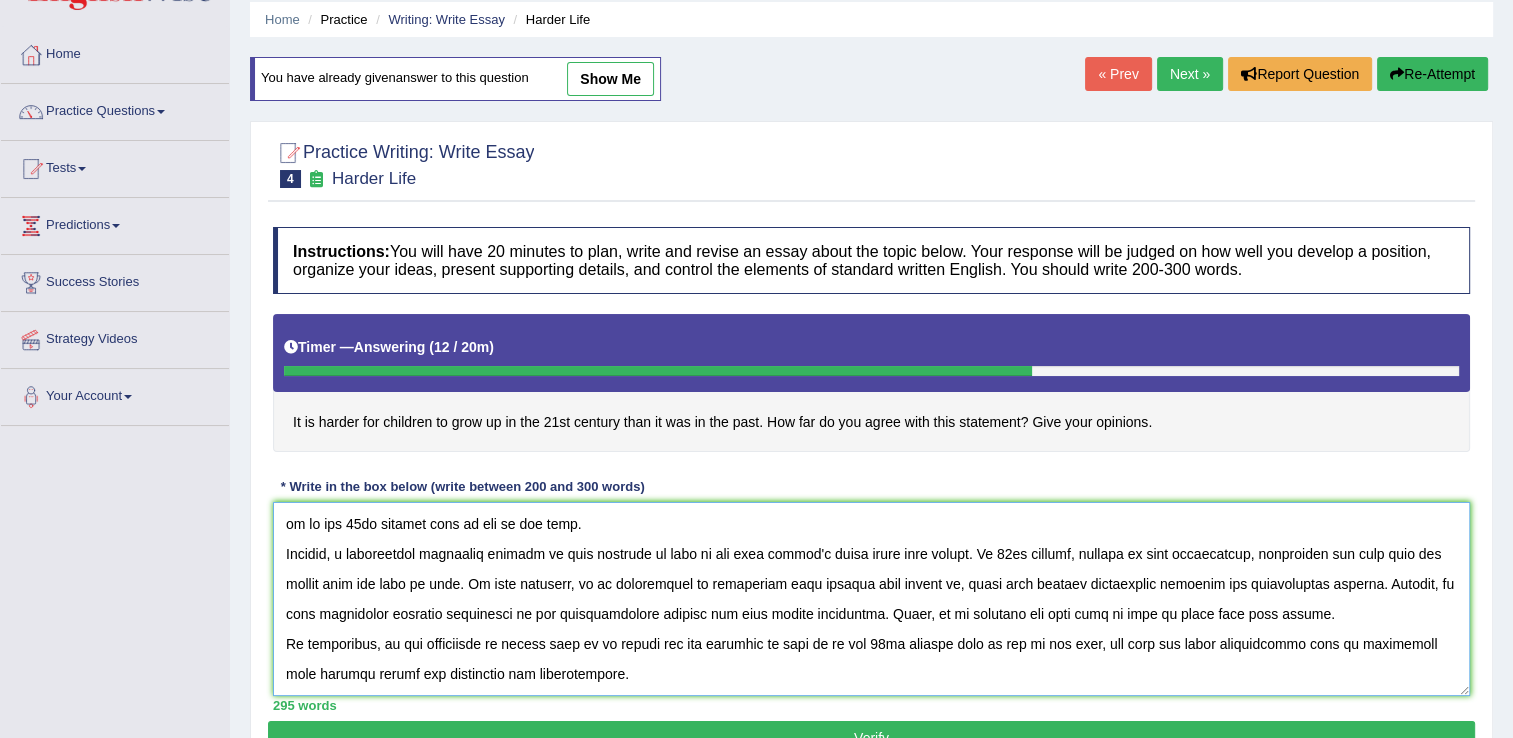 scroll, scrollTop: 227, scrollLeft: 0, axis: vertical 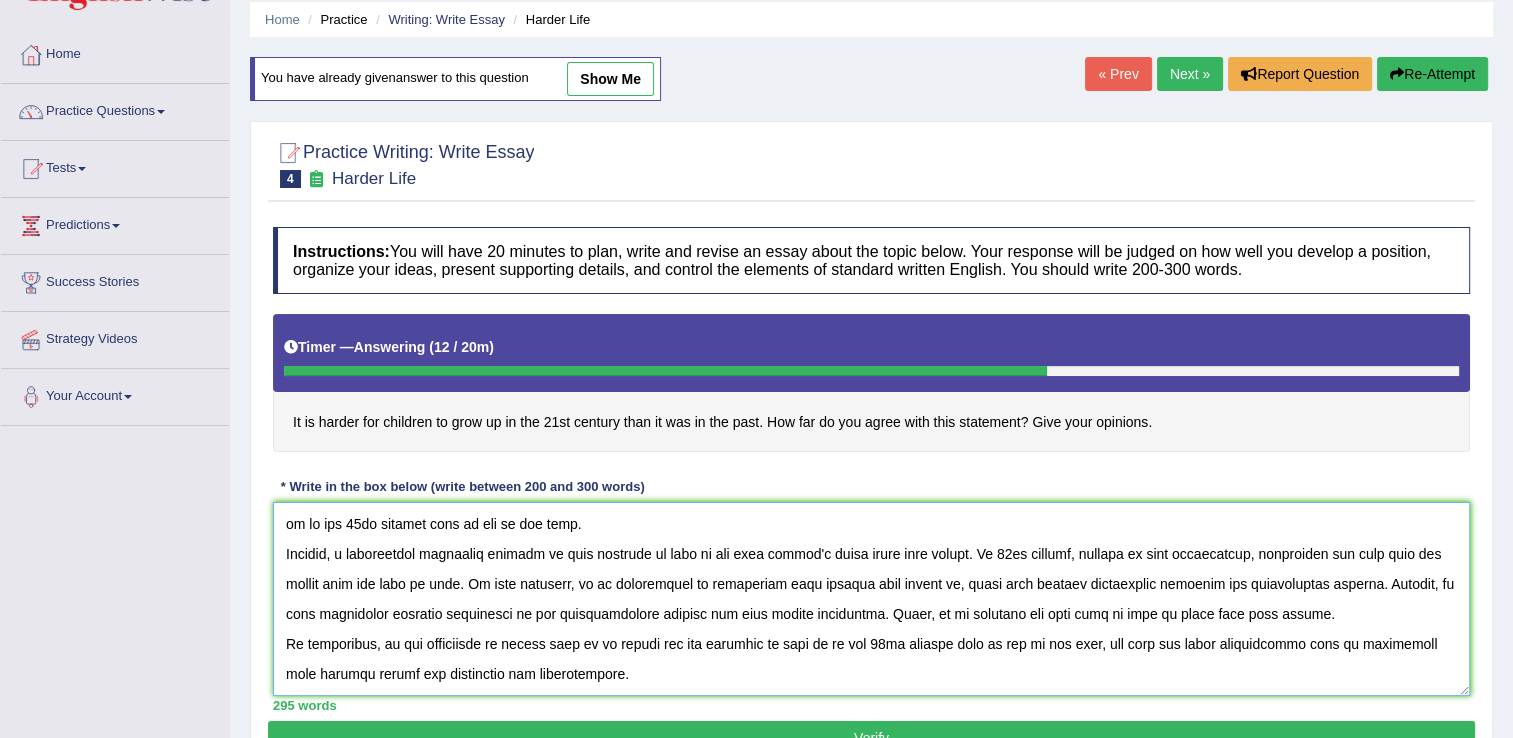 click at bounding box center (871, 599) 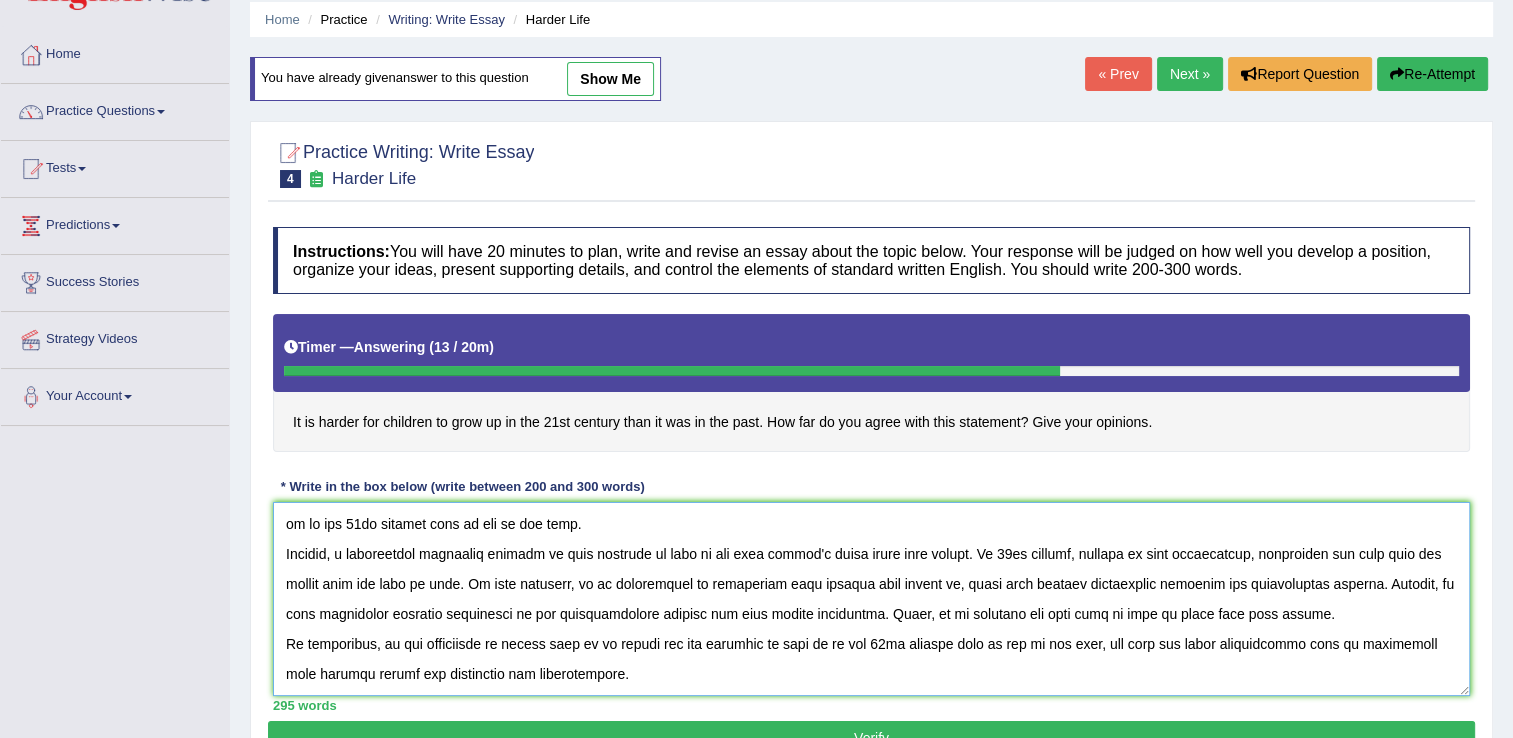 click at bounding box center (871, 599) 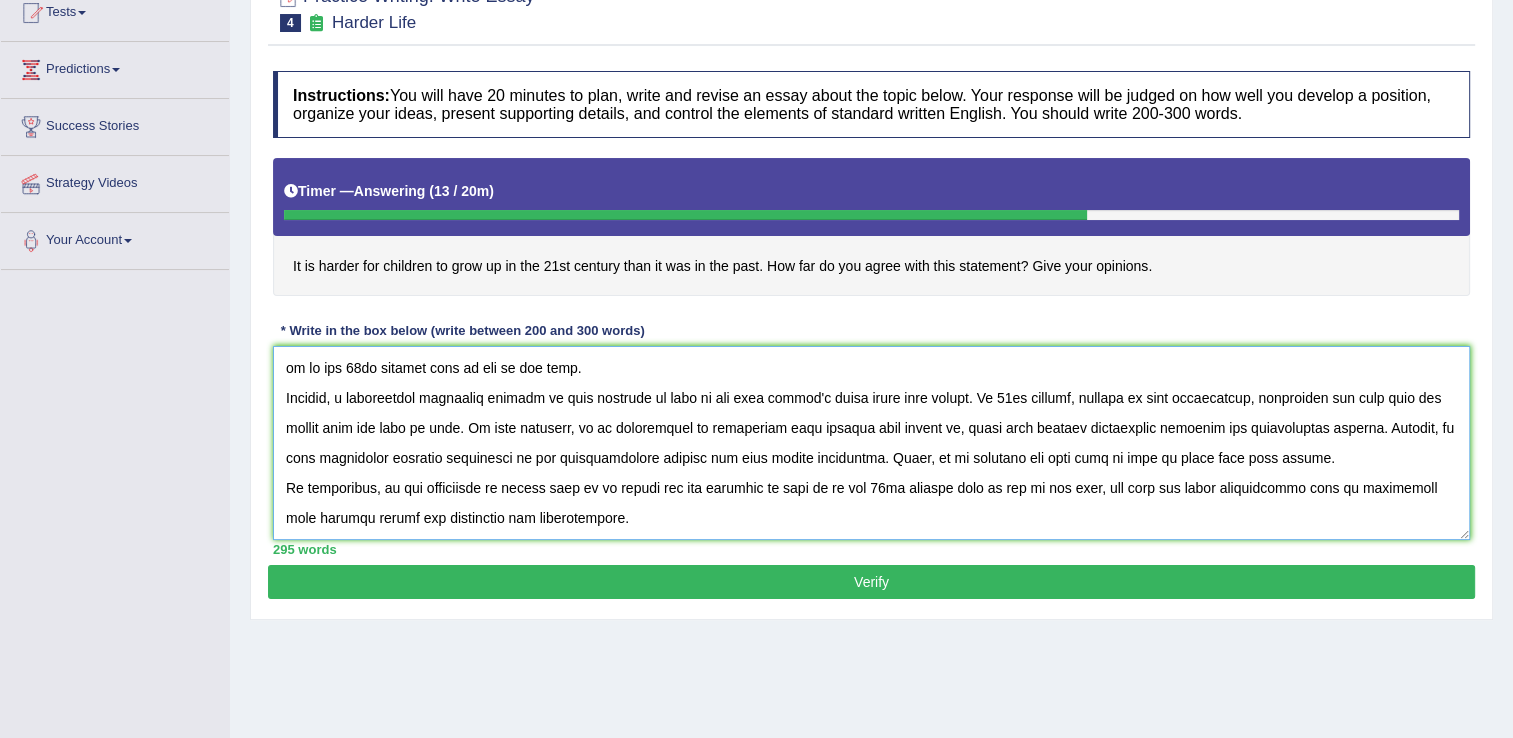 scroll, scrollTop: 232, scrollLeft: 0, axis: vertical 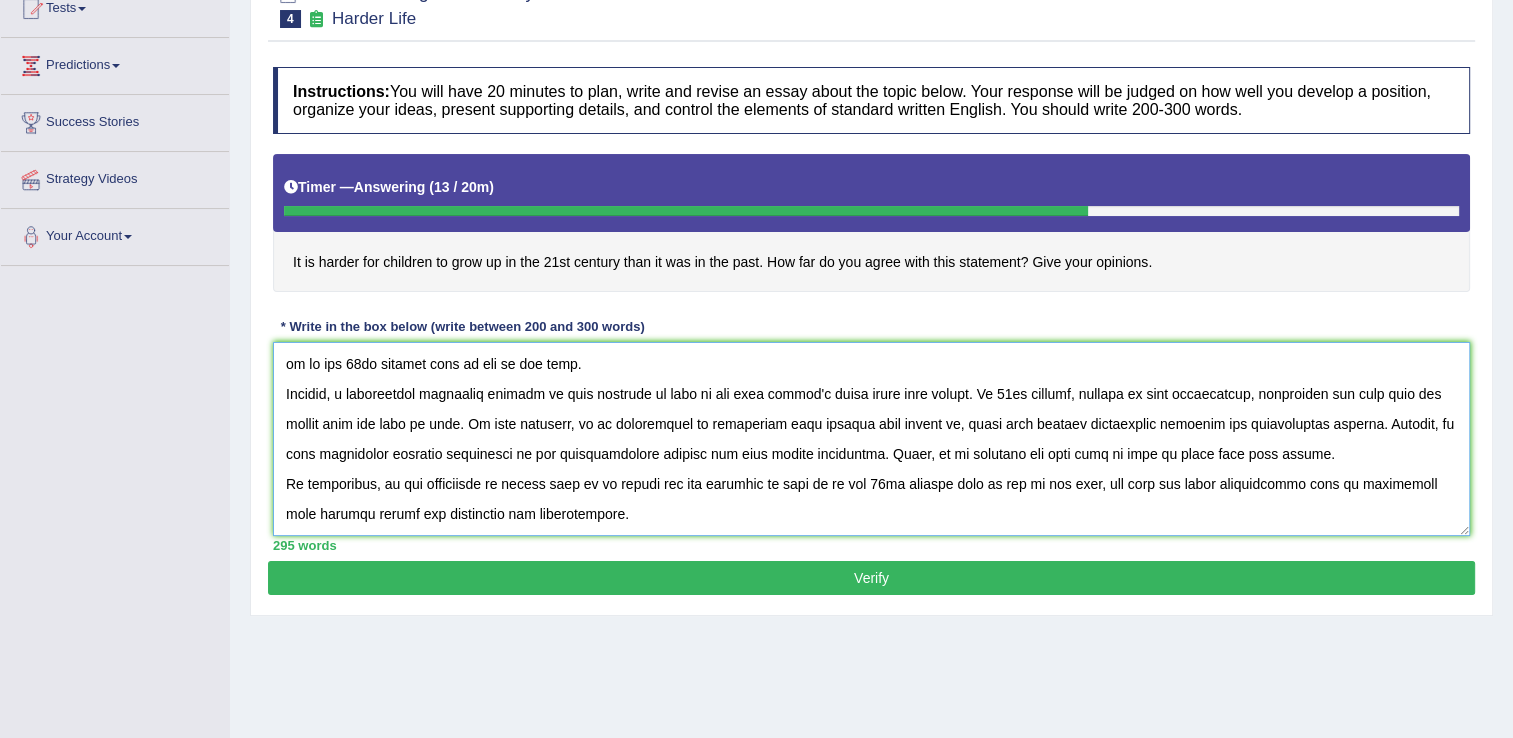 type on "Over the past decades, it has been observed that it is harder for the children to grow up in the 21st century than it was in the past. As such, this proposition holds both merits and demerits, although its merits have been believed to outweigh its potential demerits. In this essay, I will elaborate all the relevant facets based on real-life examples.
To begin with, one possible benefit is that is has made people's lives better than before. 21st century is also the era of modern technology, so children born with devices such as laptop, mobile phone and so on, which help them to be smart. More importantly interdisciplinary team of scientists has found that it will create a resilient system over the long term, which will ultimately yield positive outcomes. In essence, it proves to be beneficial to weigh all the options, and remember similar scenarios, which reiterate that harder for the children to grow up in the 21st century than it was in the past.
However, a fundamental challenge related to this approach i..." 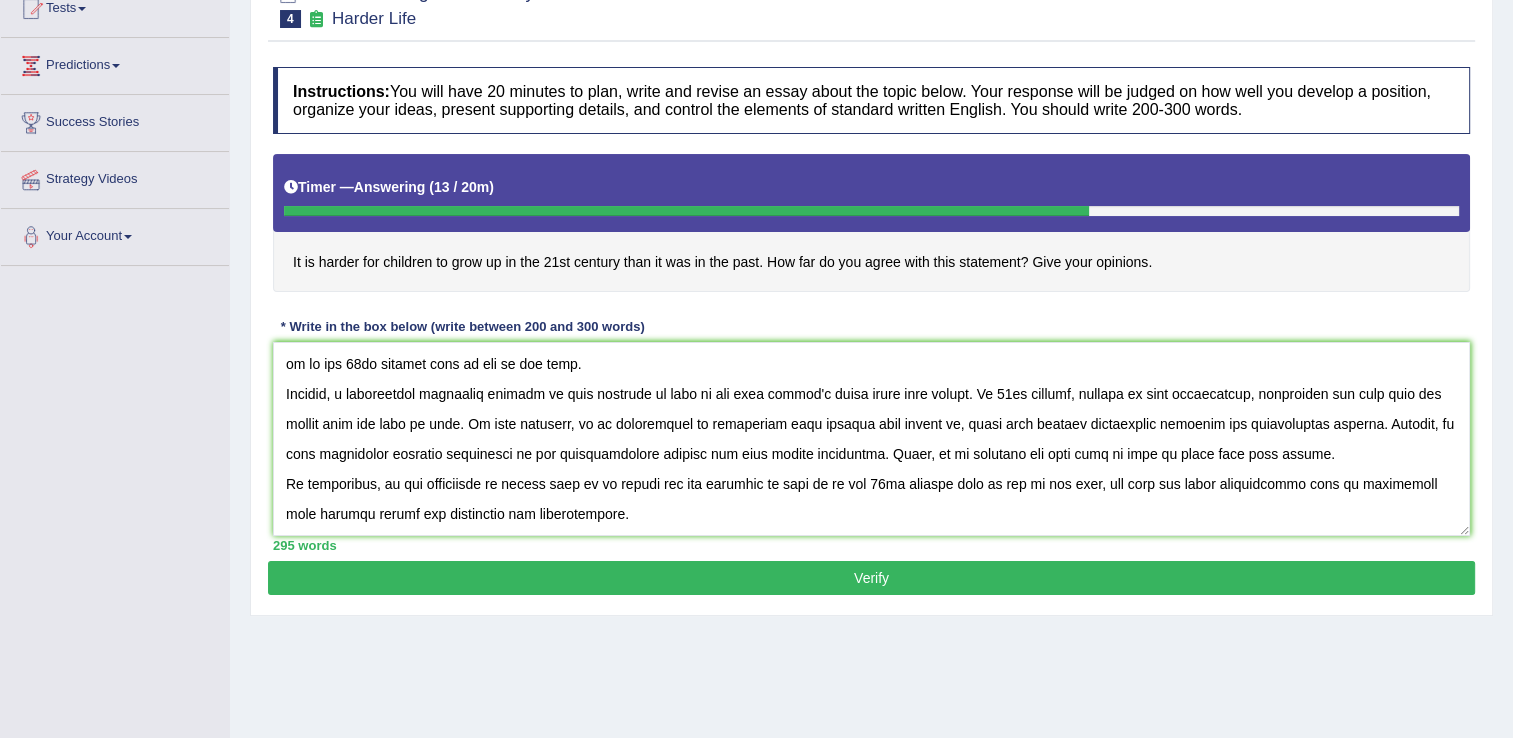 click on "Verify" at bounding box center [871, 578] 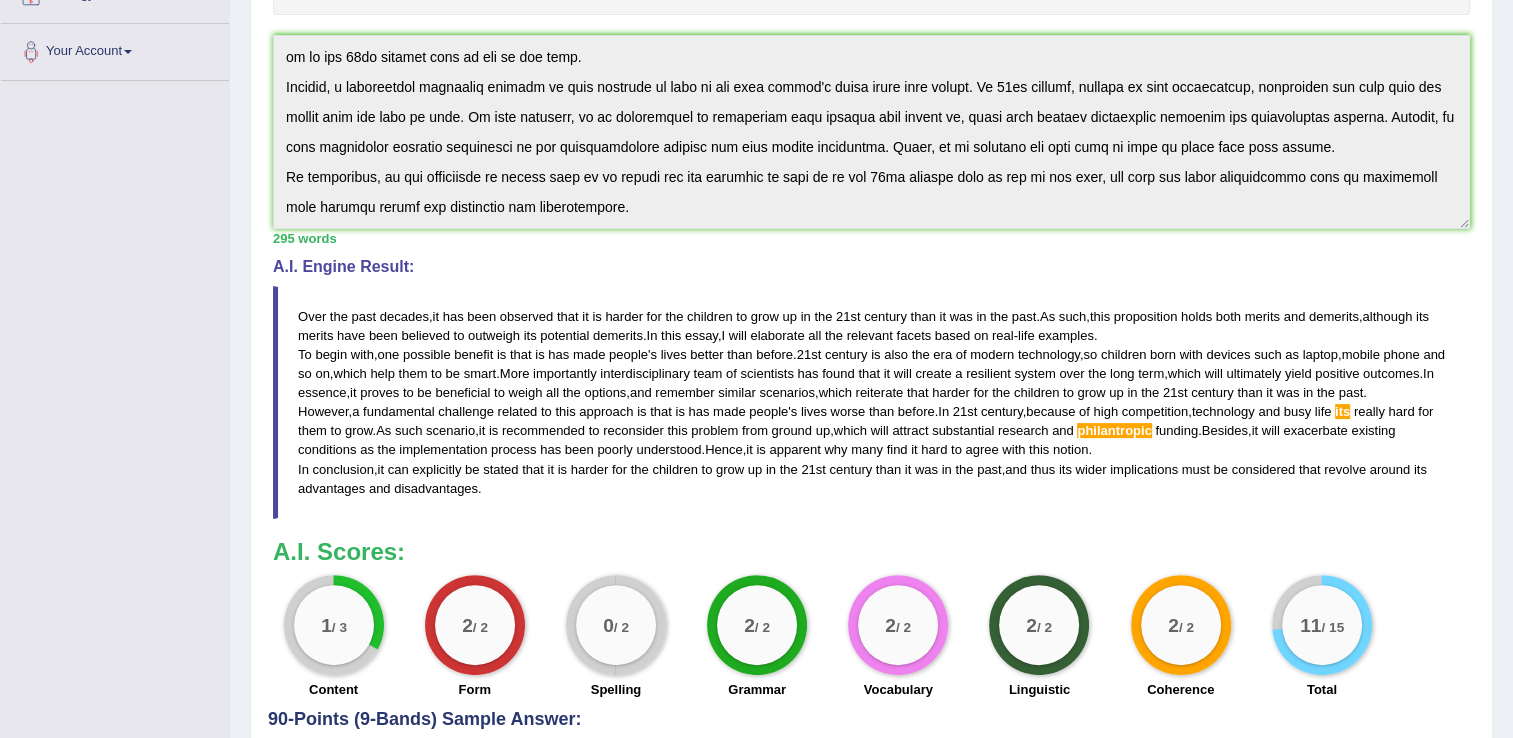scroll, scrollTop: 432, scrollLeft: 0, axis: vertical 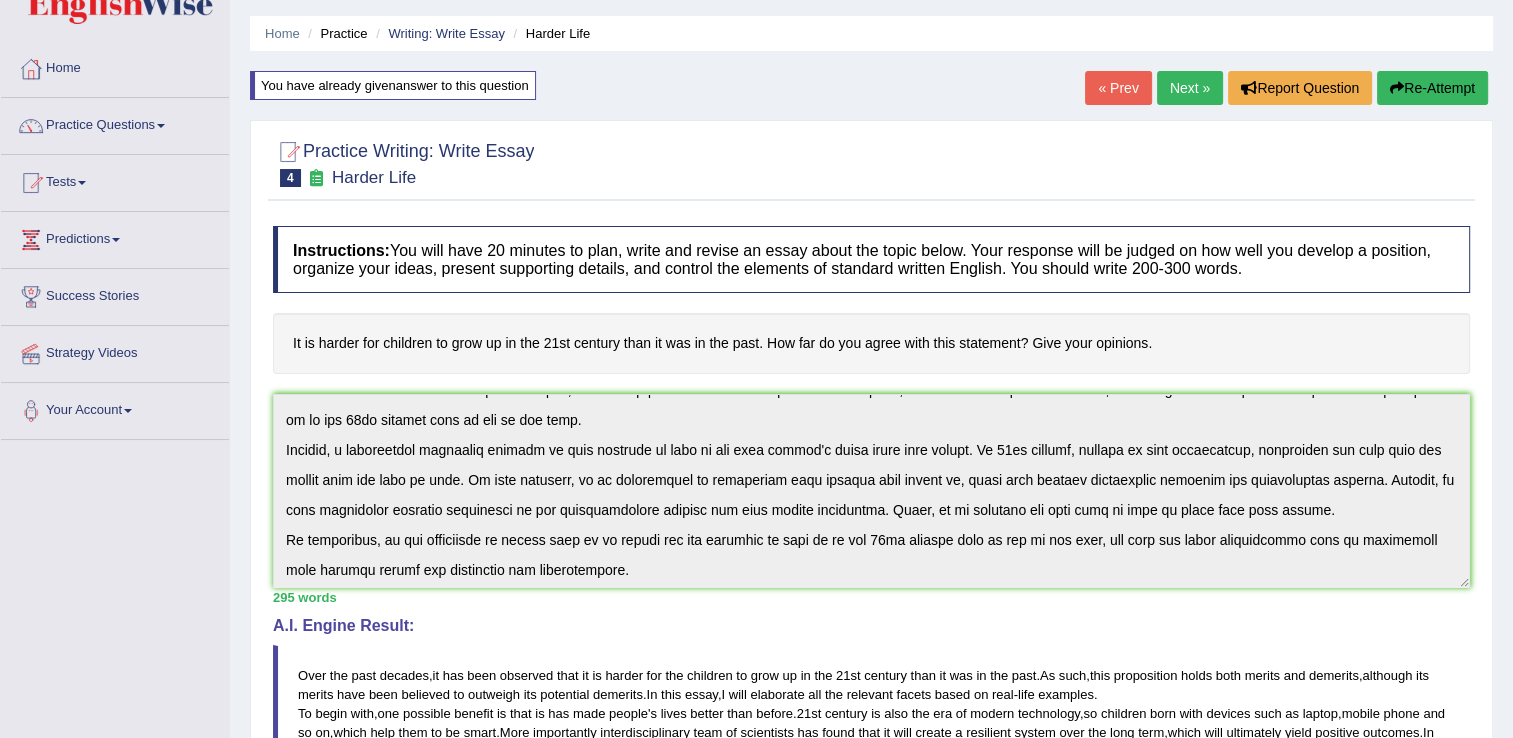 click on "Re-Attempt" at bounding box center (1432, 88) 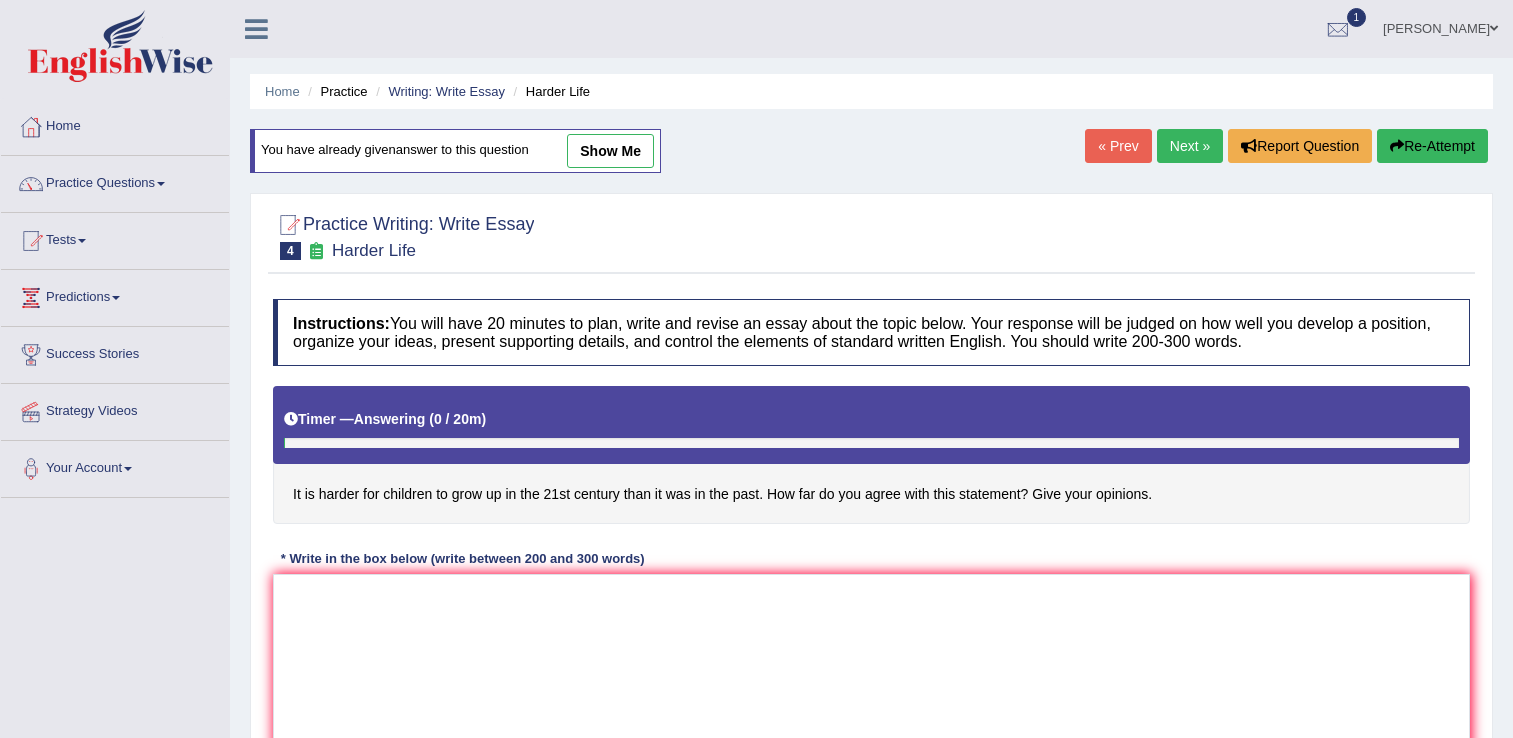 scroll, scrollTop: 58, scrollLeft: 0, axis: vertical 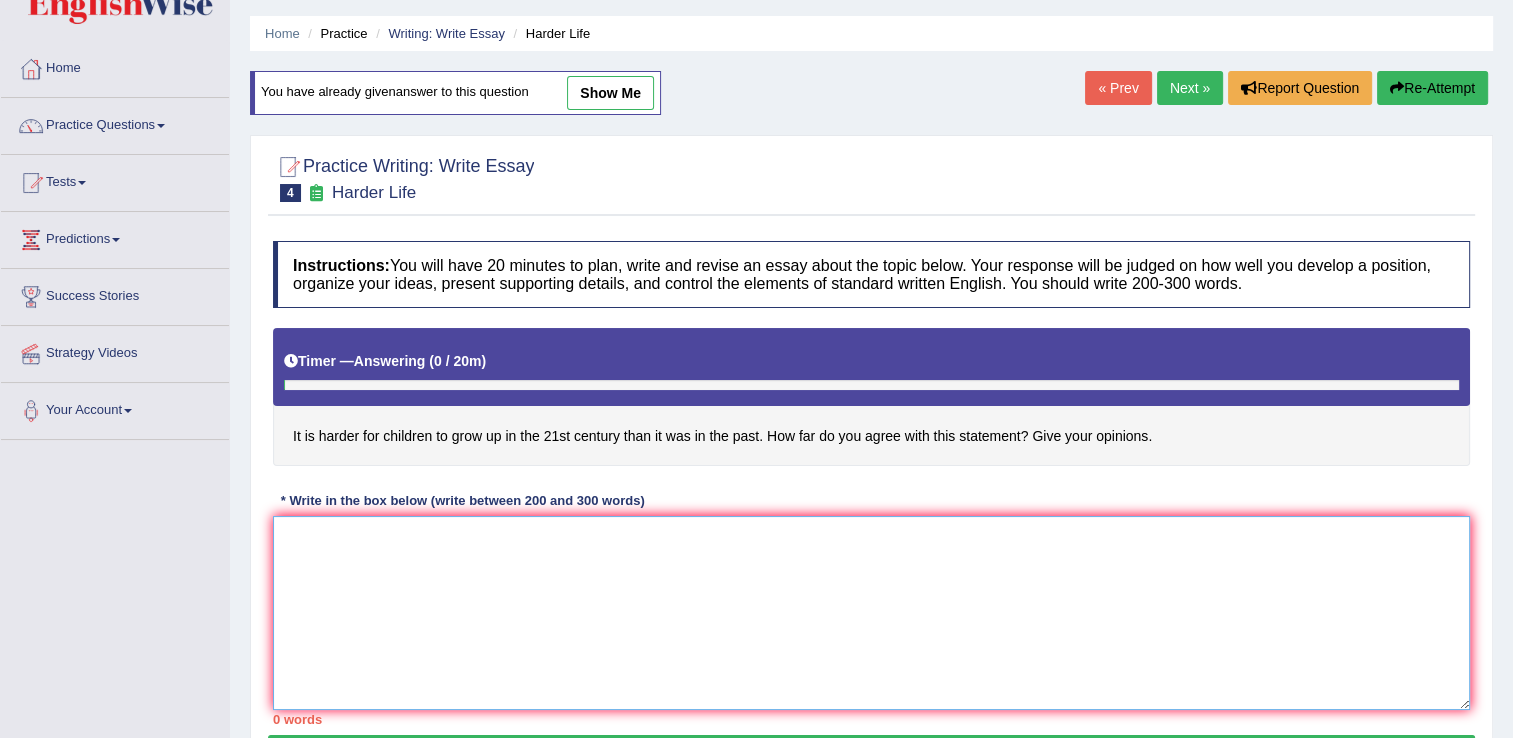 click at bounding box center [871, 613] 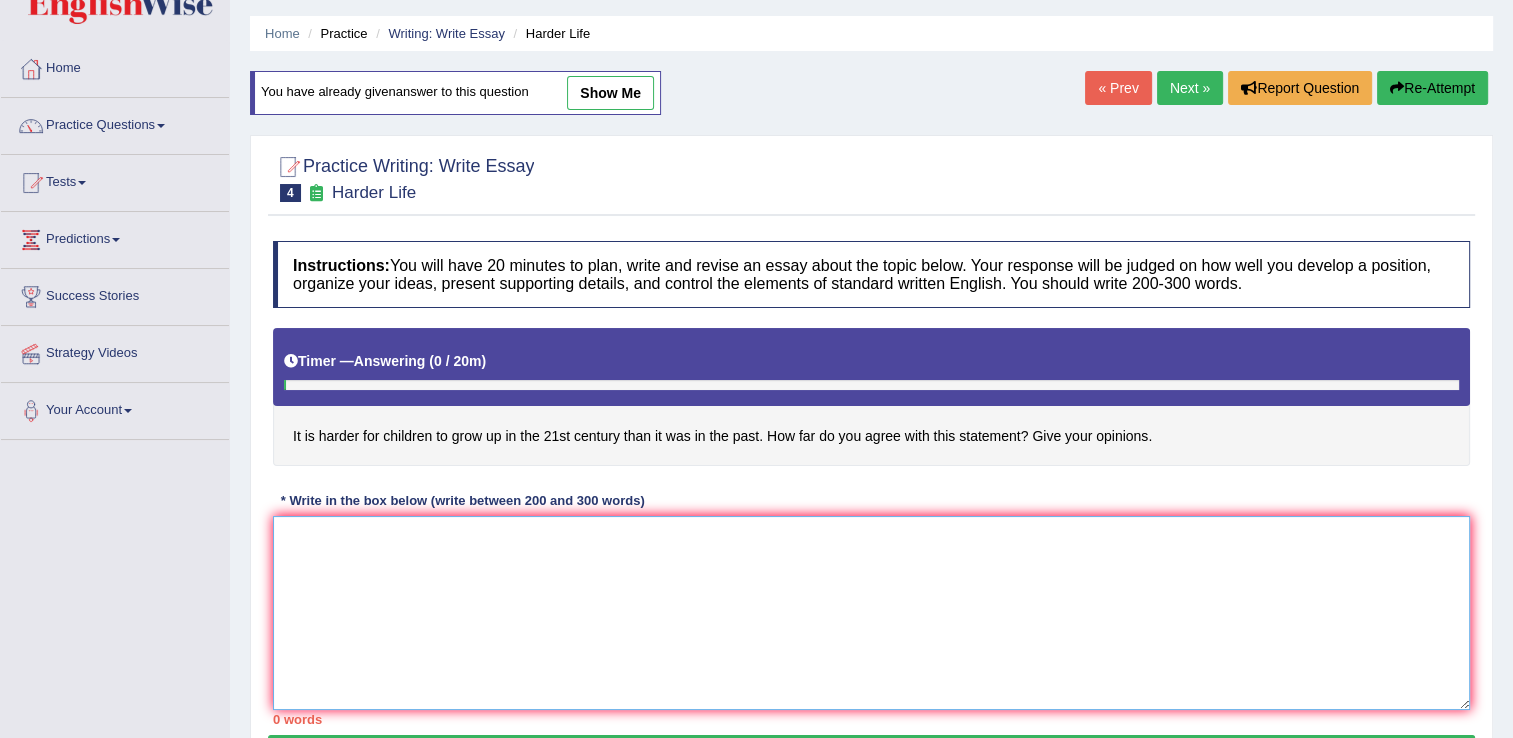 click at bounding box center [871, 613] 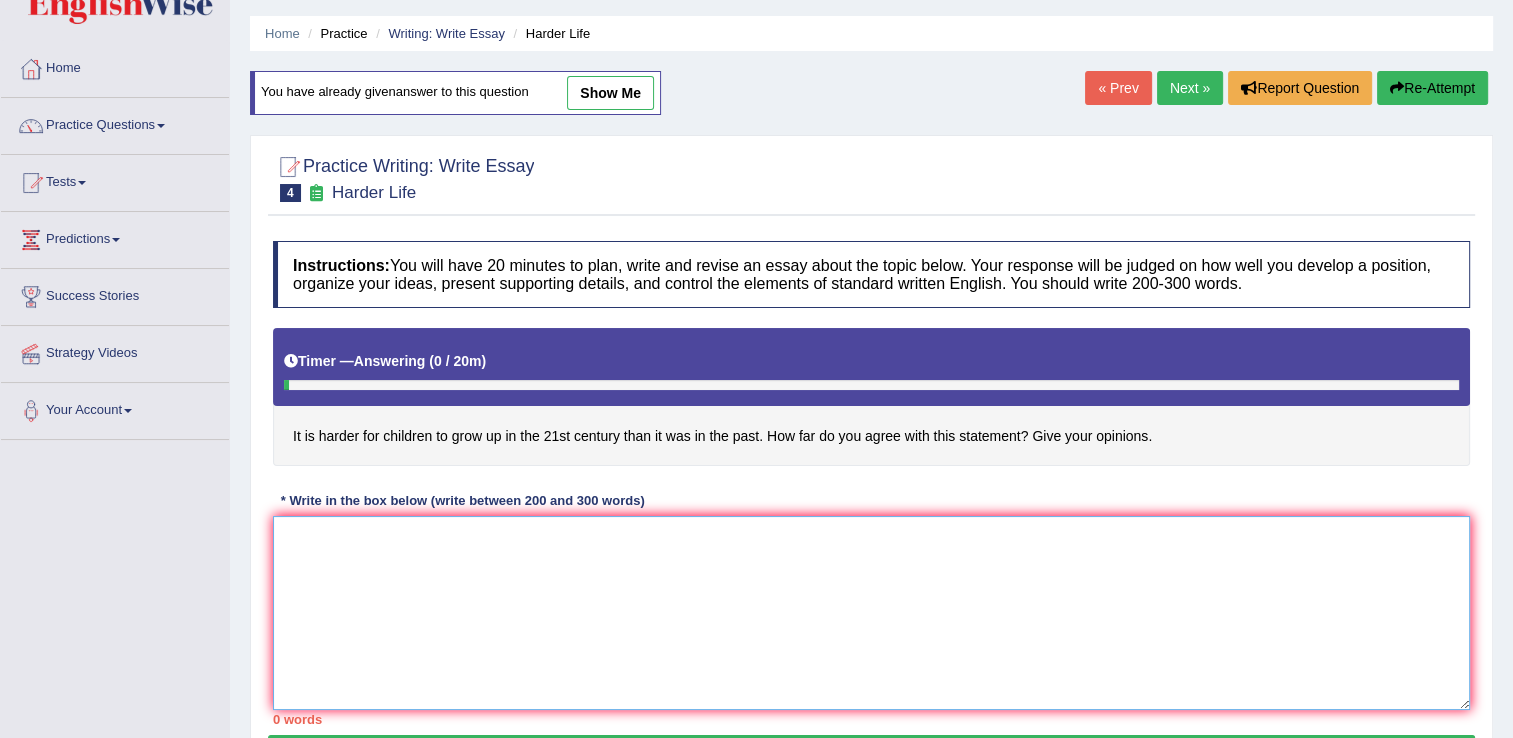 paste on "Over the past decades, it has been observed that it is harder for the children to grow up in the 21st century than it was in the past. As such, this proposition holds both merits and demerits, although its merits have been believed to outweigh its potential demerits. In this essay, I will elaborate all the relevant facets based on real-life examples.
To begin with, one possible benefit is that is has made people's lives better than before. 21st century is also the era of modern technology, so children born with devices such as laptop, mobile phone and so on, which help them to be smart. More importantly interdisciplinary team of scientists has found that it will create a resilient system over the long term, which will ultimately yield positive outcomes. In essence, it proves to be beneficial to weigh all the options, and remember similar scenarios, which reiterate that harder for the children to grow up in the 21st century than it was in the past.
However, a fundamental challenge related to this approach i..." 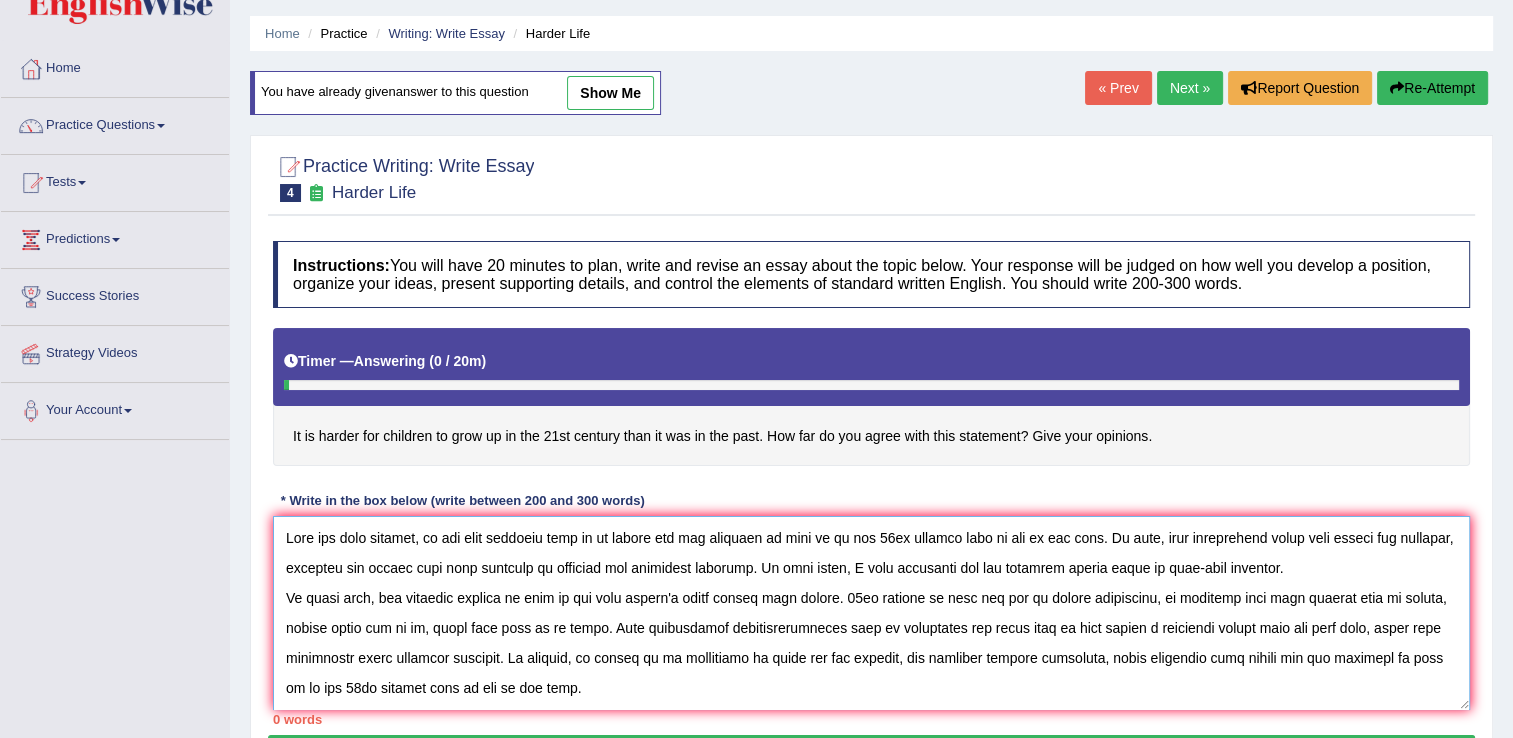 scroll, scrollTop: 437, scrollLeft: 0, axis: vertical 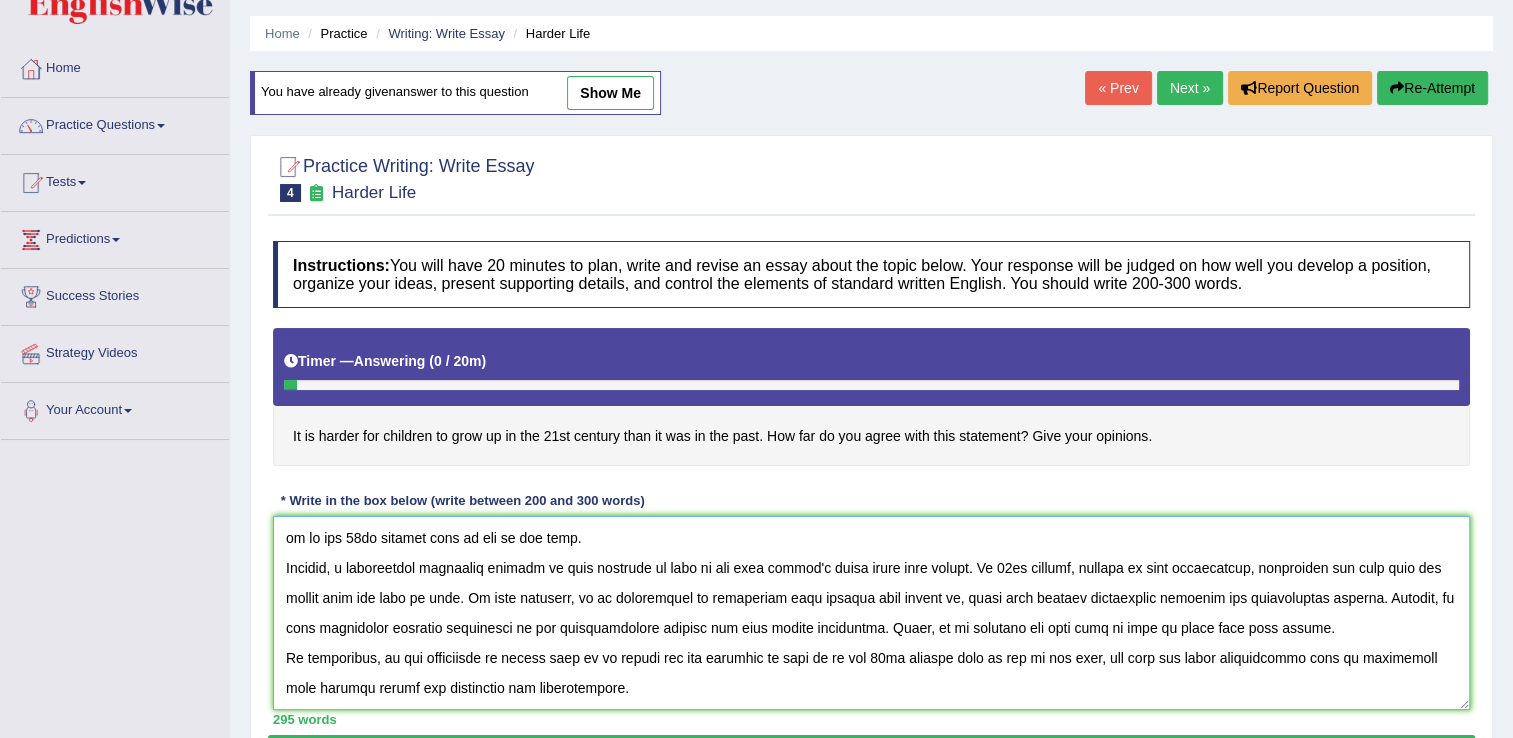 click at bounding box center [871, 613] 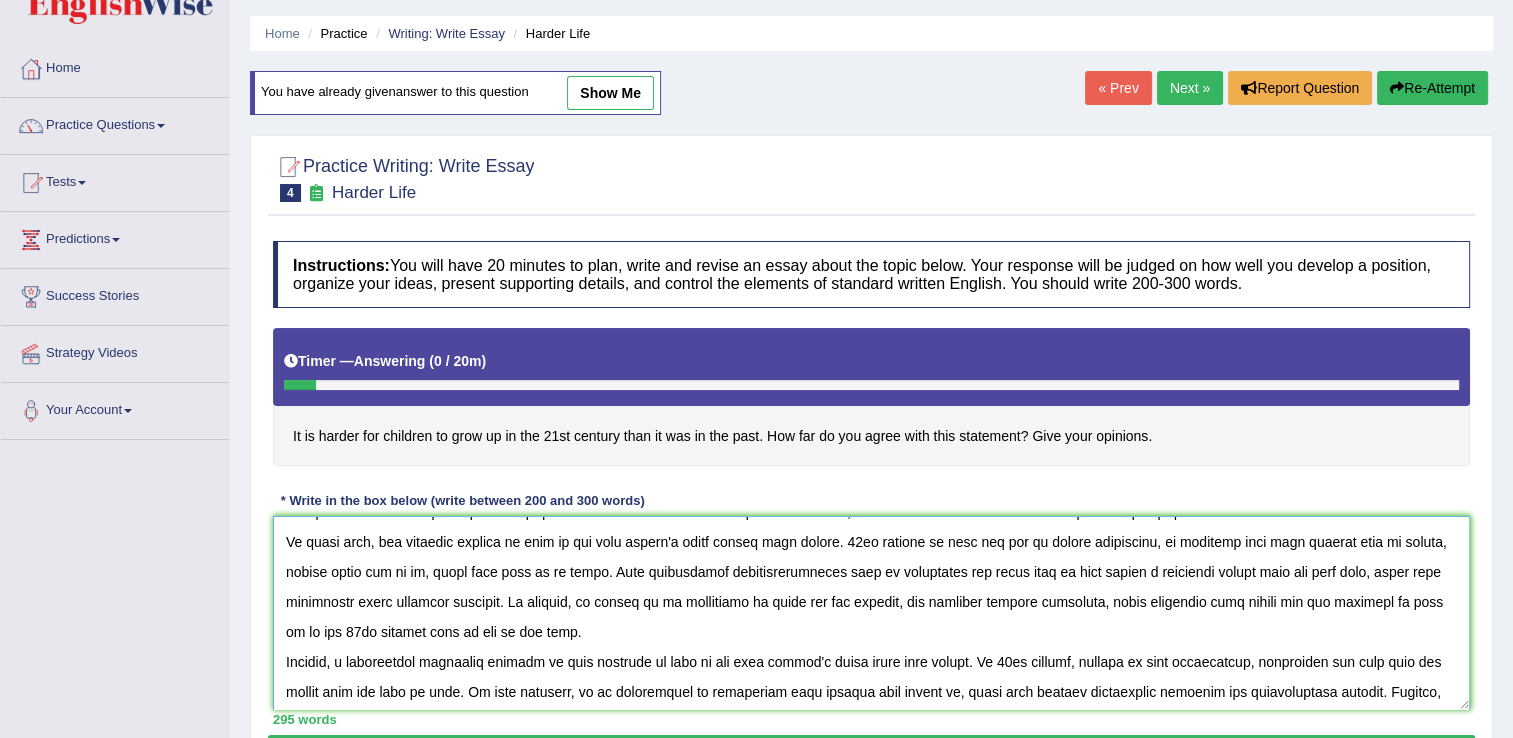 scroll, scrollTop: 37, scrollLeft: 0, axis: vertical 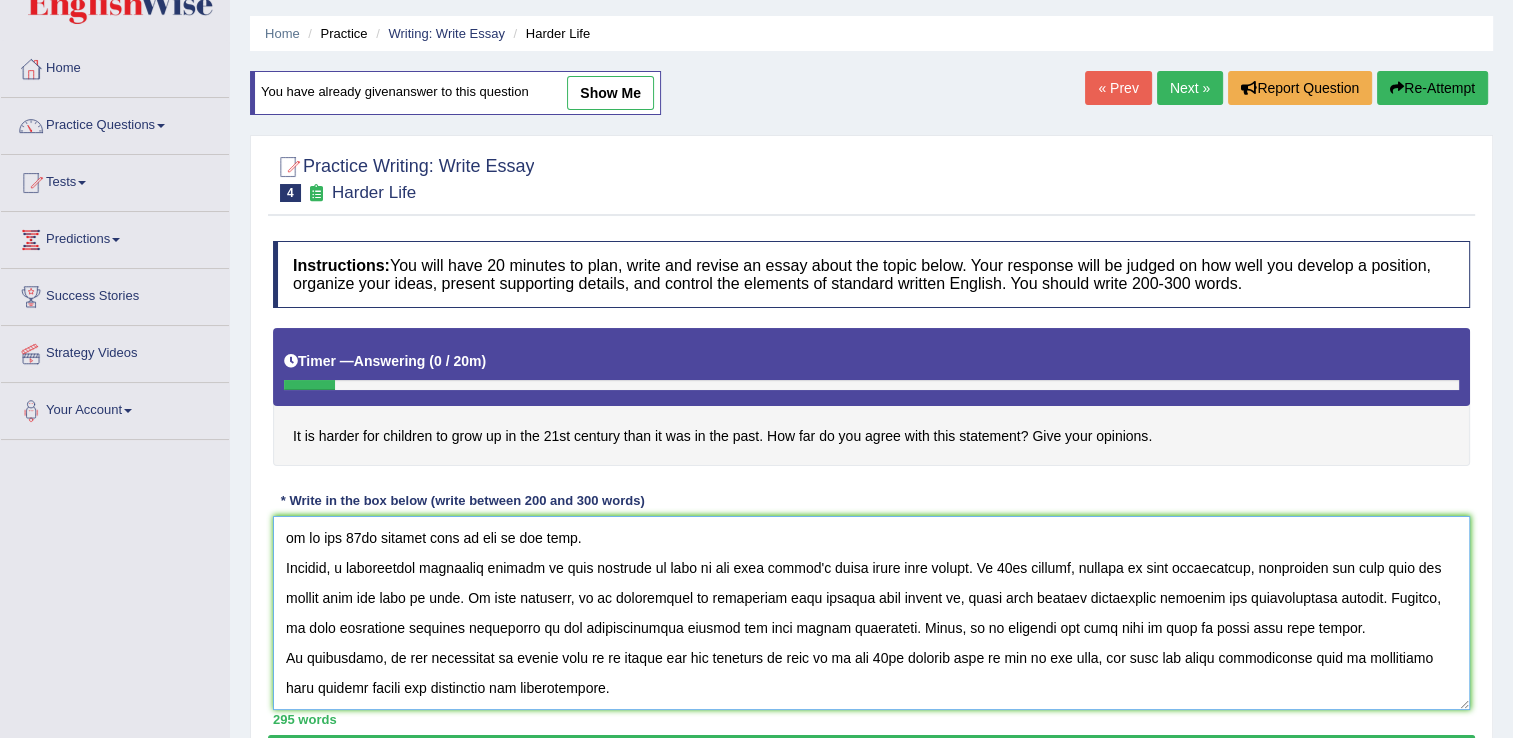 click at bounding box center (871, 613) 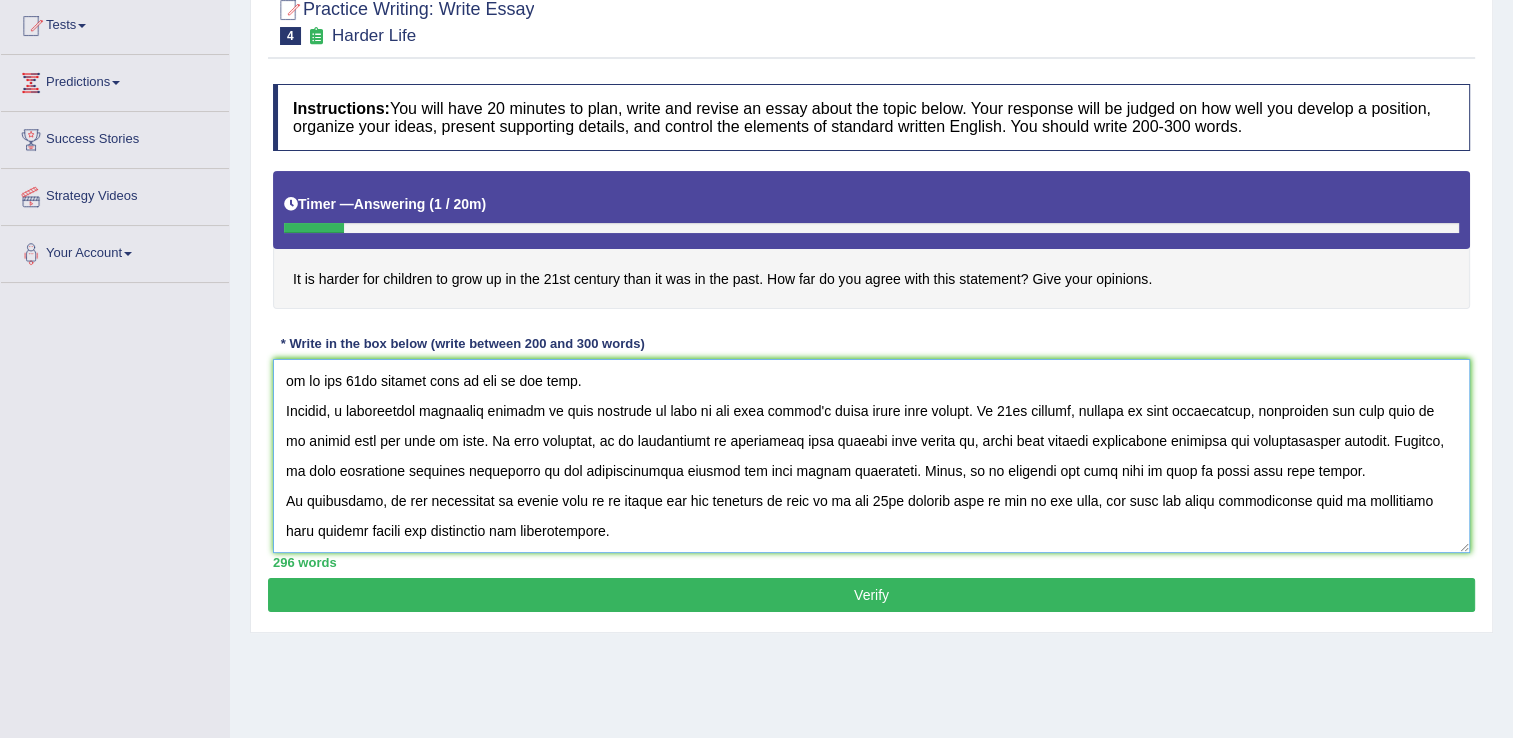 scroll, scrollTop: 218, scrollLeft: 0, axis: vertical 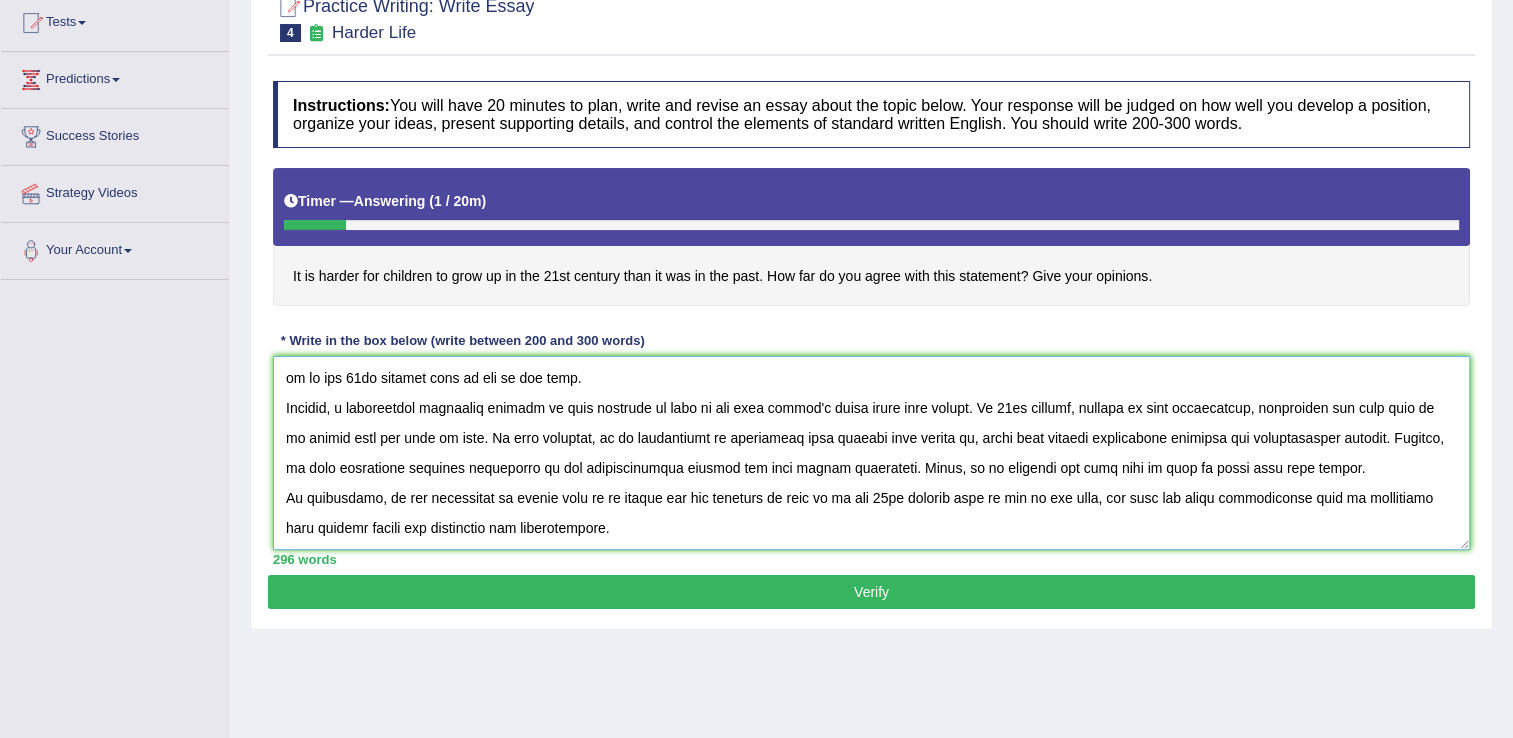 type on "Over the past decades, it has been observed that it is harder for the children to grow up in the 21st century than it was in the past. As such, this proposition holds both merits and demerits, although its merits have been believed to outweigh its potential demerits. In this essay, I will elaborate all the relevant facets based on real-life examples.
To begin with, one possible benefit is that is has made people's lives better than before. 21st century is also the era of modern technology, so children born with devices such as laptop, mobile phone and so on, which help them to be smart. More importantly interdisciplinary team of scientists has found that it will create a resilient system over the long term, which will ultimately yield positive outcomes. In essence, it proves to be beneficial to weigh all the options, and remember similar scenarios, which reiterate that harder for the children to grow up in the 21st century than it was in the past.
However, a fundamental challenge related to this approach i..." 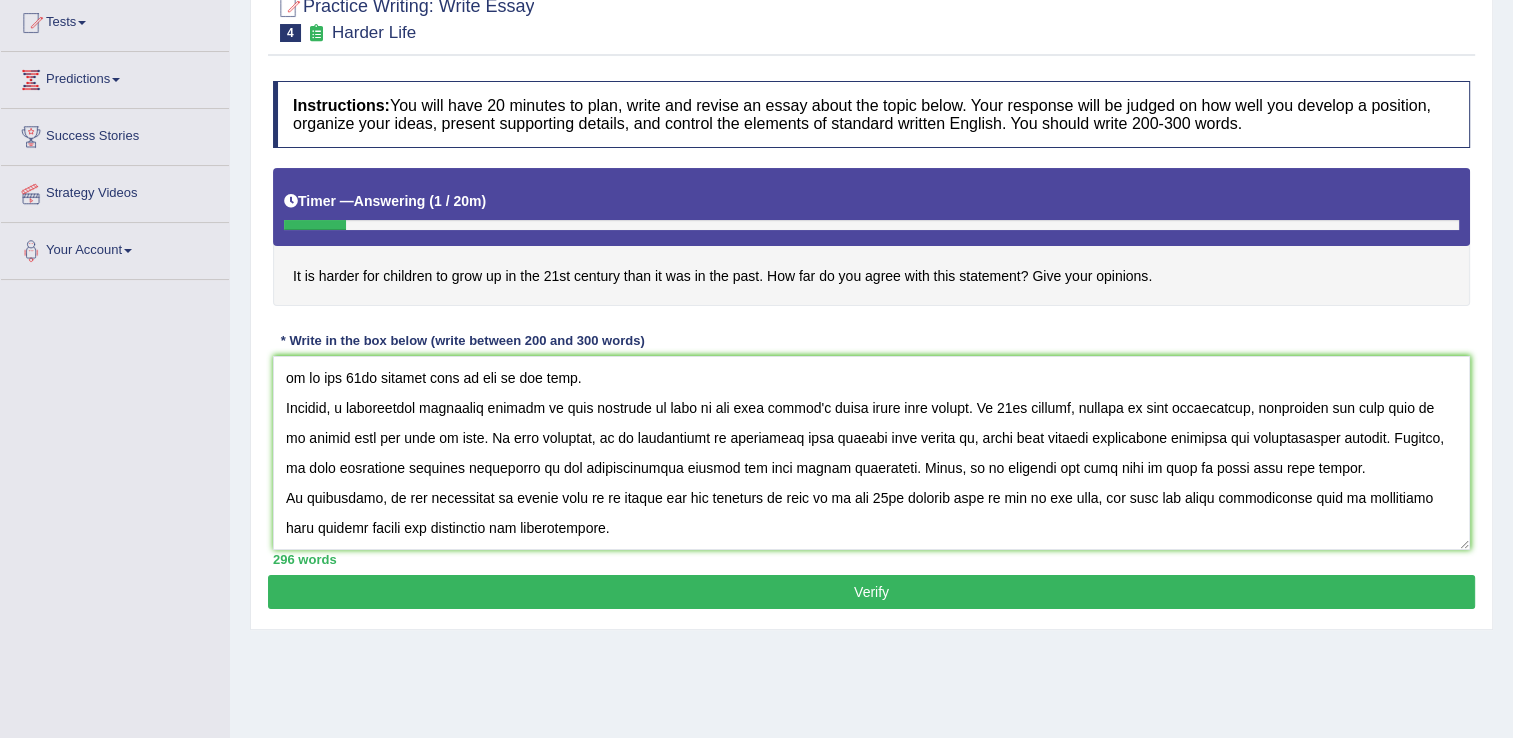 click on "Verify" at bounding box center [871, 592] 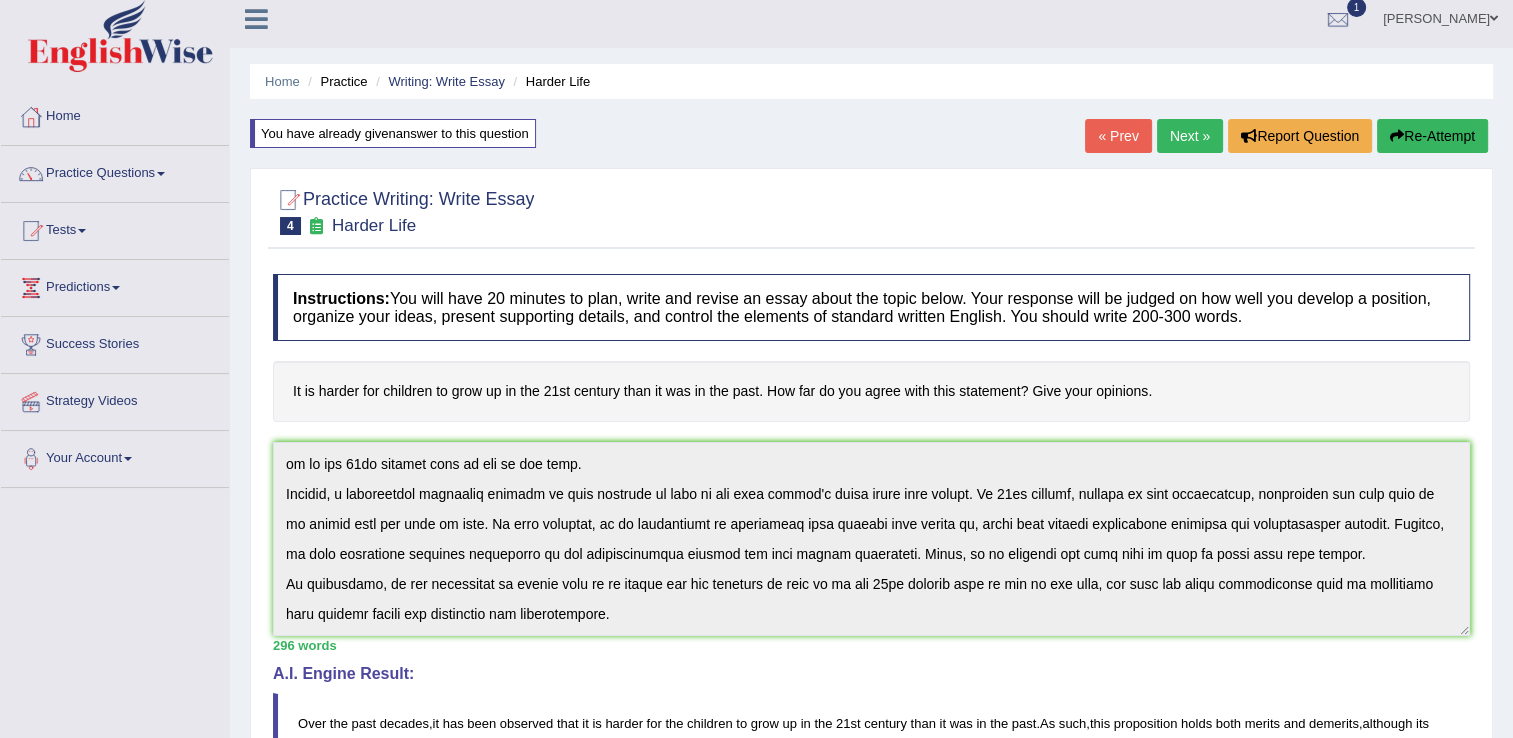 scroll, scrollTop: 0, scrollLeft: 0, axis: both 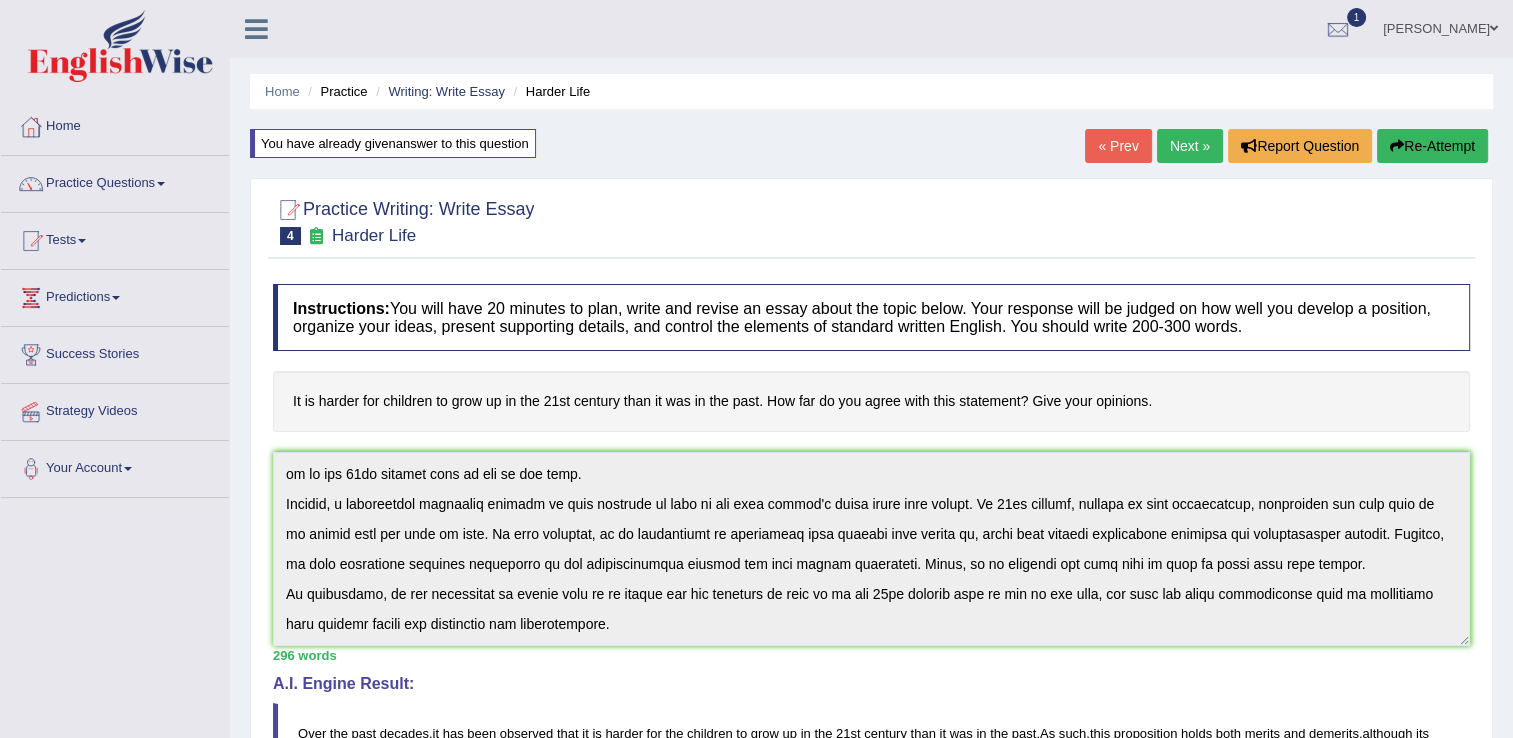 click on "Next »" at bounding box center (1190, 146) 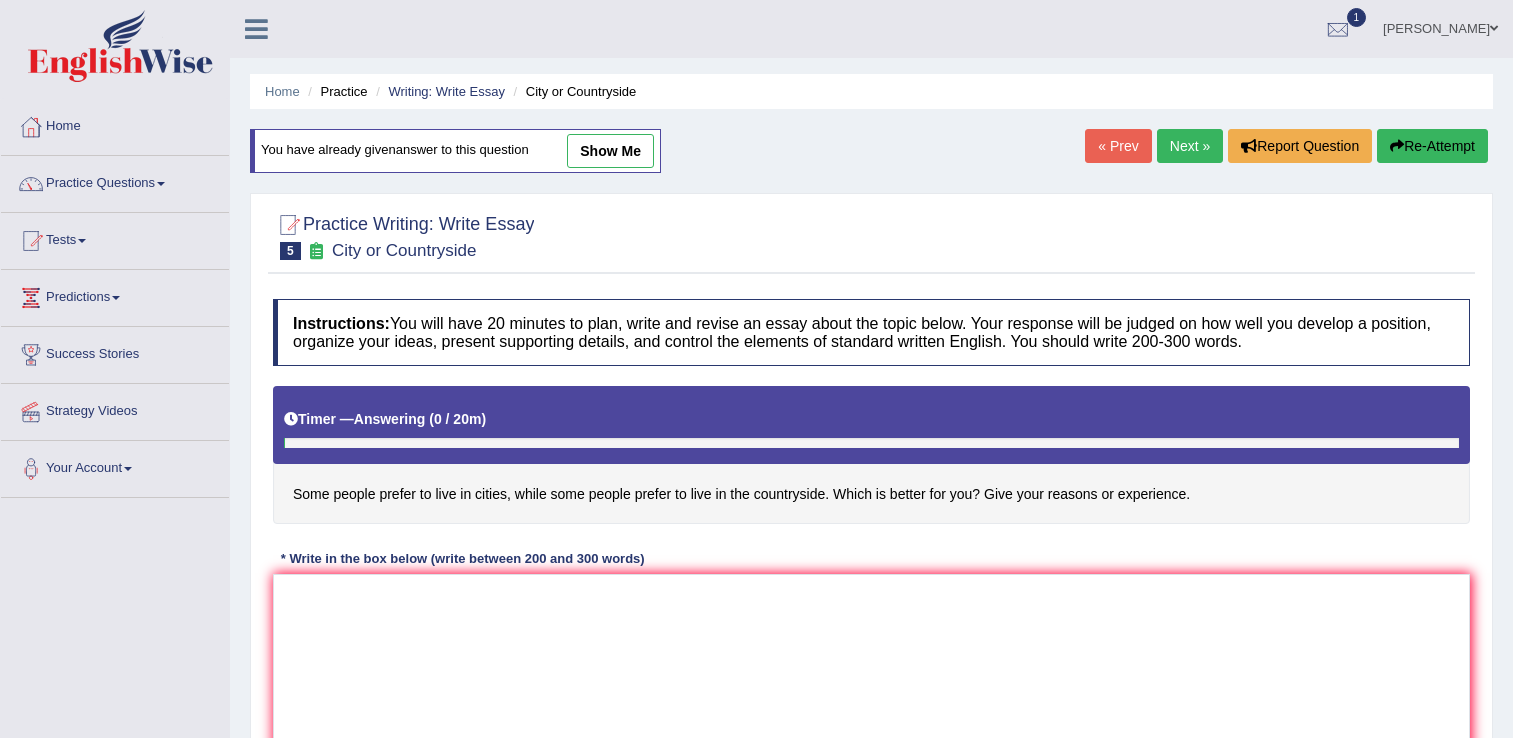 scroll, scrollTop: 0, scrollLeft: 0, axis: both 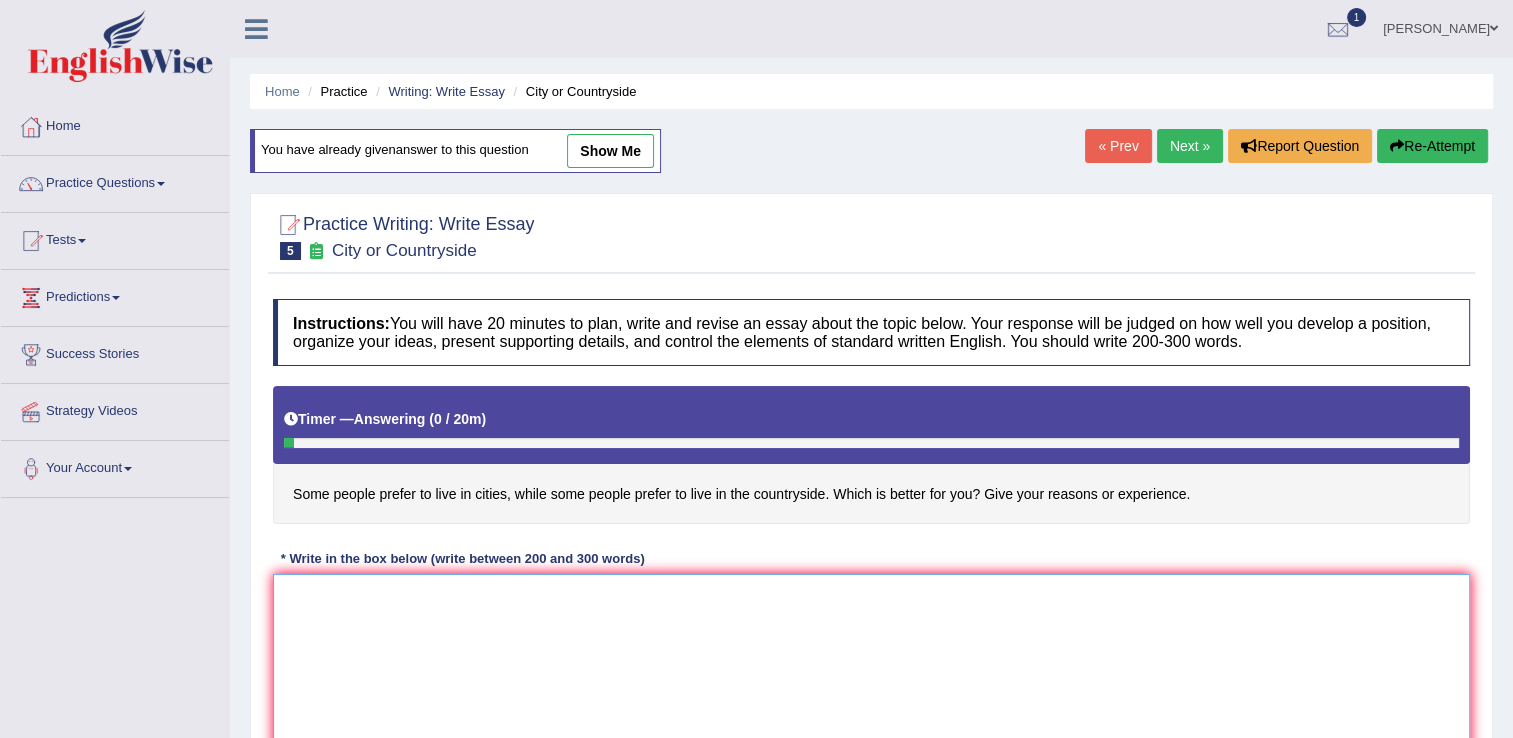 click at bounding box center (871, 671) 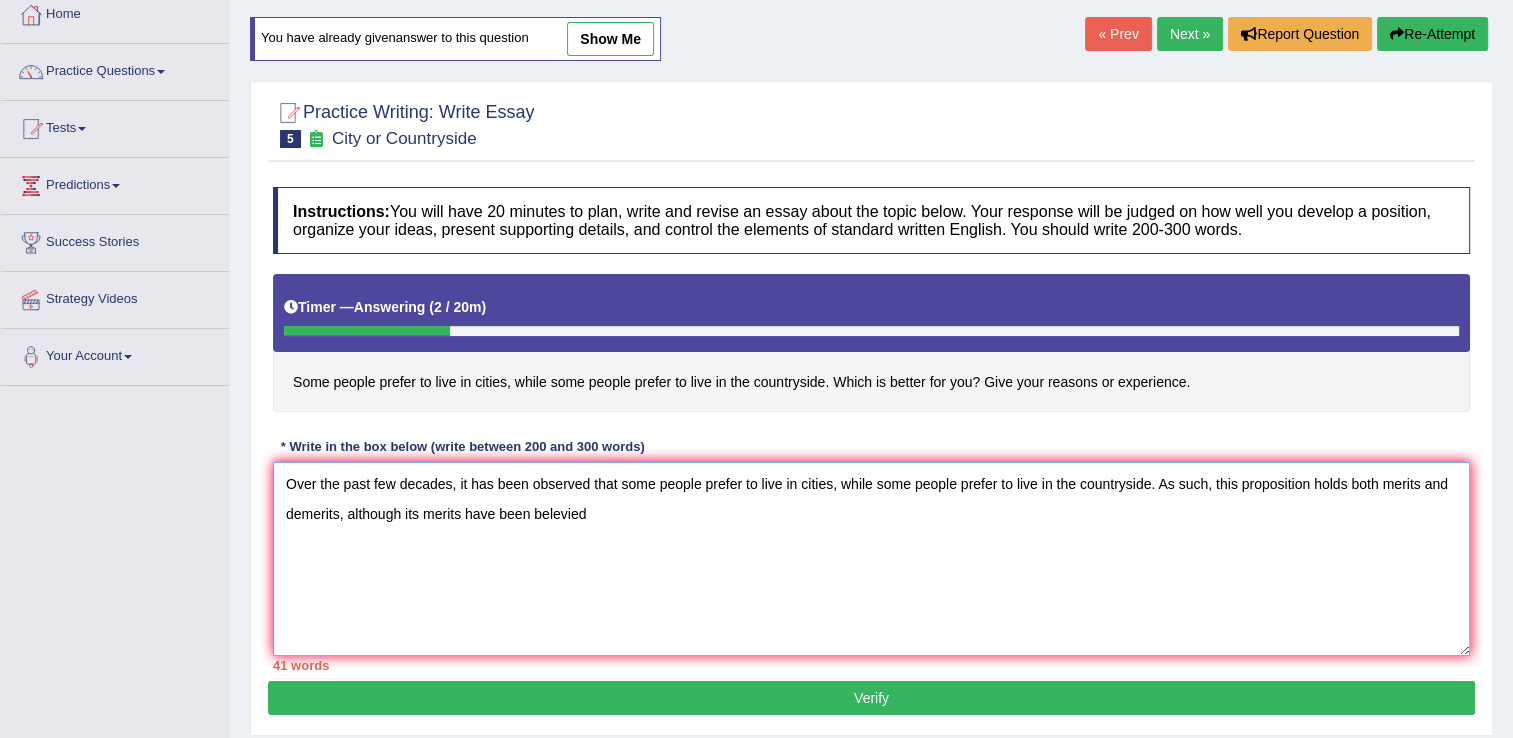 scroll, scrollTop: 120, scrollLeft: 0, axis: vertical 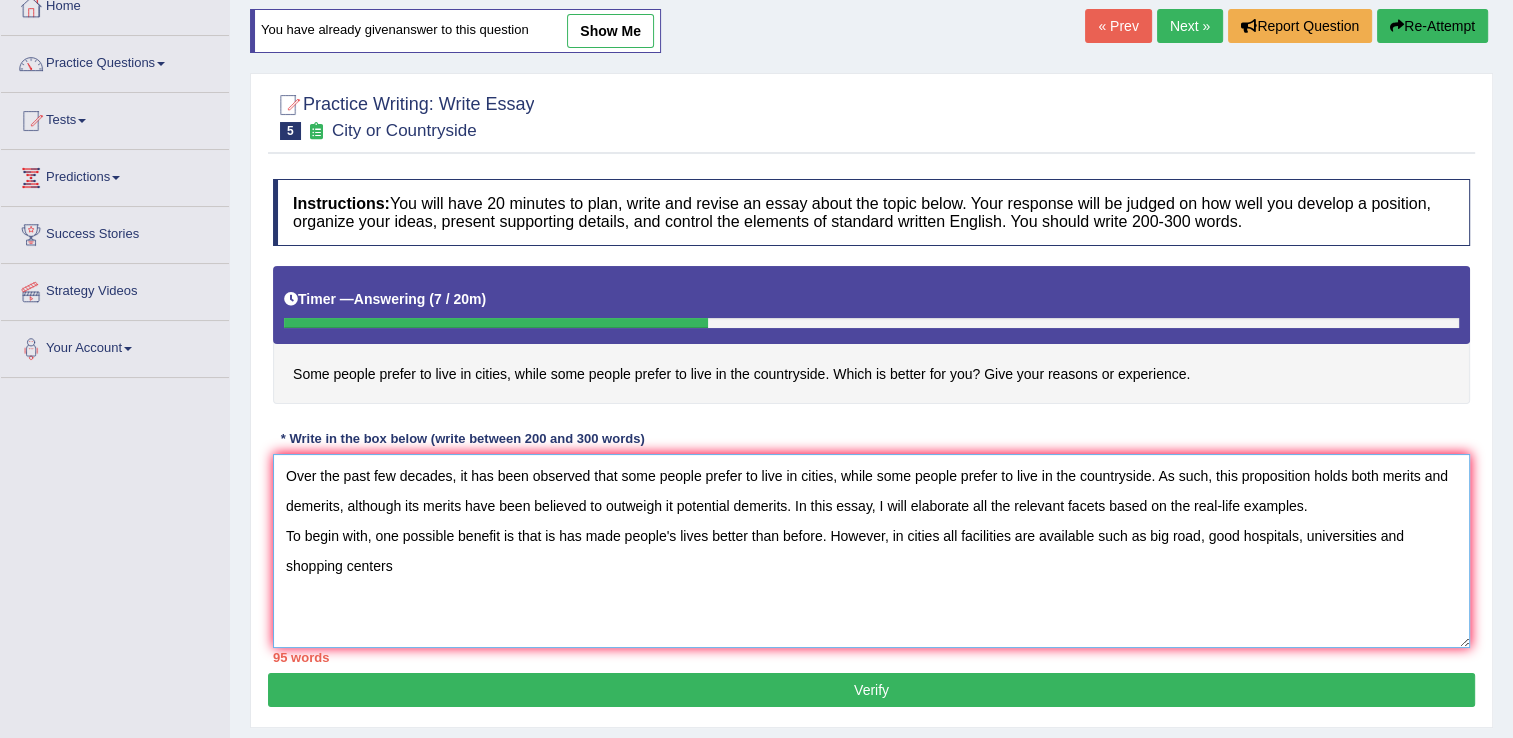click on "Over the past few decades, it has been observed that some people prefer to live in cities, while some people prefer to live in the countryside. As such, this proposition holds both merits and demerits, although its merits have been believed to outweigh it potential demerits. In this essay, I will elaborate all the relevant facets based on the real-life examples.
To begin with, one possible benefit is that is has made people's lives better than before. However, in cities all facilities are available such as big road, good hospitals, universities and shopping centers" at bounding box center (871, 551) 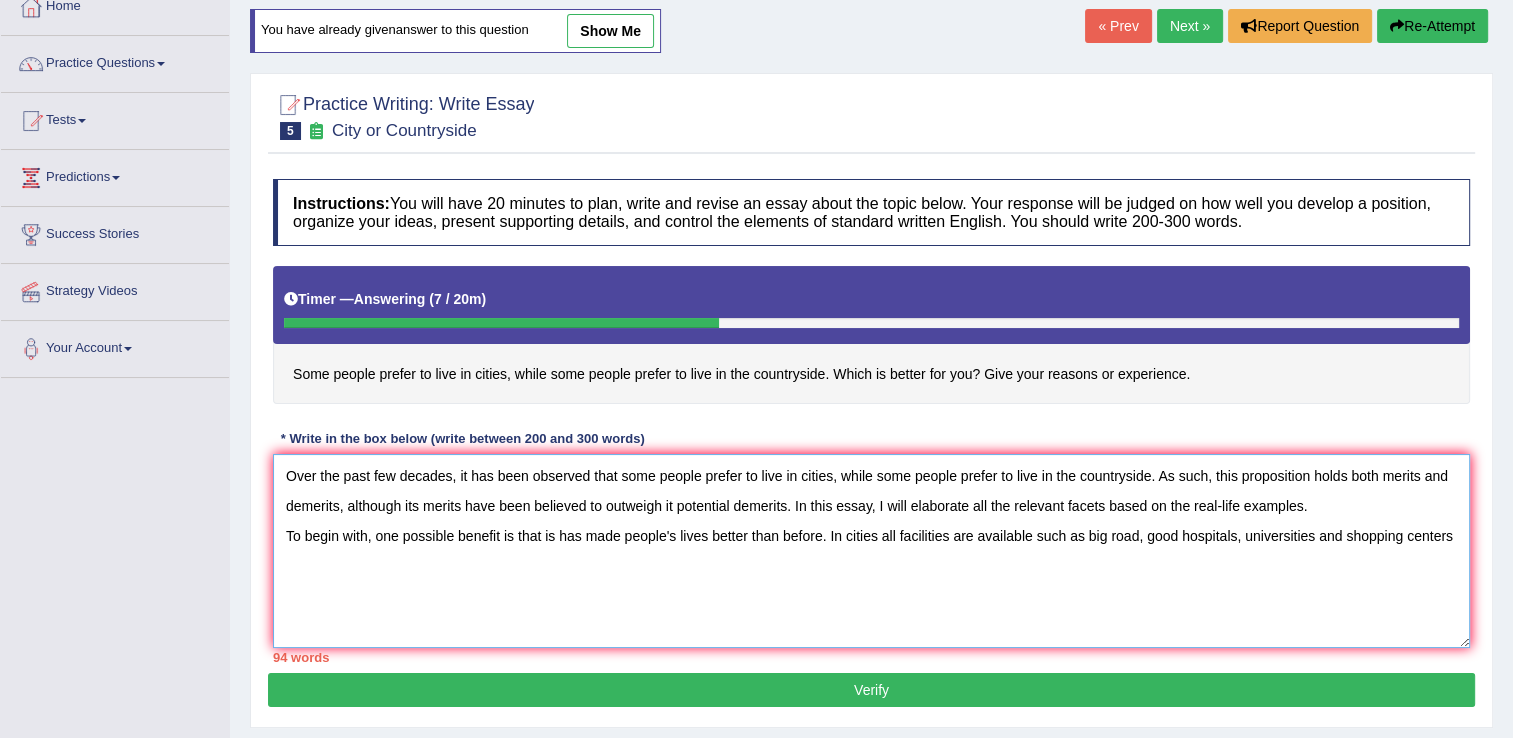 click on "Over the past few decades, it has been observed that some people prefer to live in cities, while some people prefer to live in the countryside. As such, this proposition holds both merits and demerits, although its merits have been believed to outweigh it potential demerits. In this essay, I will elaborate all the relevant facets based on the real-life examples.
To begin with, one possible benefit is that is has made people's lives better than before. In cities all facilities are available such as big road, good hospitals, universities and shopping centers" at bounding box center [871, 551] 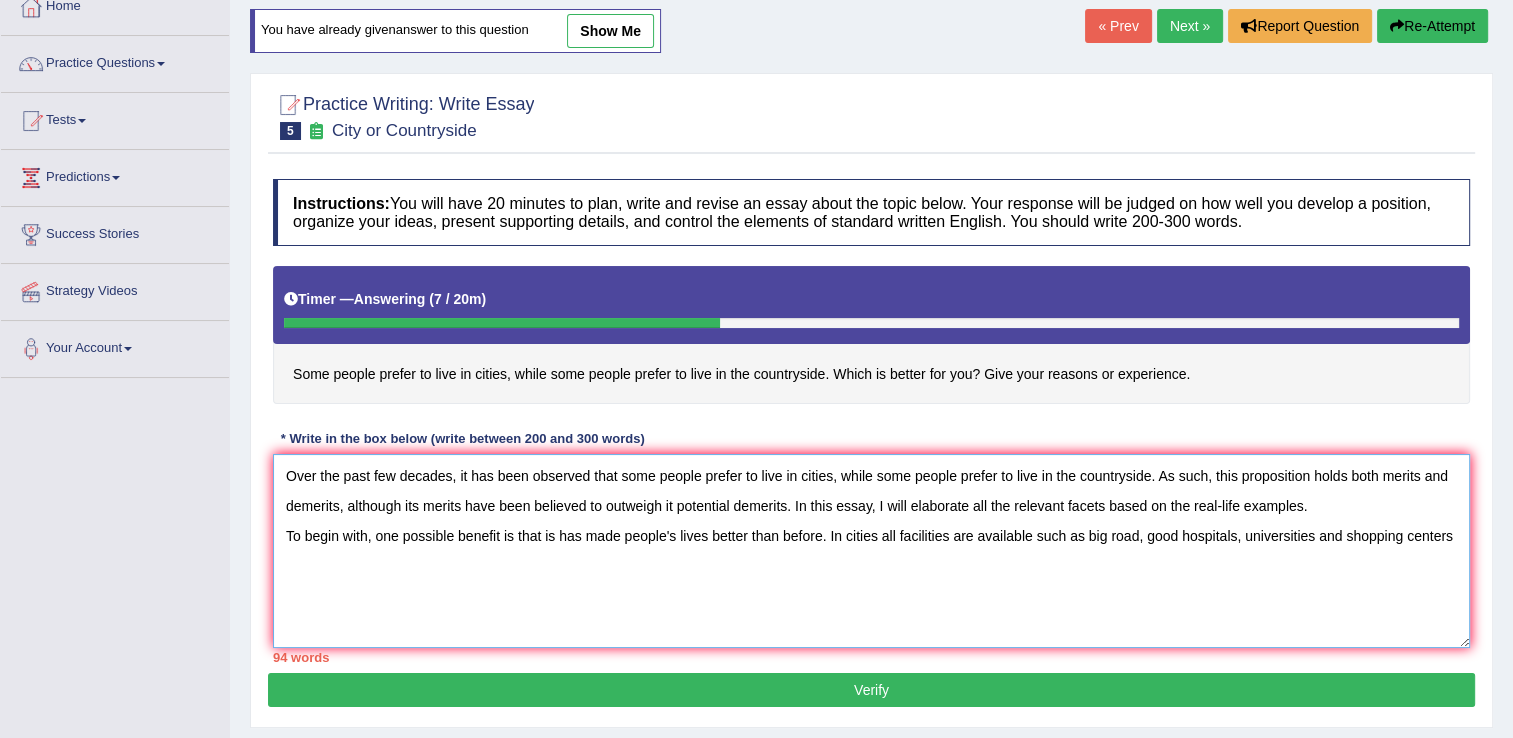 click on "Over the past few decades, it has been observed that some people prefer to live in cities, while some people prefer to live in the countryside. As such, this proposition holds both merits and demerits, although its merits have been believed to outweigh it potential demerits. In this essay, I will elaborate all the relevant facets based on the real-life examples.
To begin with, one possible benefit is that is has made people's lives better than before. In cities all facilities are available such as big road, good hospitals, universities and shopping centers" at bounding box center (871, 551) 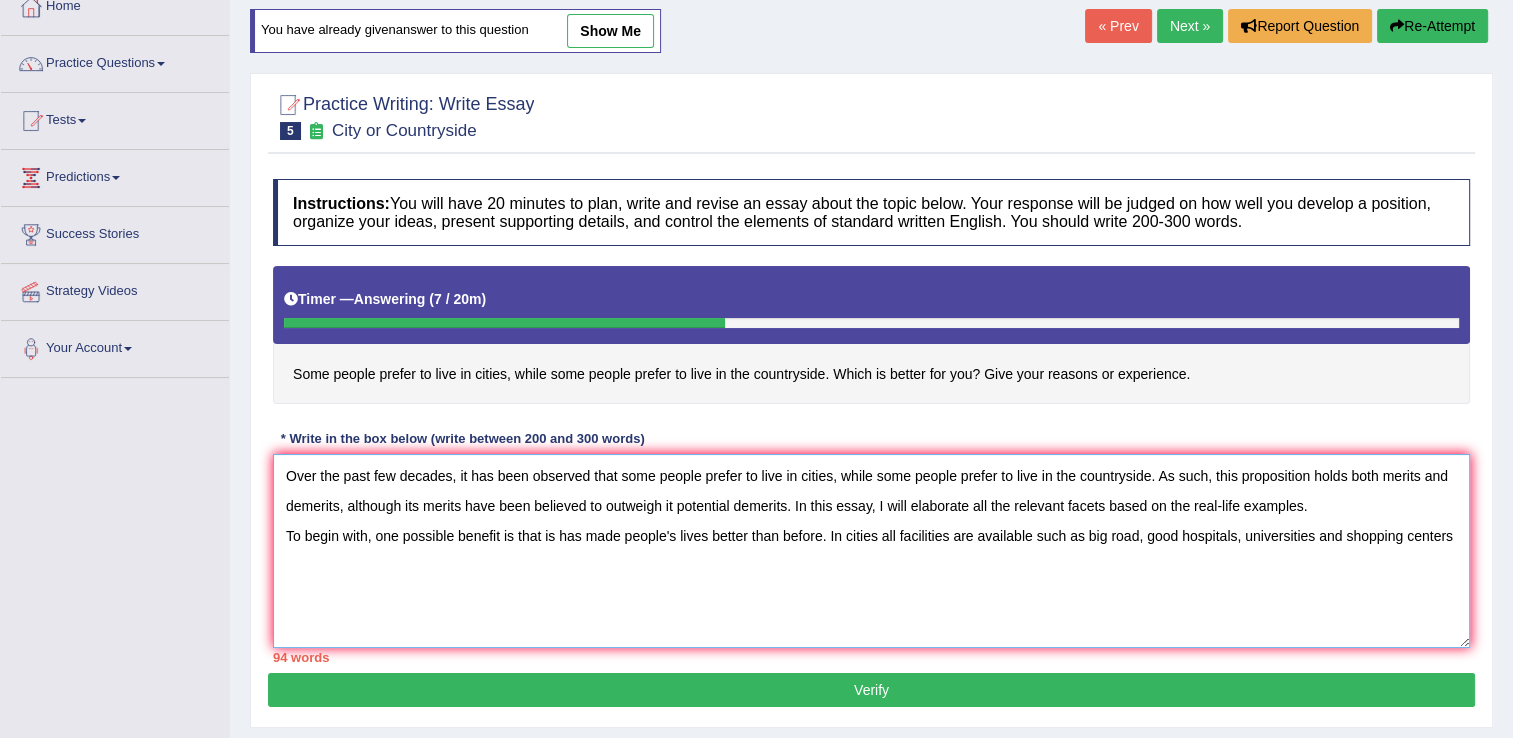 click on "Over the past few decades, it has been observed that some people prefer to live in cities, while some people prefer to live in the countryside. As such, this proposition holds both merits and demerits, although its merits have been believed to outweigh it potential demerits. In this essay, I will elaborate all the relevant facets based on the real-life examples.
To begin with, one possible benefit is that is has made people's lives better than before. In cities all facilities are available such as big road, good hospitals, universities and shopping centers" at bounding box center [871, 551] 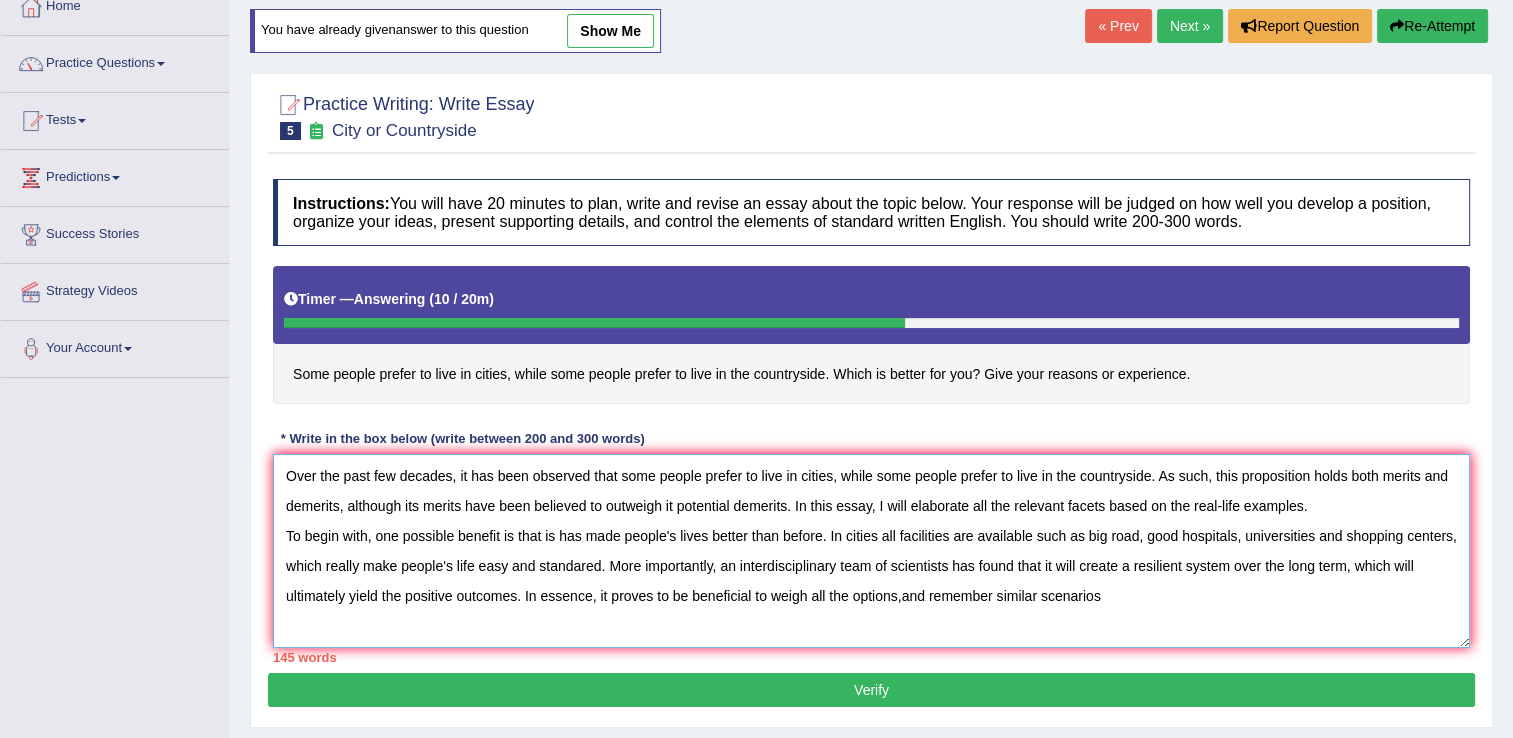 click on "Over the past few decades, it has been observed that some people prefer to live in cities, while some people prefer to live in the countryside. As such, this proposition holds both merits and demerits, although its merits have been believed to outweigh it potential demerits. In this essay, I will elaborate all the relevant facets based on the real-life examples.
To begin with, one possible benefit is that is has made people's lives better than before. In cities all facilities are available such as big road, good hospitals, universities and shopping centers, which really make people's life easy and standared. More importantly, an interdisciplinary team of scientists has found that it will create a resilient system over the long term, which will ultimately yield the positive outcomes. In essence, it proves to be beneficial to weigh all the options,and remember similar scenarios" at bounding box center (871, 551) 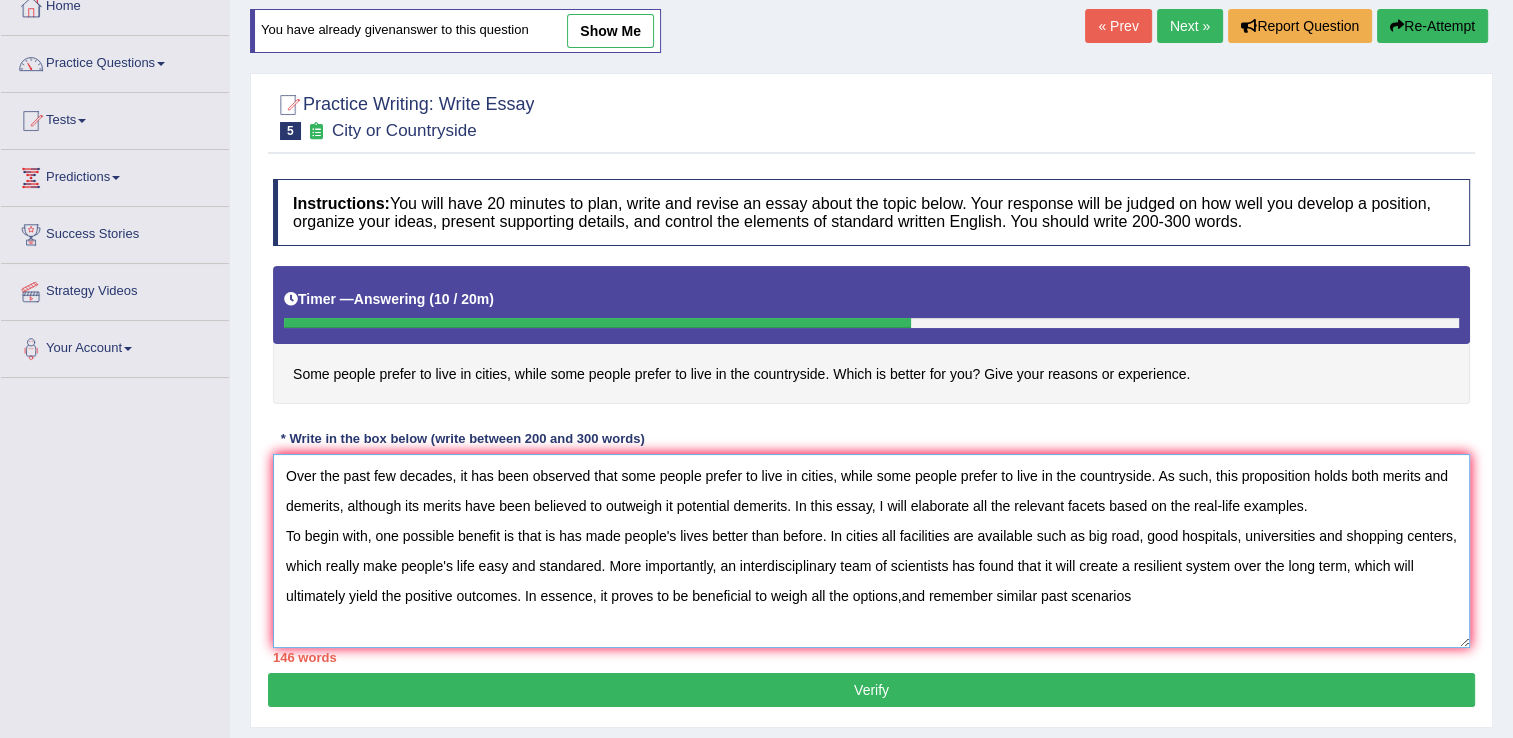 click on "Over the past few decades, it has been observed that some people prefer to live in cities, while some people prefer to live in the countryside. As such, this proposition holds both merits and demerits, although its merits have been believed to outweigh it potential demerits. In this essay, I will elaborate all the relevant facets based on the real-life examples.
To begin with, one possible benefit is that is has made people's lives better than before. In cities all facilities are available such as big road, good hospitals, universities and shopping centers, which really make people's life easy and standared. More importantly, an interdisciplinary team of scientists has found that it will create a resilient system over the long term, which will ultimately yield the positive outcomes. In essence, it proves to be beneficial to weigh all the options,and remember similar past scenarios" at bounding box center (871, 551) 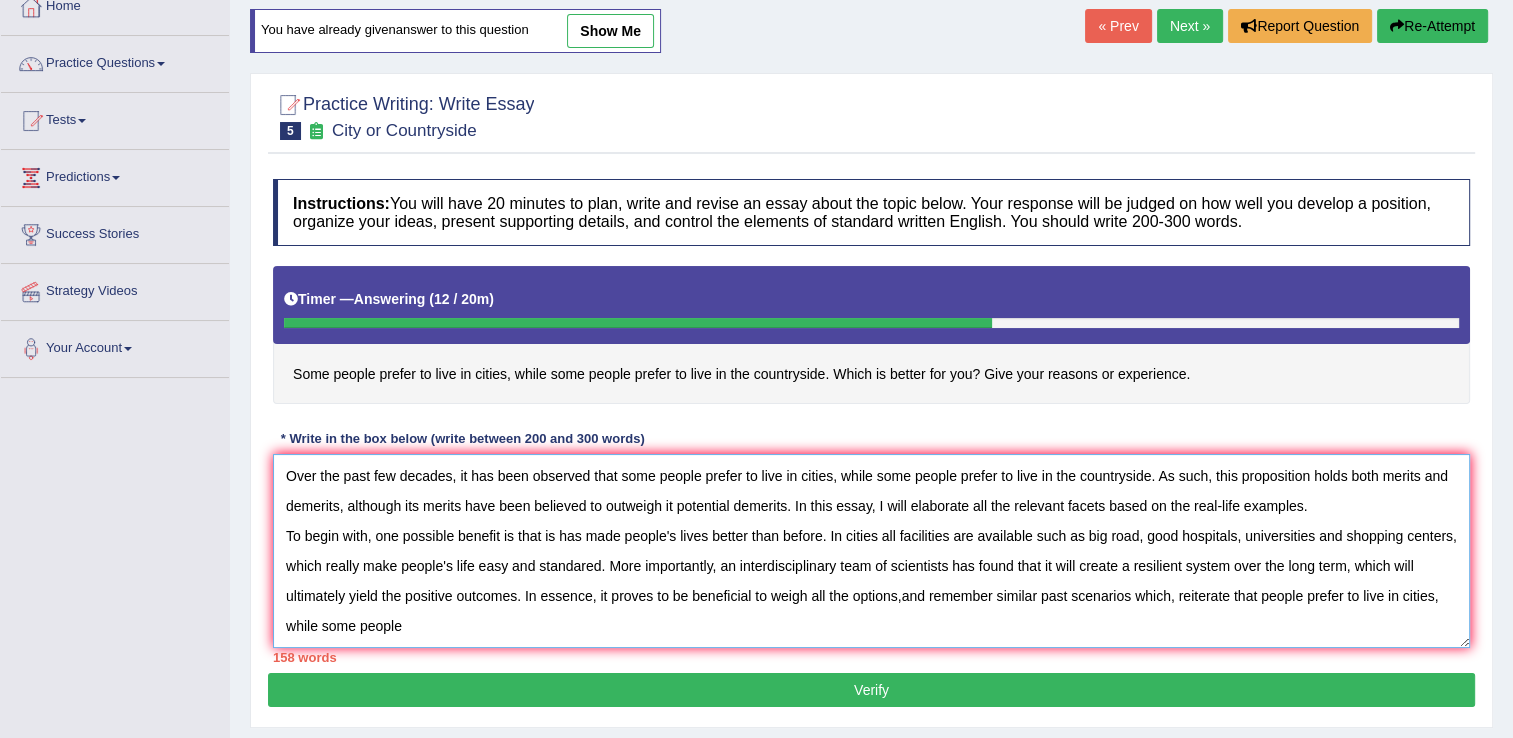 click on "Over the past few decades, it has been observed that some people prefer to live in cities, while some people prefer to live in the countryside. As such, this proposition holds both merits and demerits, although its merits have been believed to outweigh it potential demerits. In this essay, I will elaborate all the relevant facets based on the real-life examples.
To begin with, one possible benefit is that is has made people's lives better than before. In cities all facilities are available such as big road, good hospitals, universities and shopping centers, which really make people's life easy and standared. More importantly, an interdisciplinary team of scientists has found that it will create a resilient system over the long term, which will ultimately yield the positive outcomes. In essence, it proves to be beneficial to weigh all the options,and remember similar past scenarios which, reiterate that people prefer to live in cities, while some people" at bounding box center (871, 551) 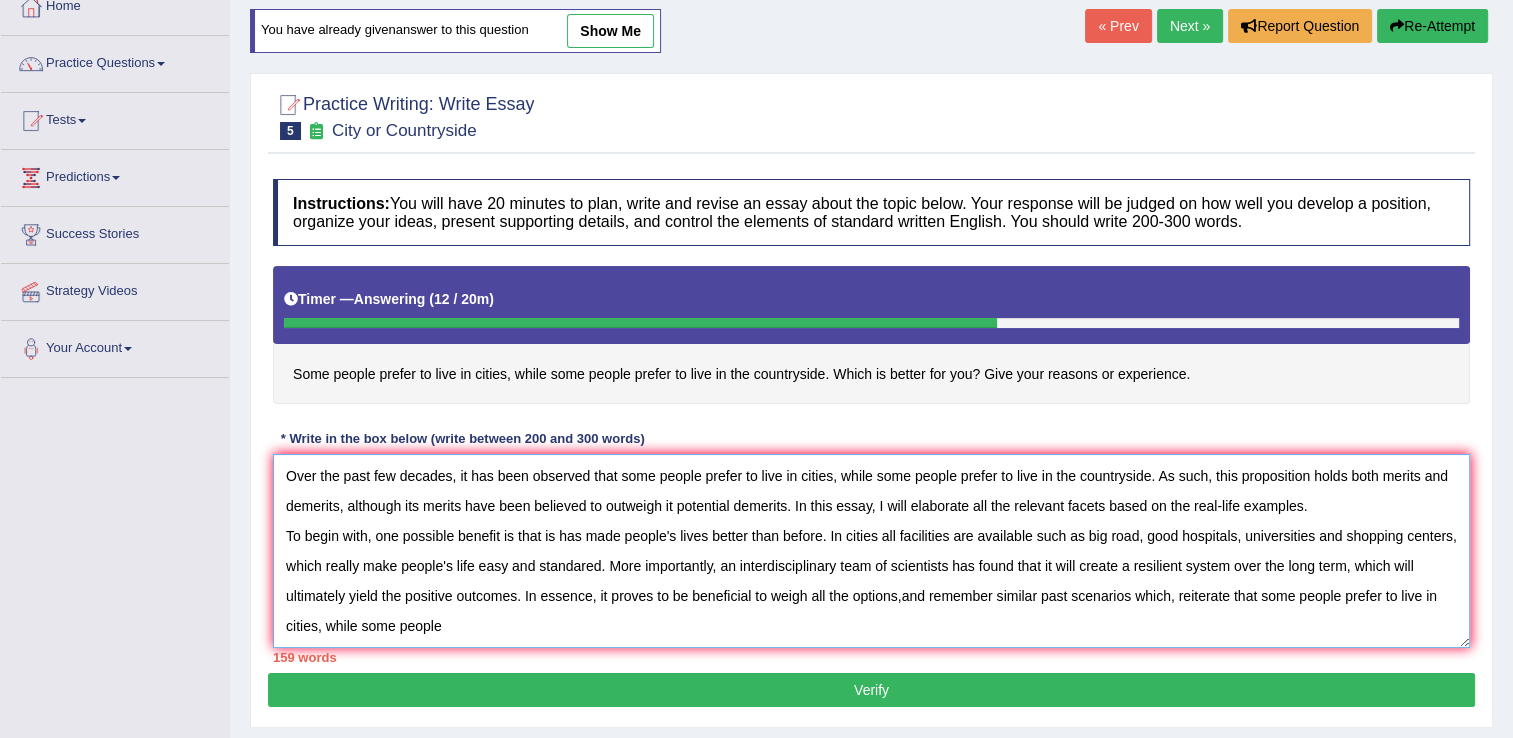 click on "Over the past few decades, it has been observed that some people prefer to live in cities, while some people prefer to live in the countryside. As such, this proposition holds both merits and demerits, although its merits have been believed to outweigh it potential demerits. In this essay, I will elaborate all the relevant facets based on the real-life examples.
To begin with, one possible benefit is that is has made people's lives better than before. In cities all facilities are available such as big road, good hospitals, universities and shopping centers, which really make people's life easy and standared. More importantly, an interdisciplinary team of scientists has found that it will create a resilient system over the long term, which will ultimately yield the positive outcomes. In essence, it proves to be beneficial to weigh all the options,and remember similar past scenarios which, reiterate that some people prefer to live in cities, while some people" at bounding box center [871, 551] 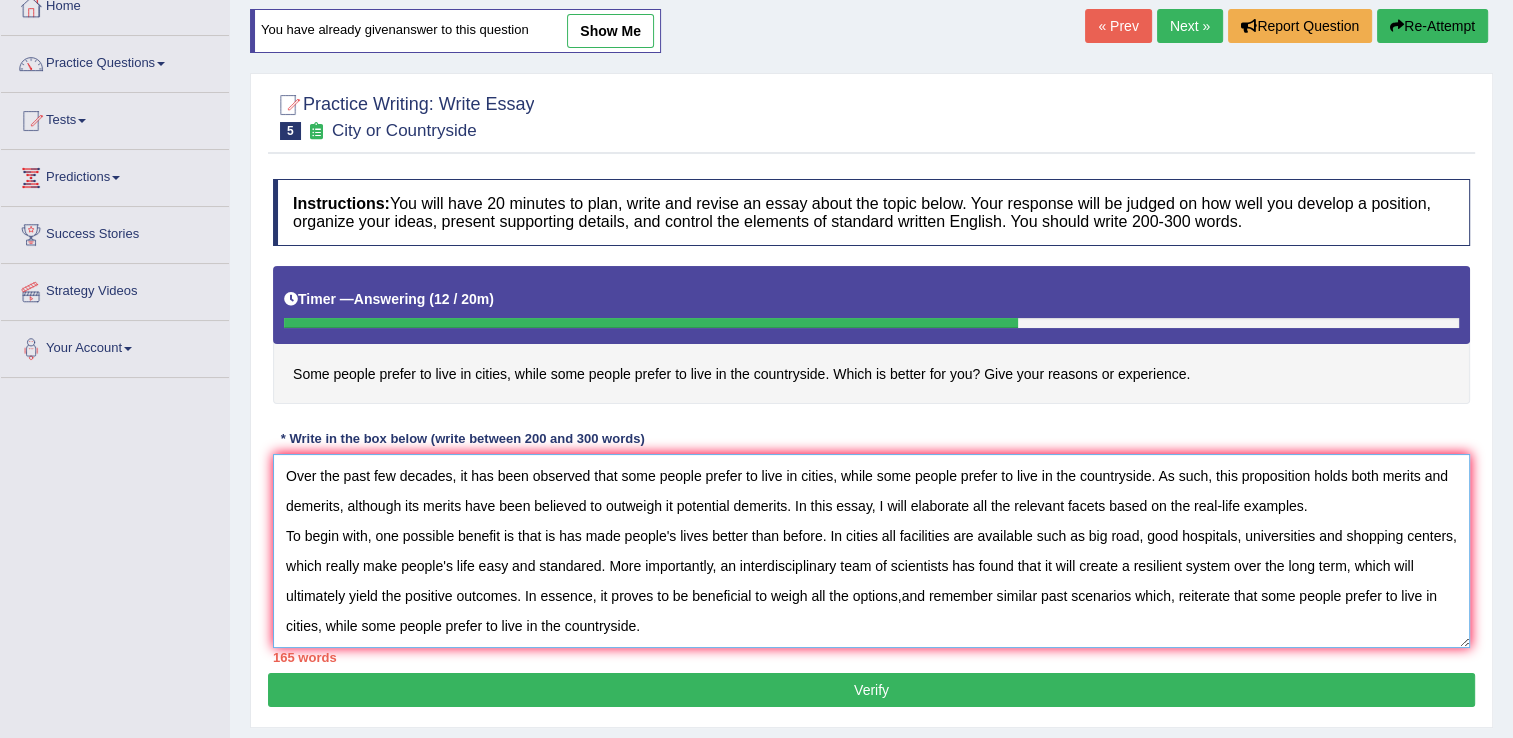 scroll, scrollTop: 17, scrollLeft: 0, axis: vertical 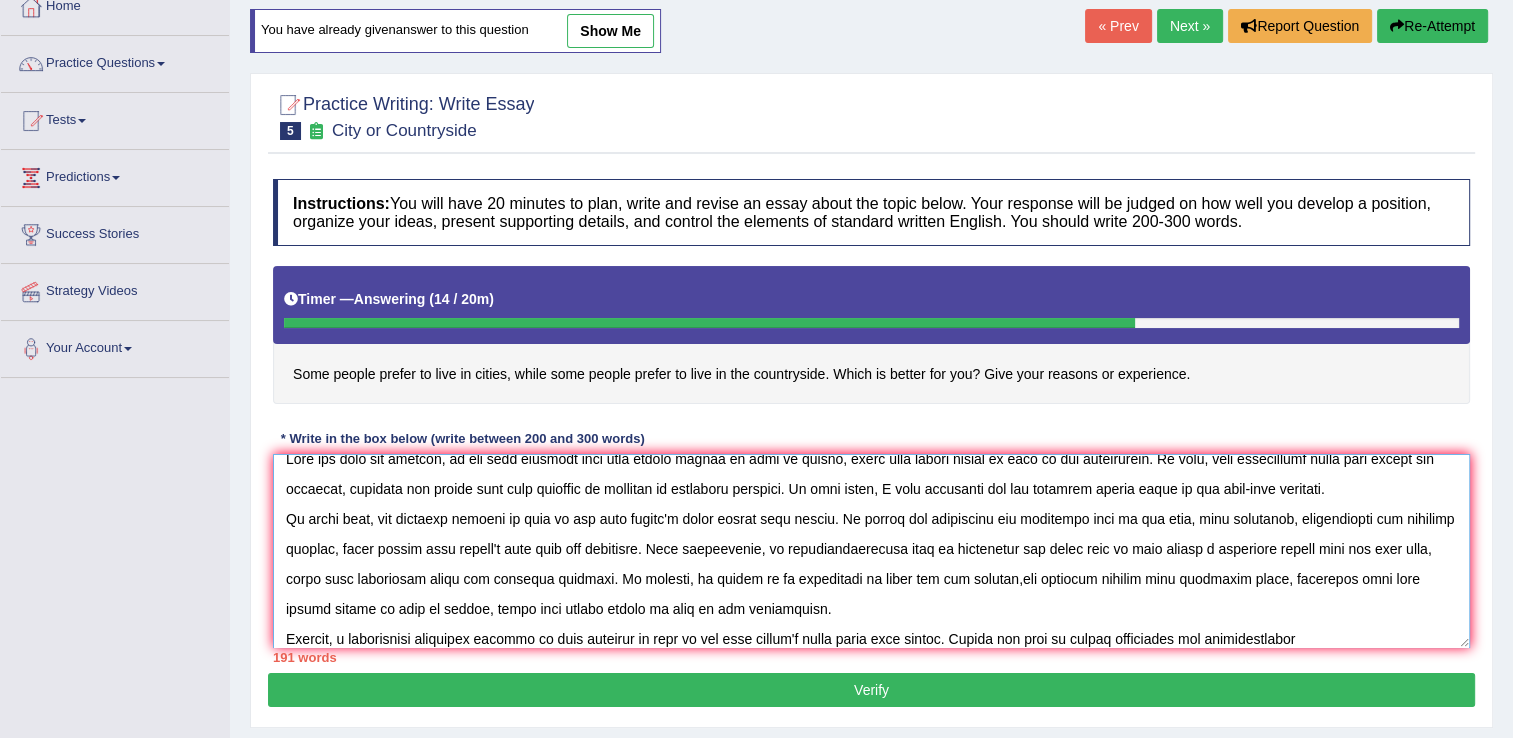 click at bounding box center (871, 551) 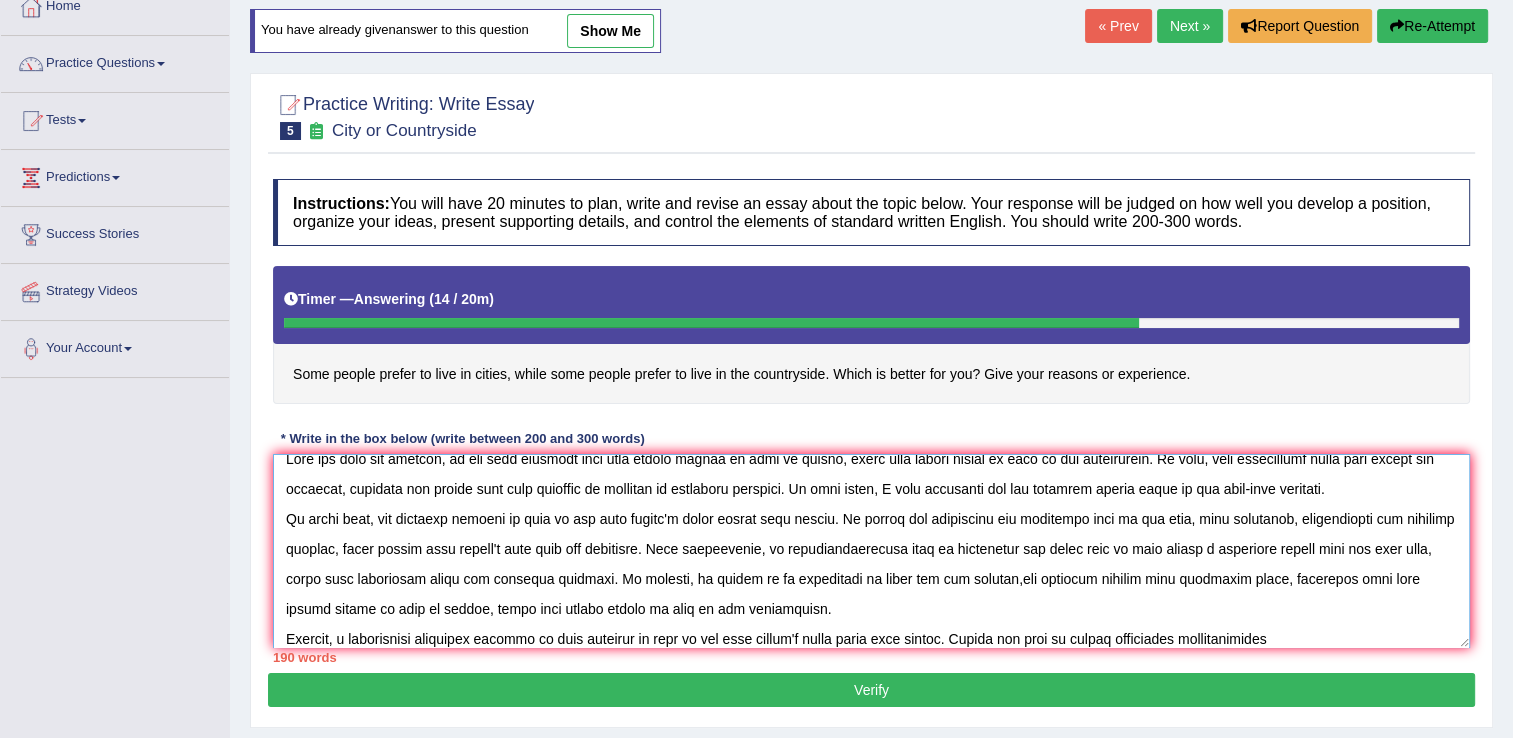 click at bounding box center [871, 551] 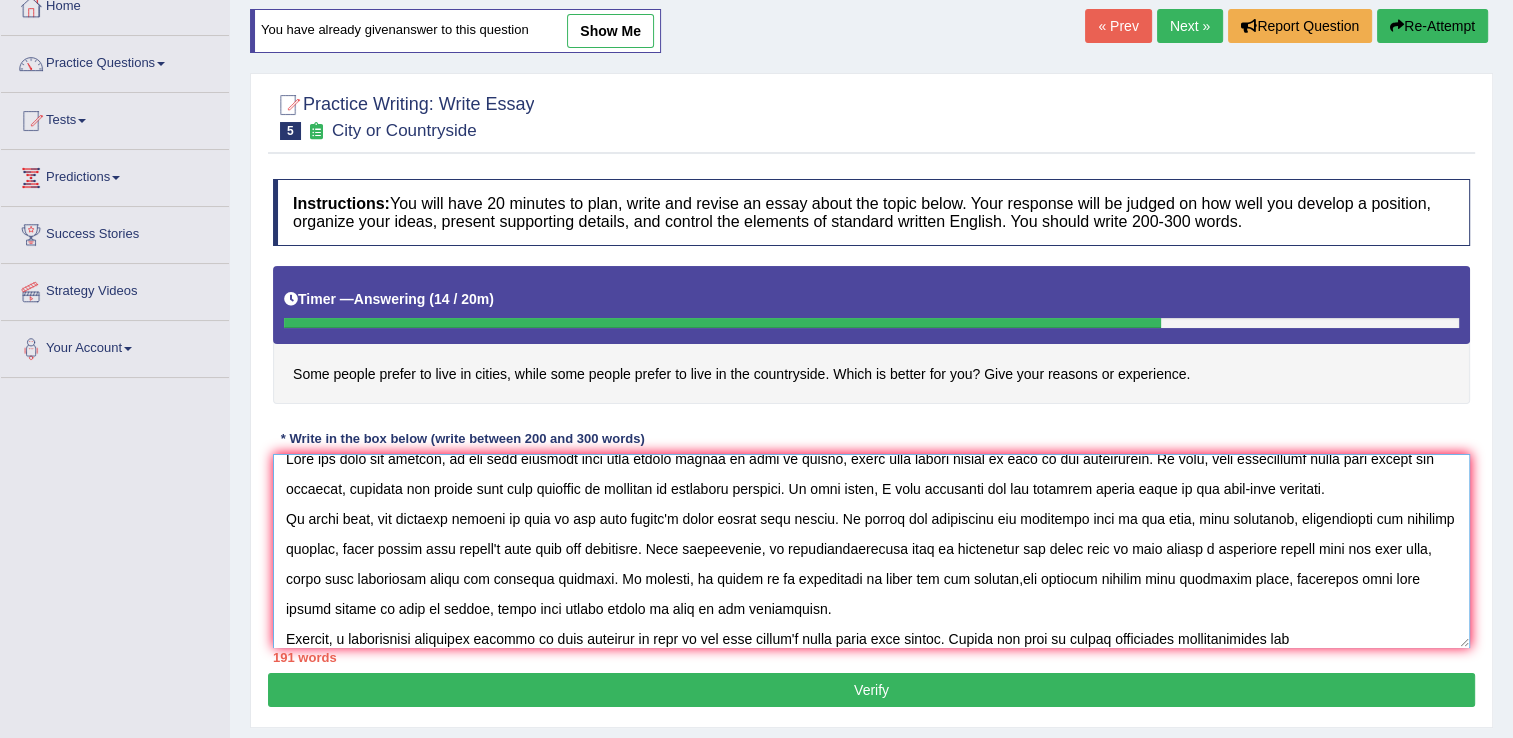 click at bounding box center [871, 551] 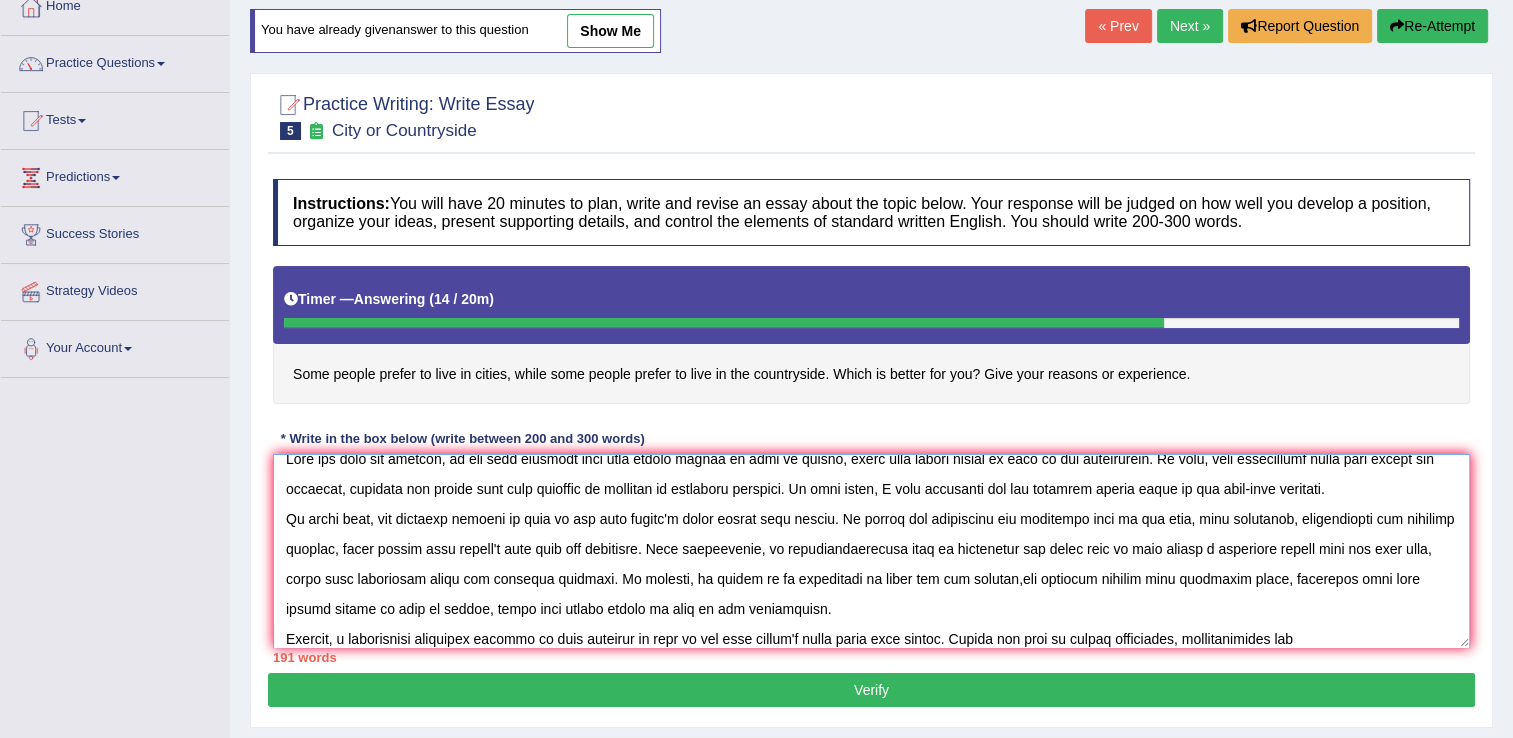 click at bounding box center [871, 551] 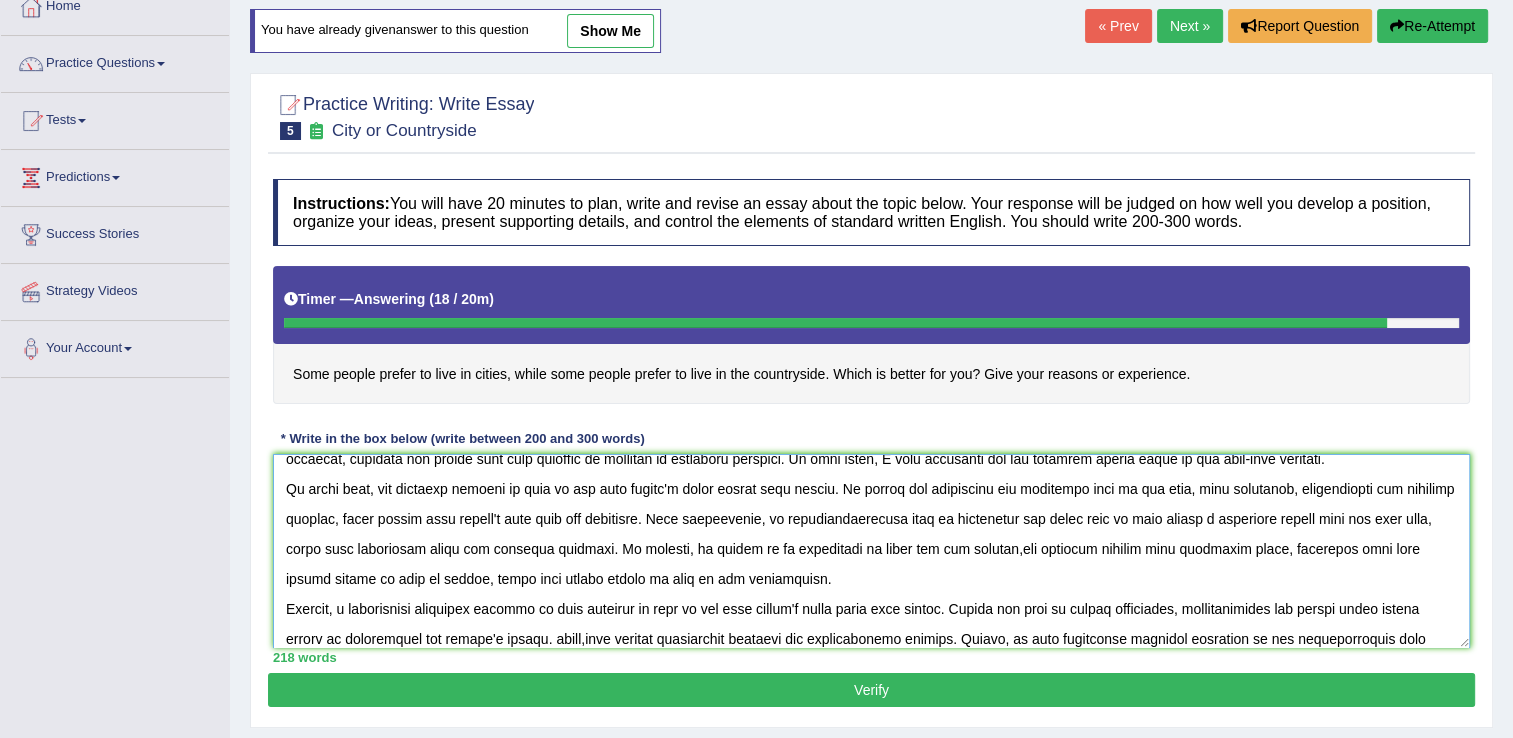scroll, scrollTop: 77, scrollLeft: 0, axis: vertical 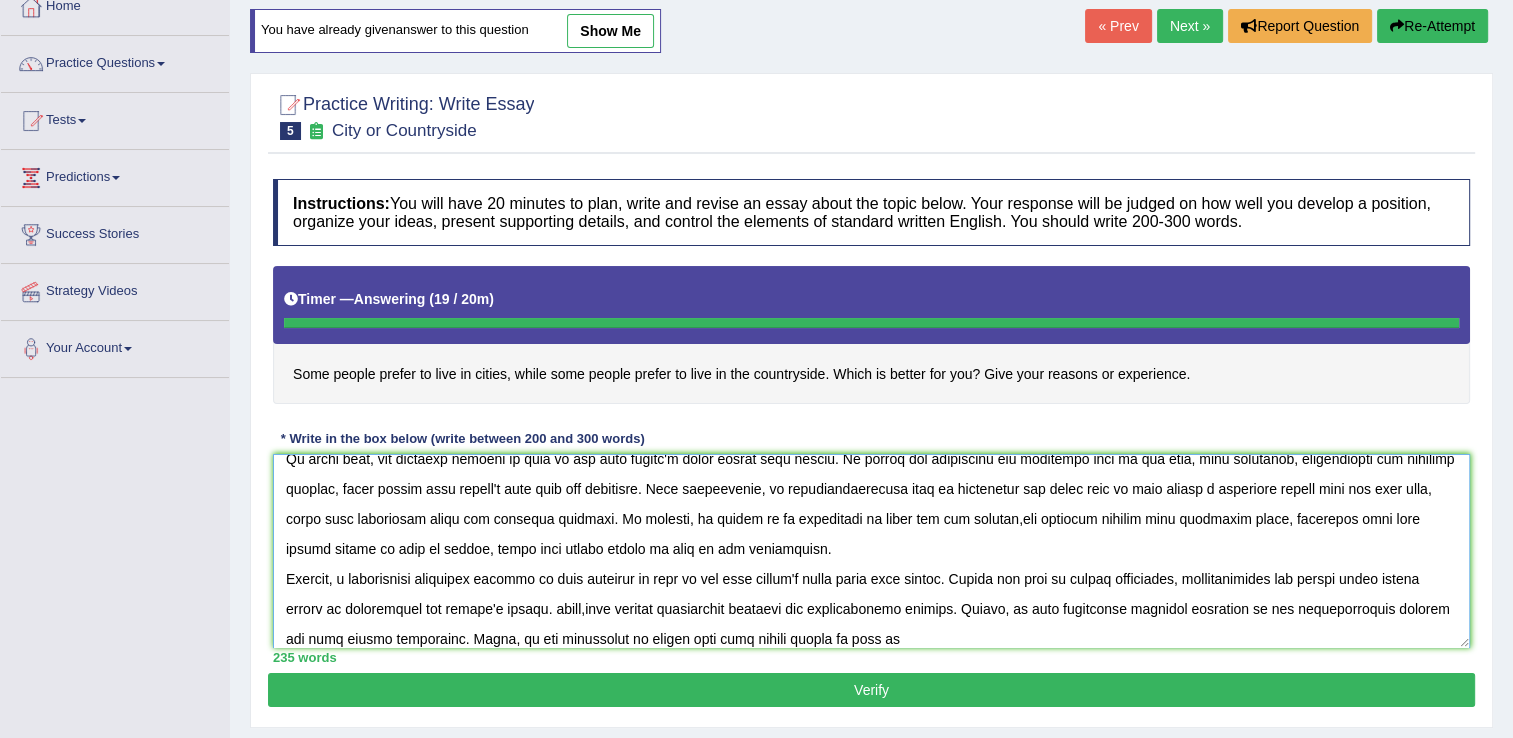 type on "Over the past few decades, it has been observed that some people prefer to live in cities, while some people prefer to live in the countryside. As such, this proposition holds both merits and demerits, although its merits have been believed to outweigh it potential demerits. In this essay, I will elaborate all the relevant facets based on the real-life examples.
To begin with, one possible benefit is that is has made people's lives better than before. In cities all facilities are available such as big road, good hospitals, universities and shopping centers, which really make people's life easy and standared. More importantly, an interdisciplinary team of scientists has found that it will create a resilient system over the long term, which will ultimately yield the positive outcomes. In essence, it proves to be beneficial to weigh all the options,and remember similar past scenarios which, reiterate that some people prefer to live in cities, while some people prefer to live in the countryside.
However, a fun..." 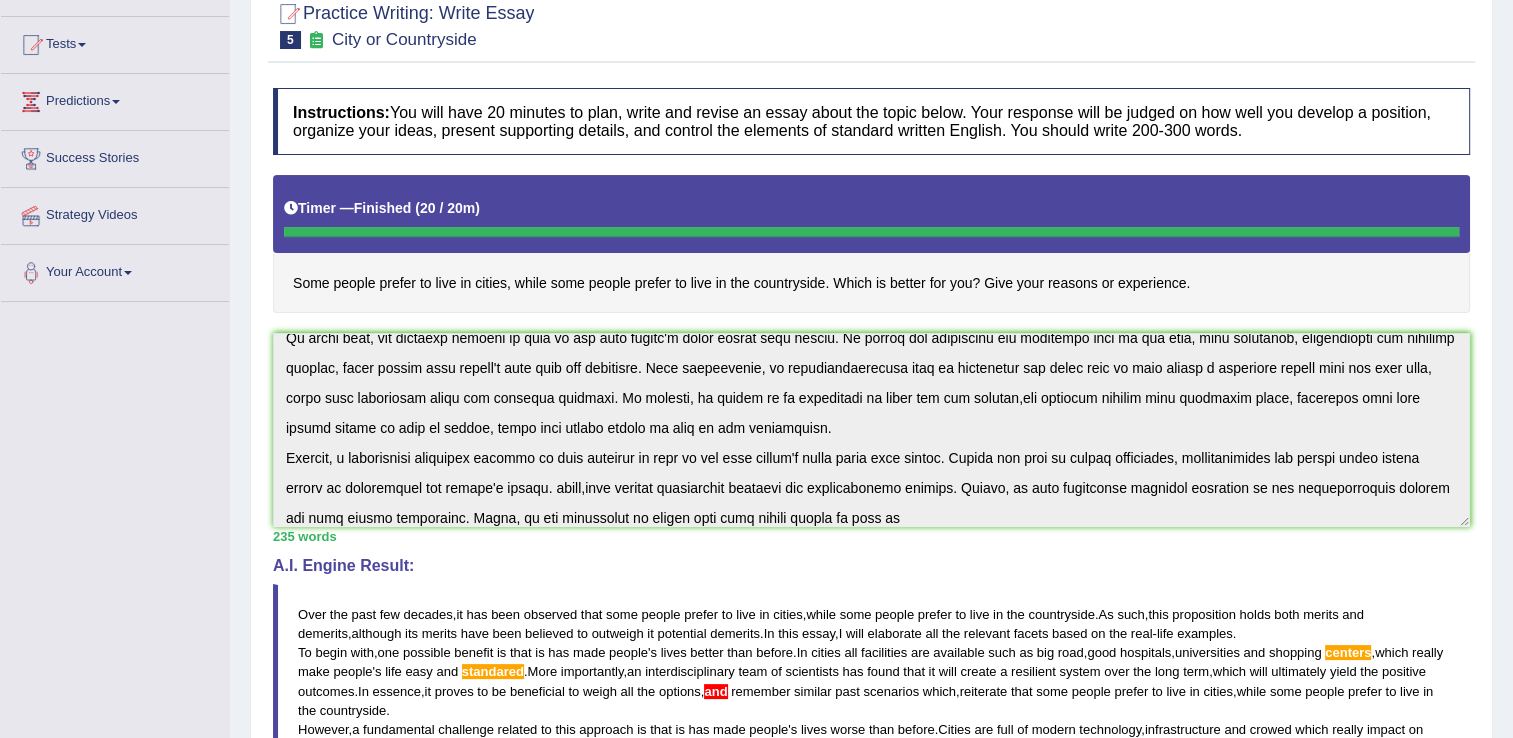 scroll, scrollTop: 200, scrollLeft: 0, axis: vertical 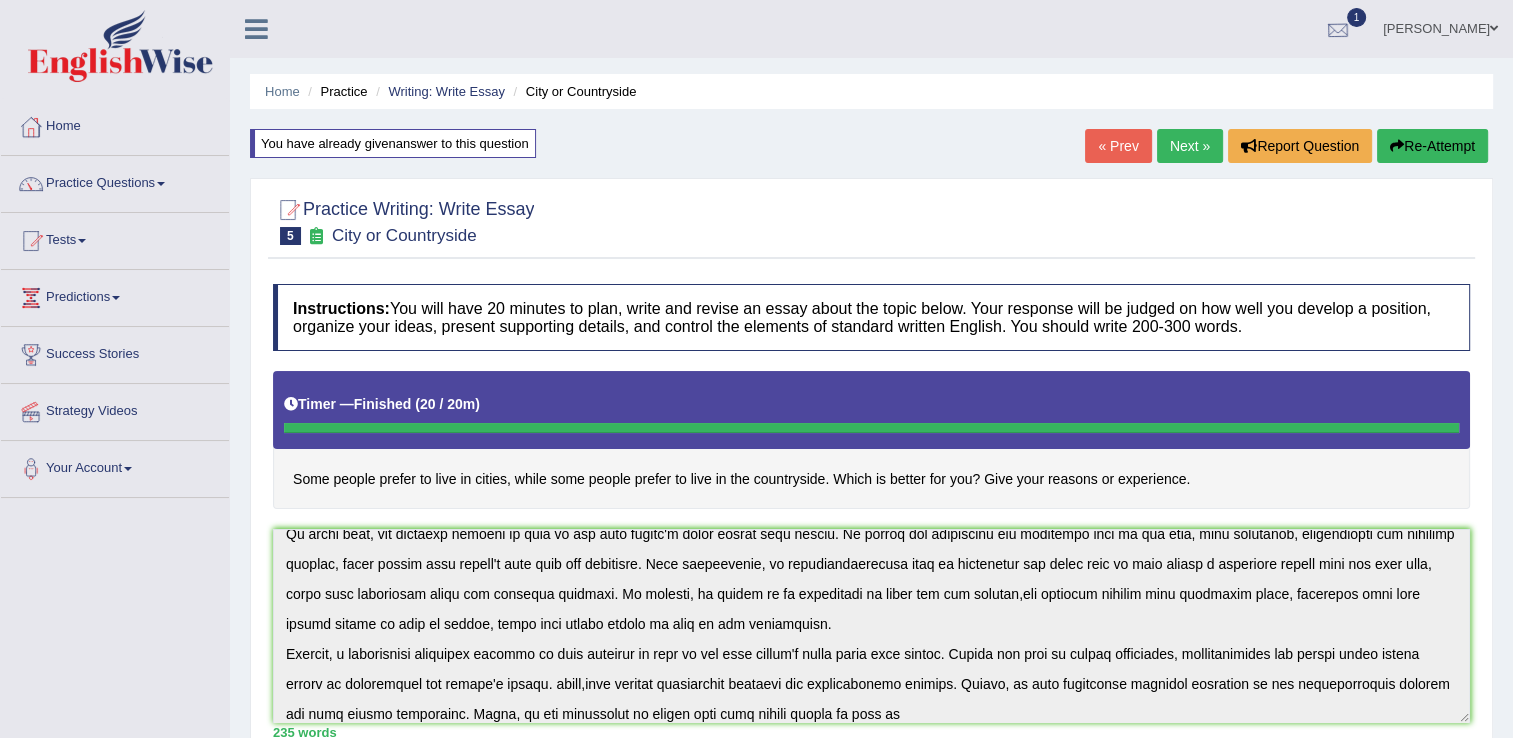 click at bounding box center (1338, 30) 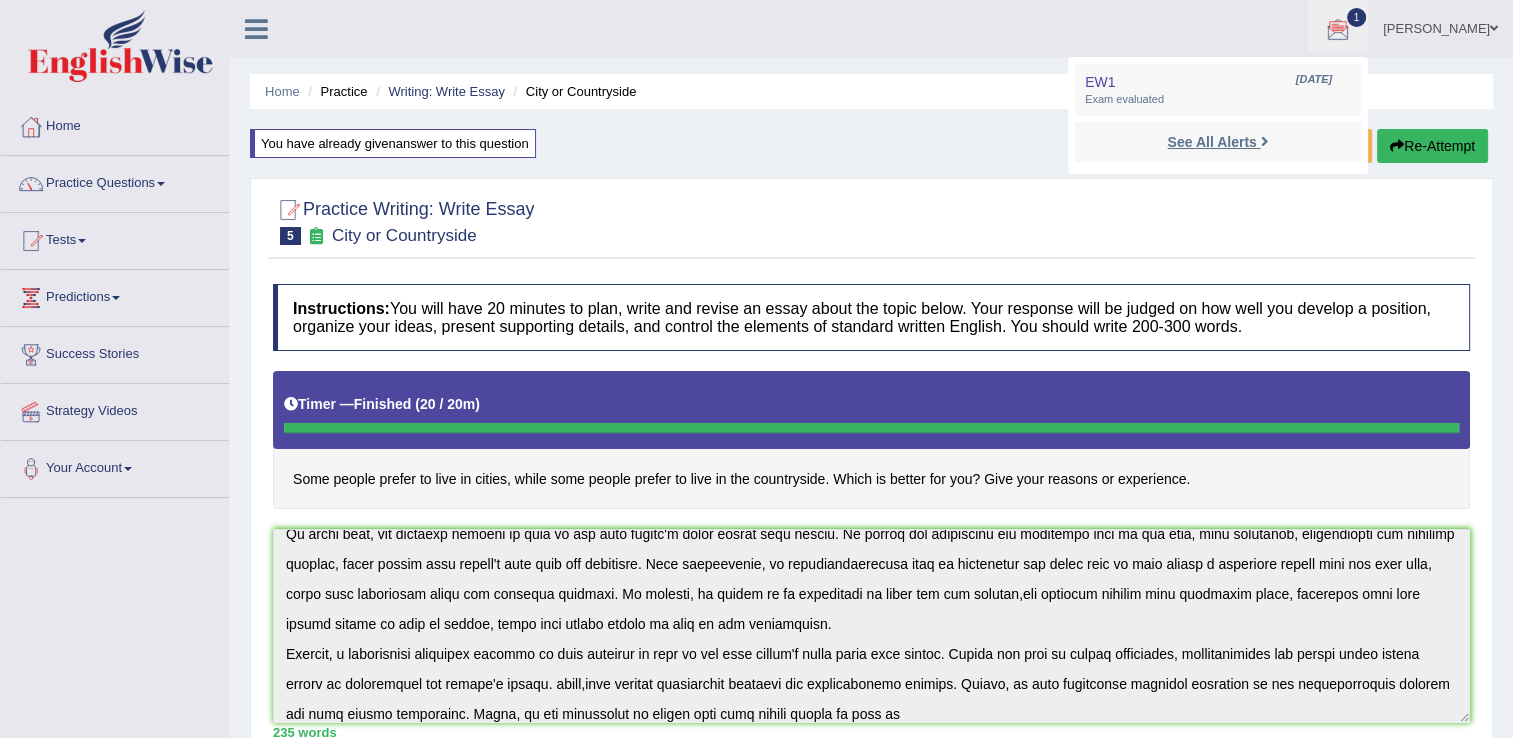 click on "See All Alerts" at bounding box center (1211, 142) 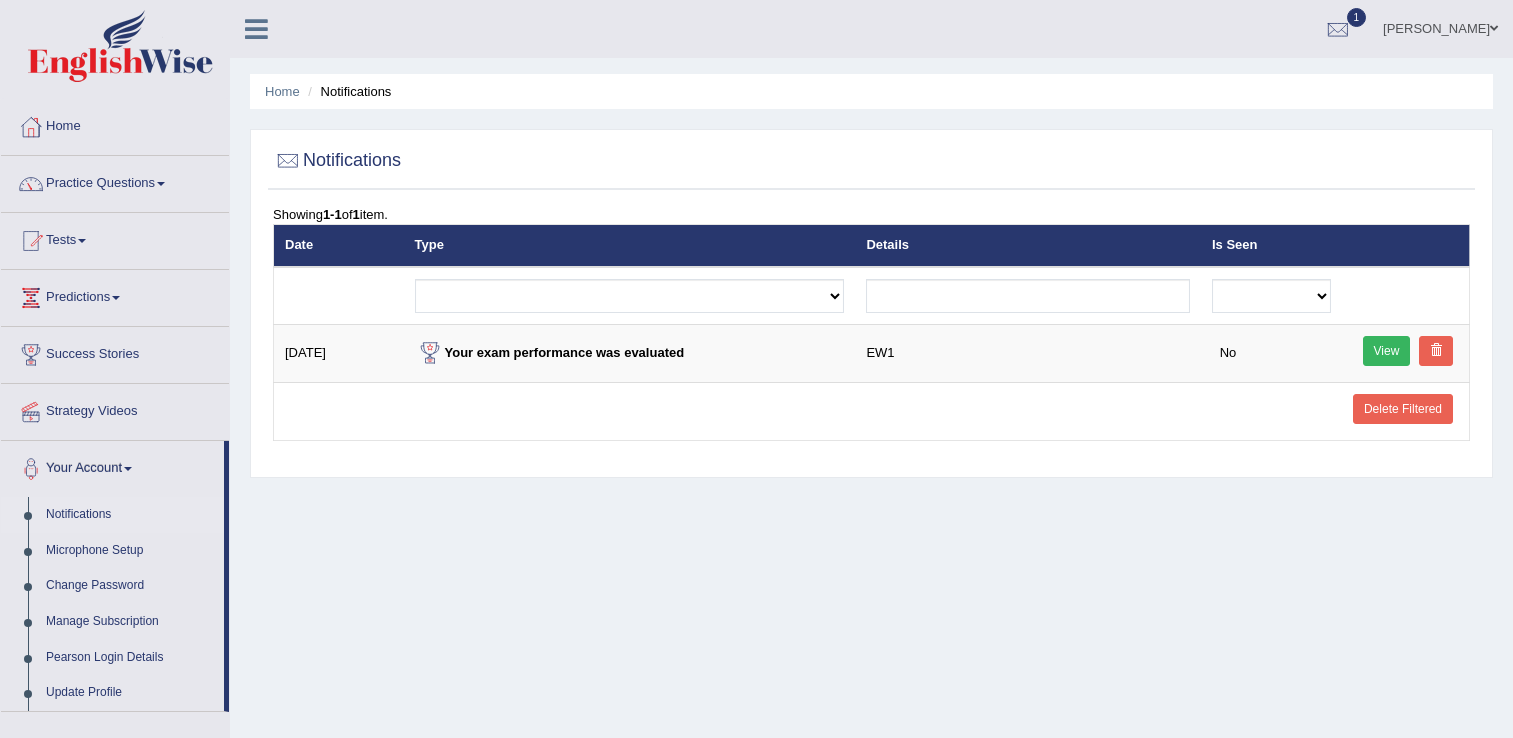 scroll, scrollTop: 0, scrollLeft: 0, axis: both 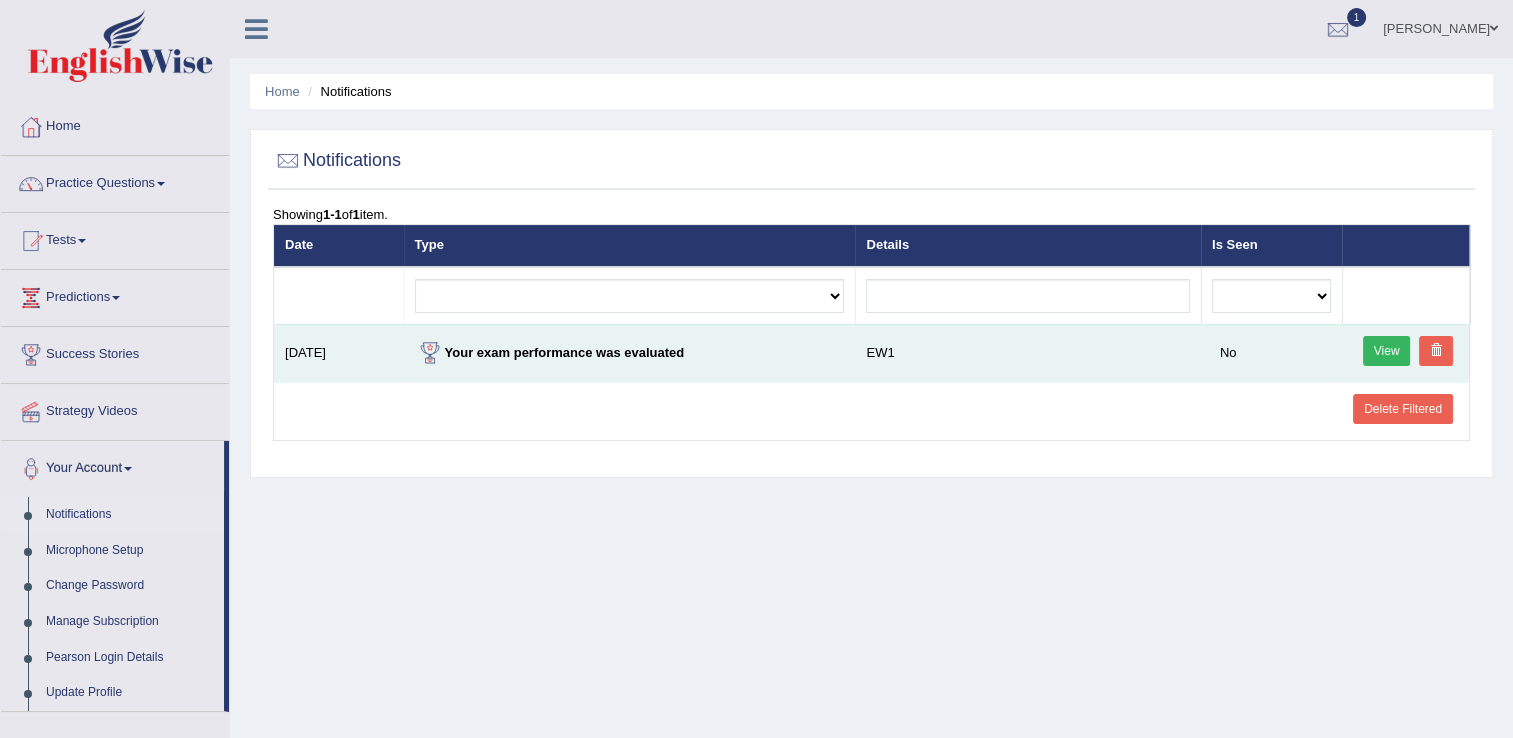 click on "Your exam performance was evaluated" at bounding box center (550, 352) 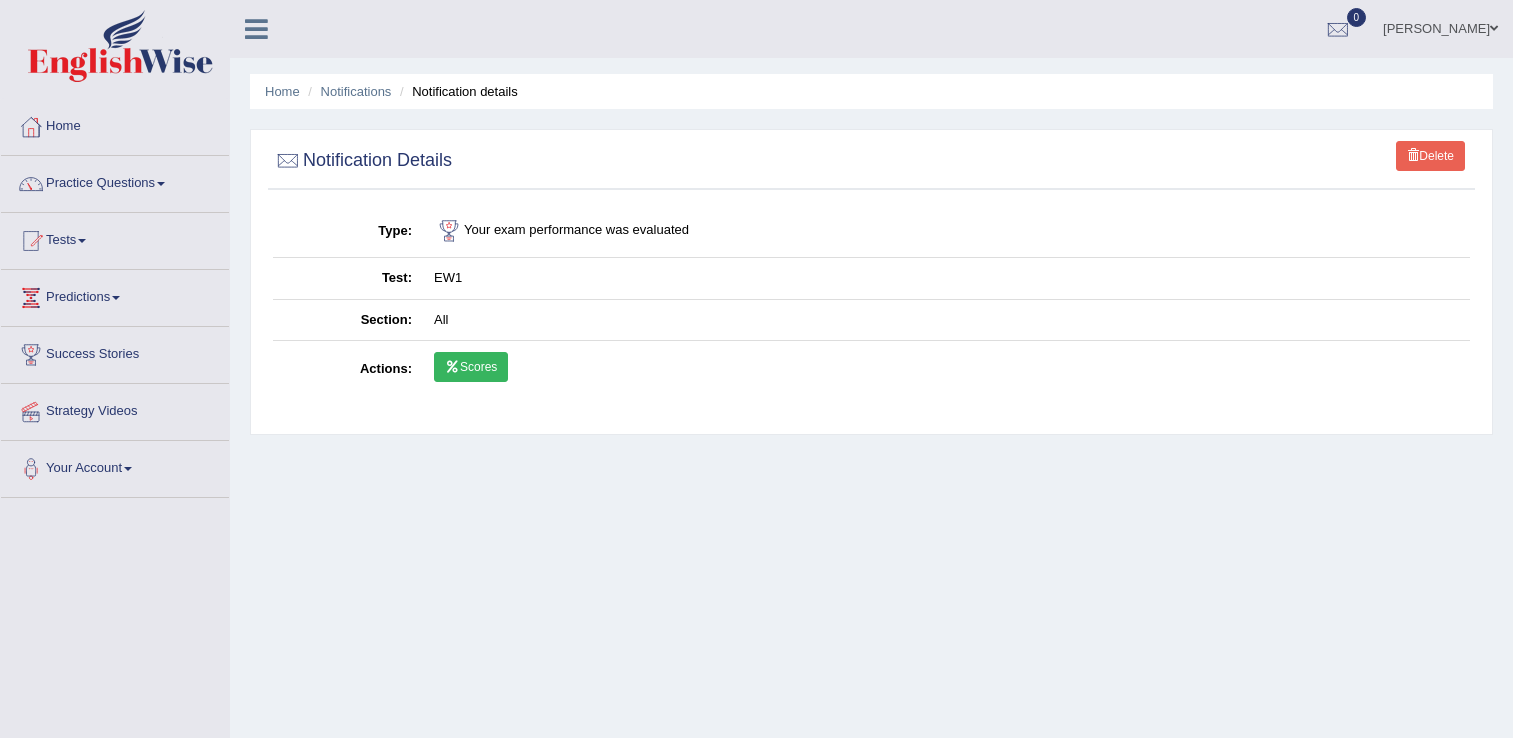 scroll, scrollTop: 0, scrollLeft: 0, axis: both 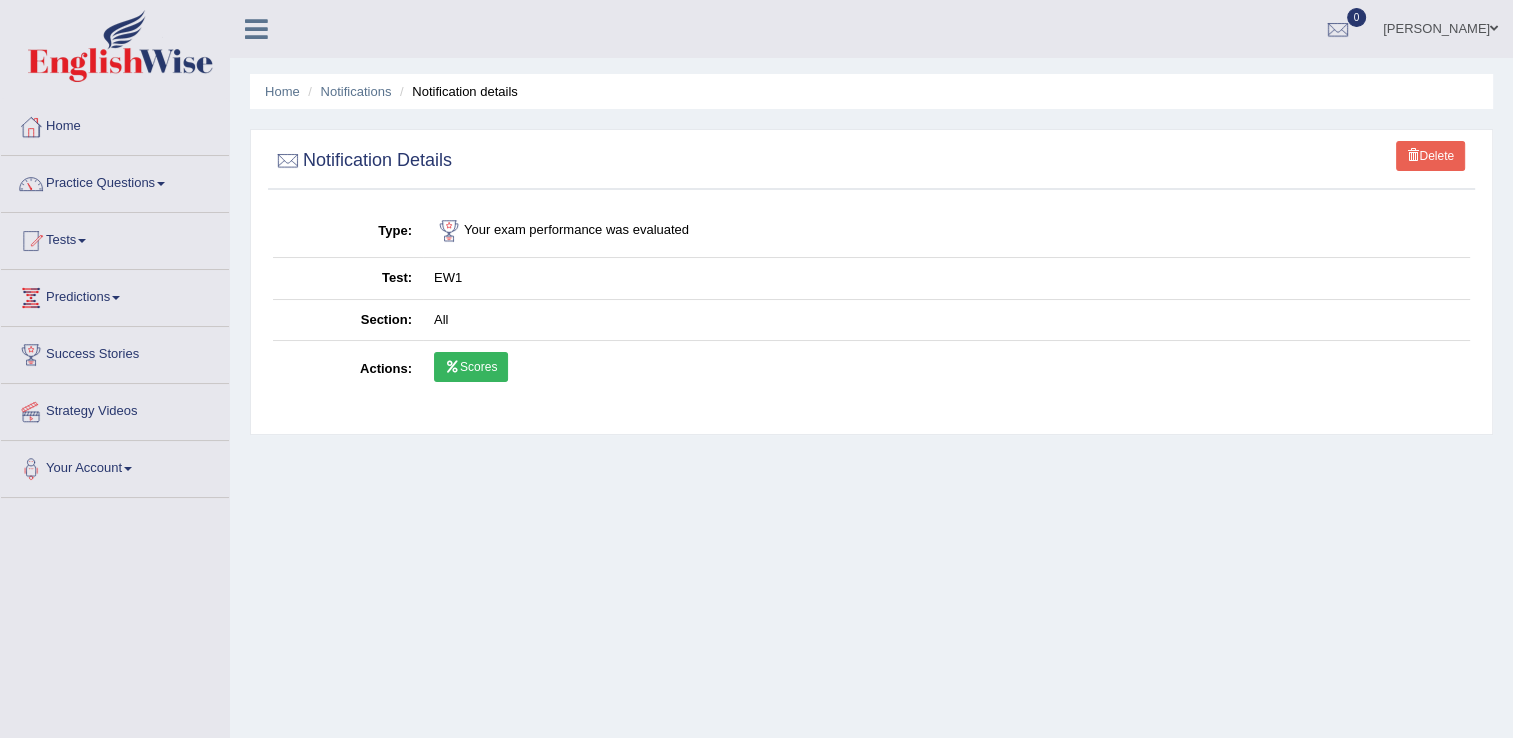 click on "Scores" at bounding box center (471, 367) 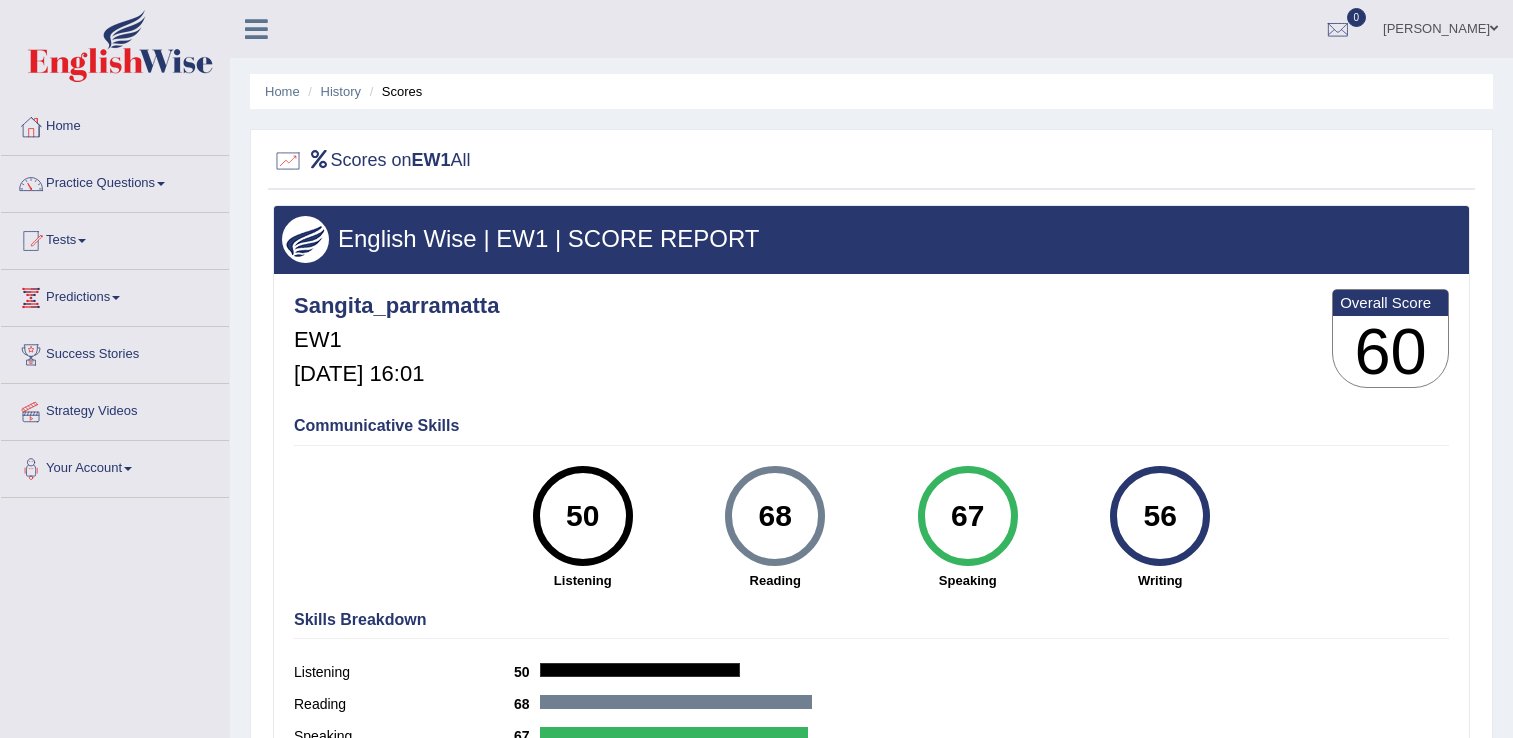 scroll, scrollTop: 0, scrollLeft: 0, axis: both 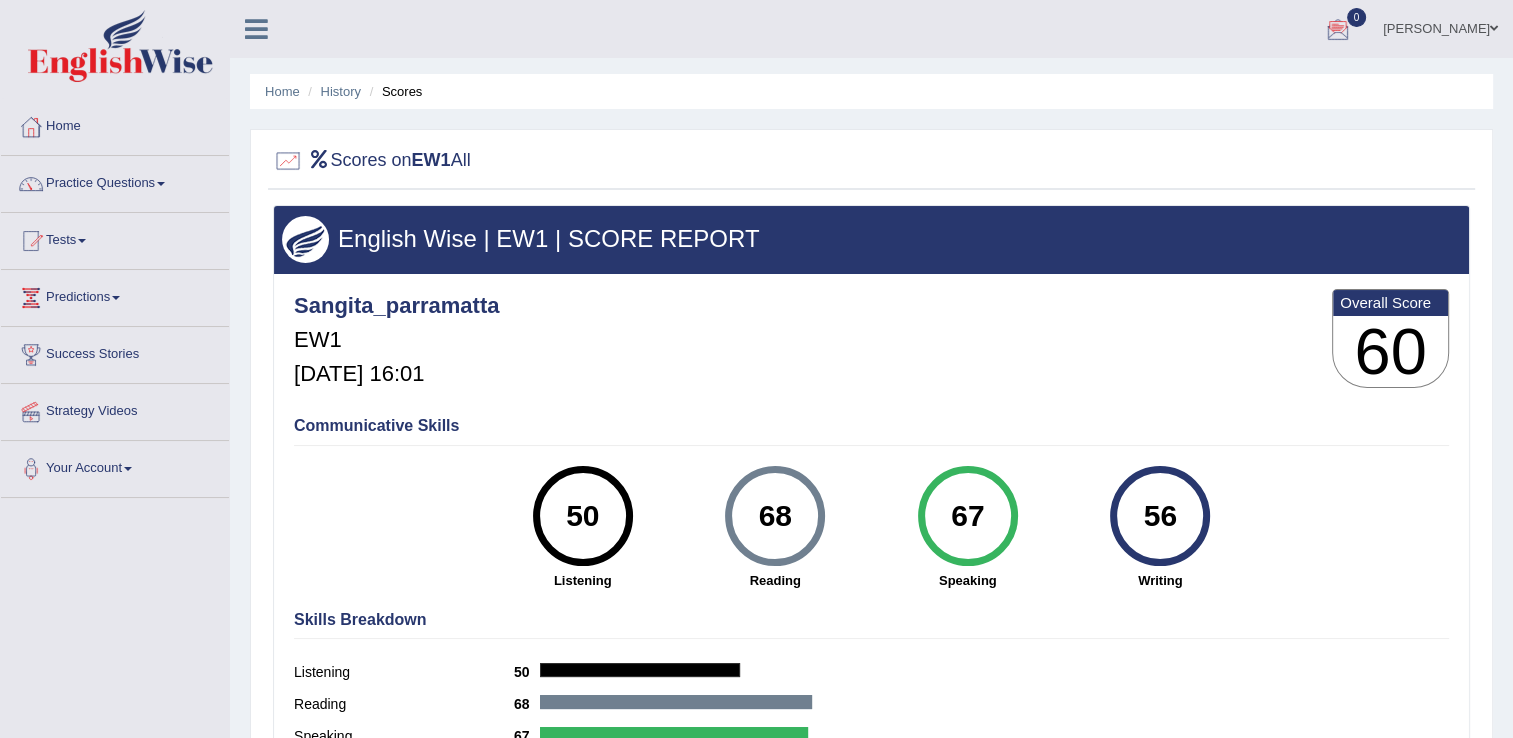 click at bounding box center (1338, 30) 